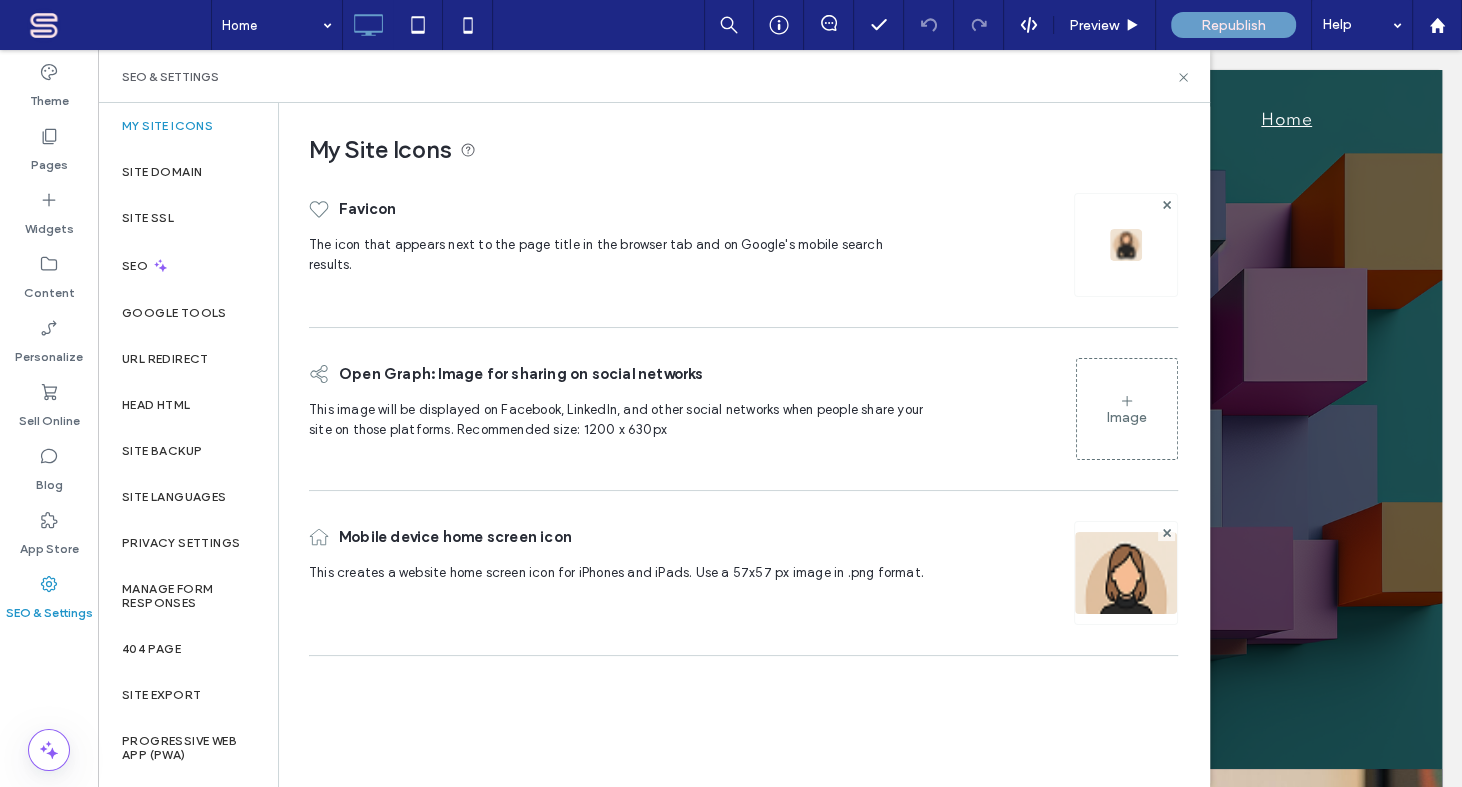 scroll, scrollTop: 0, scrollLeft: 0, axis: both 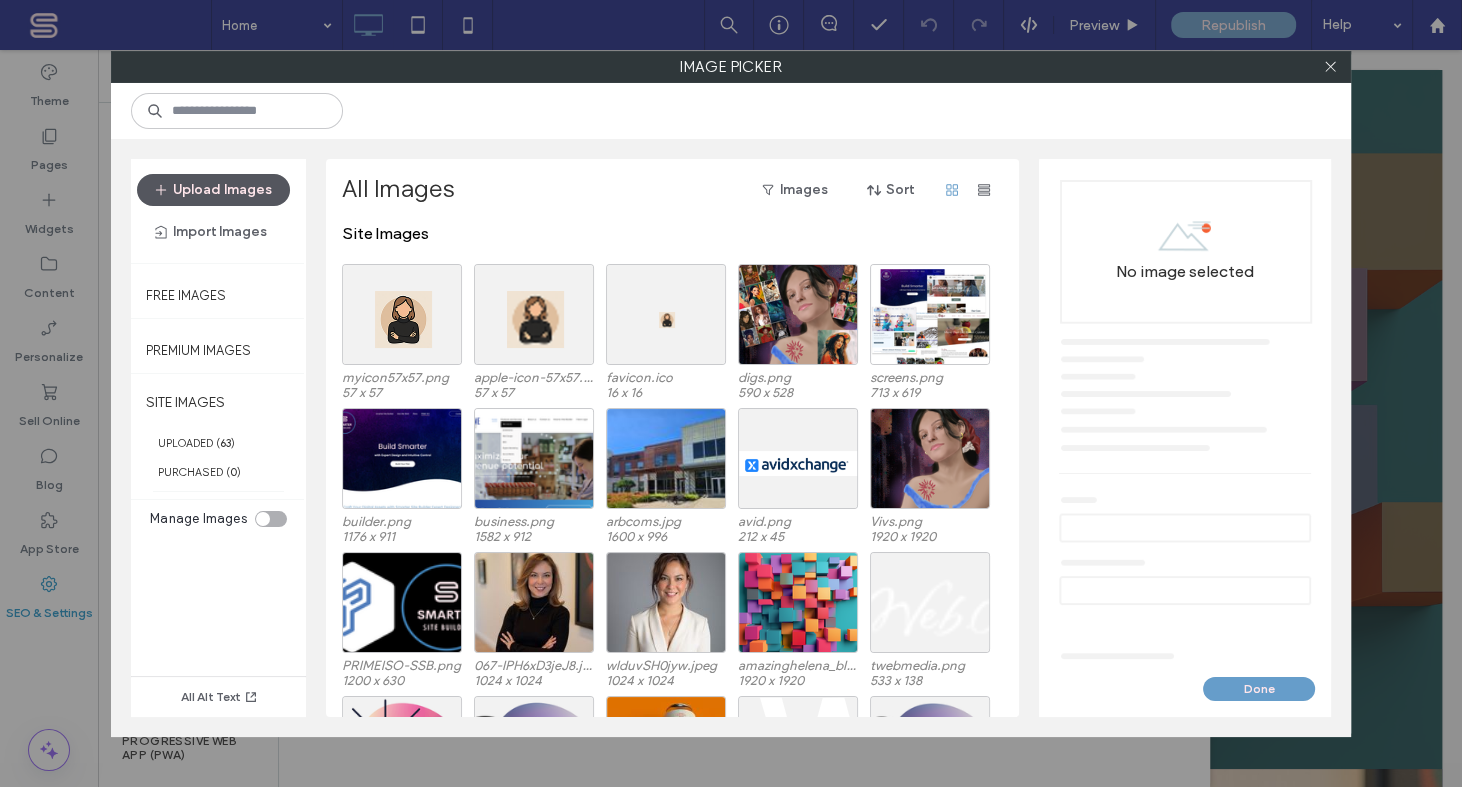 click on "Upload Images" at bounding box center (213, 190) 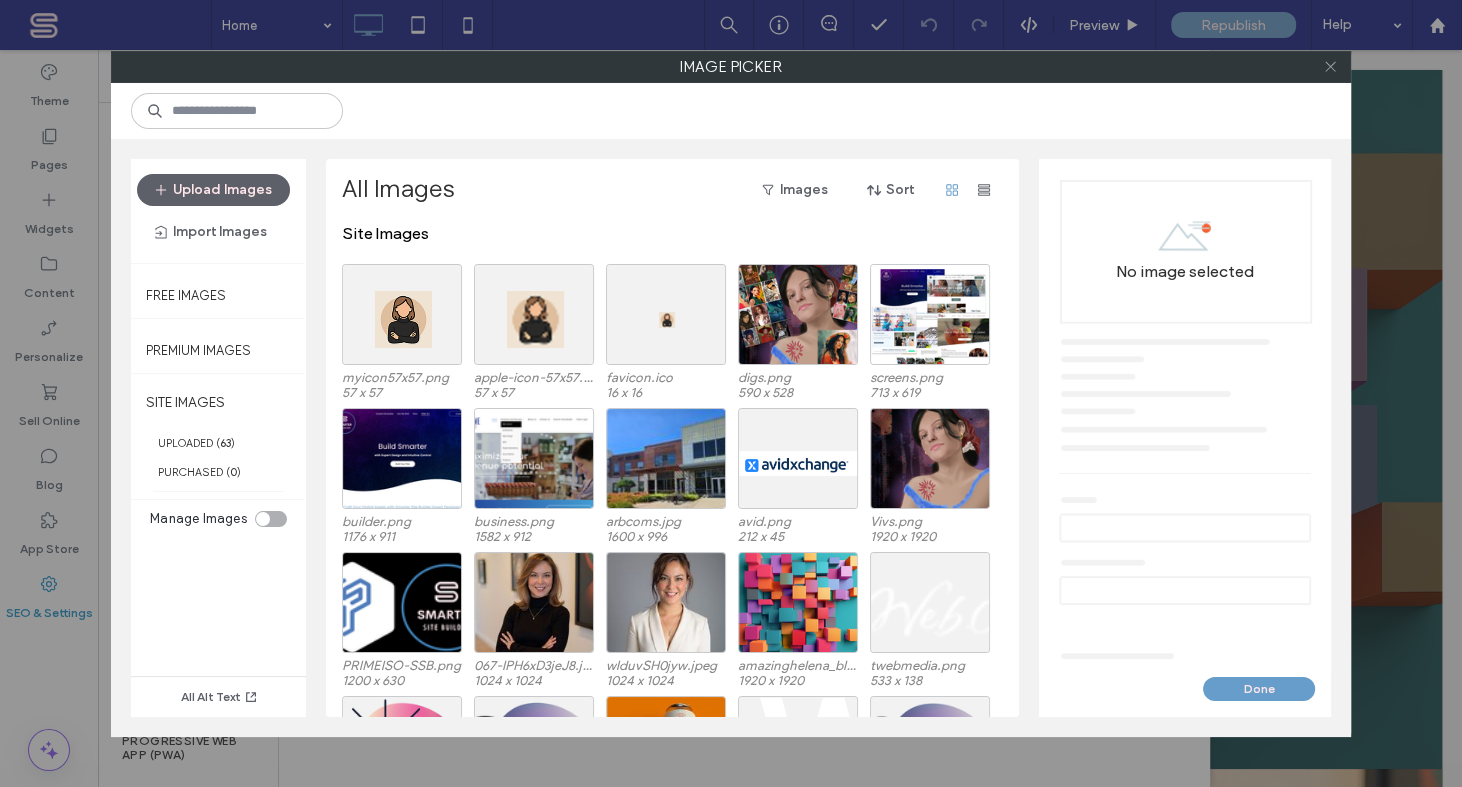 click 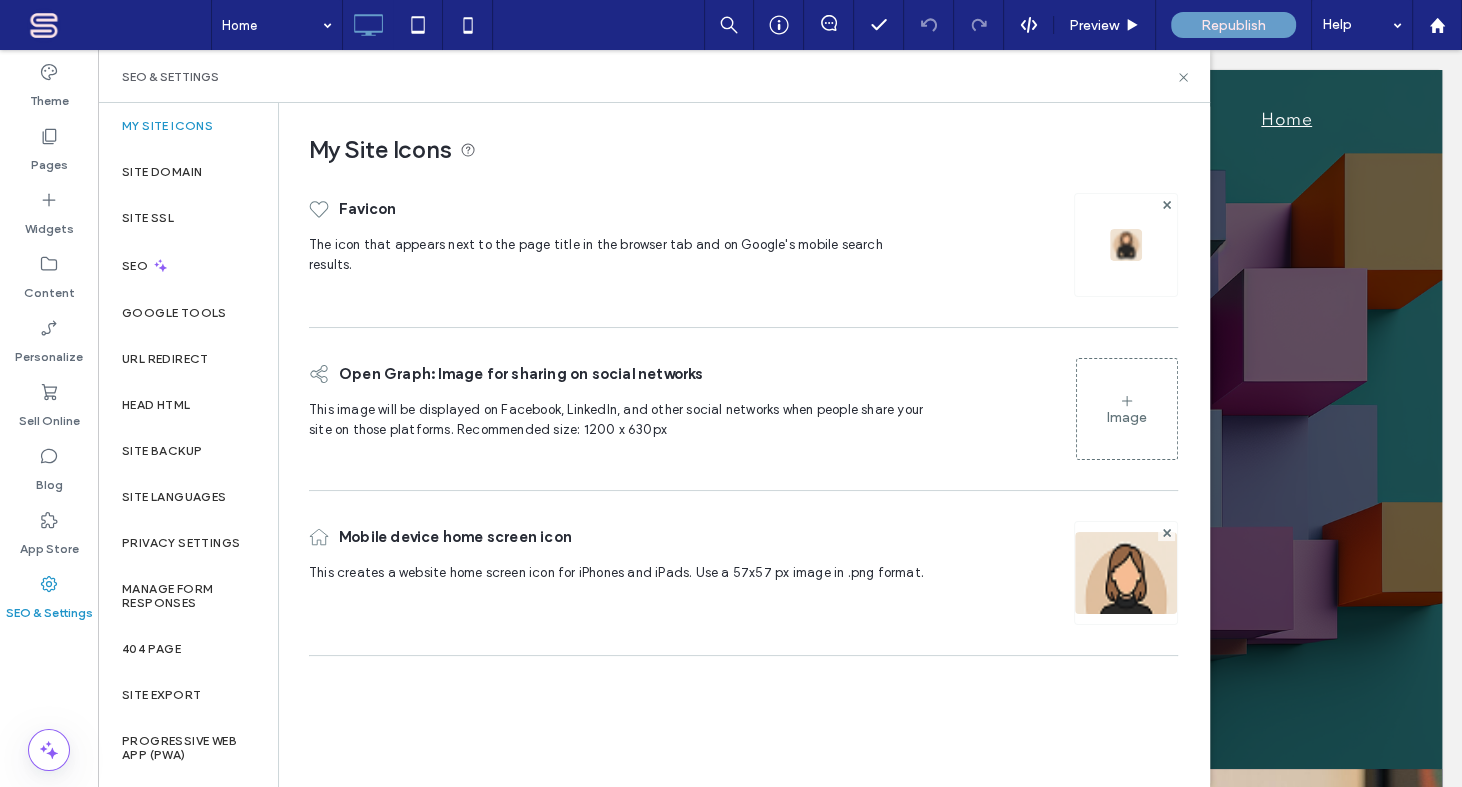 click on "Image" at bounding box center [1127, 409] 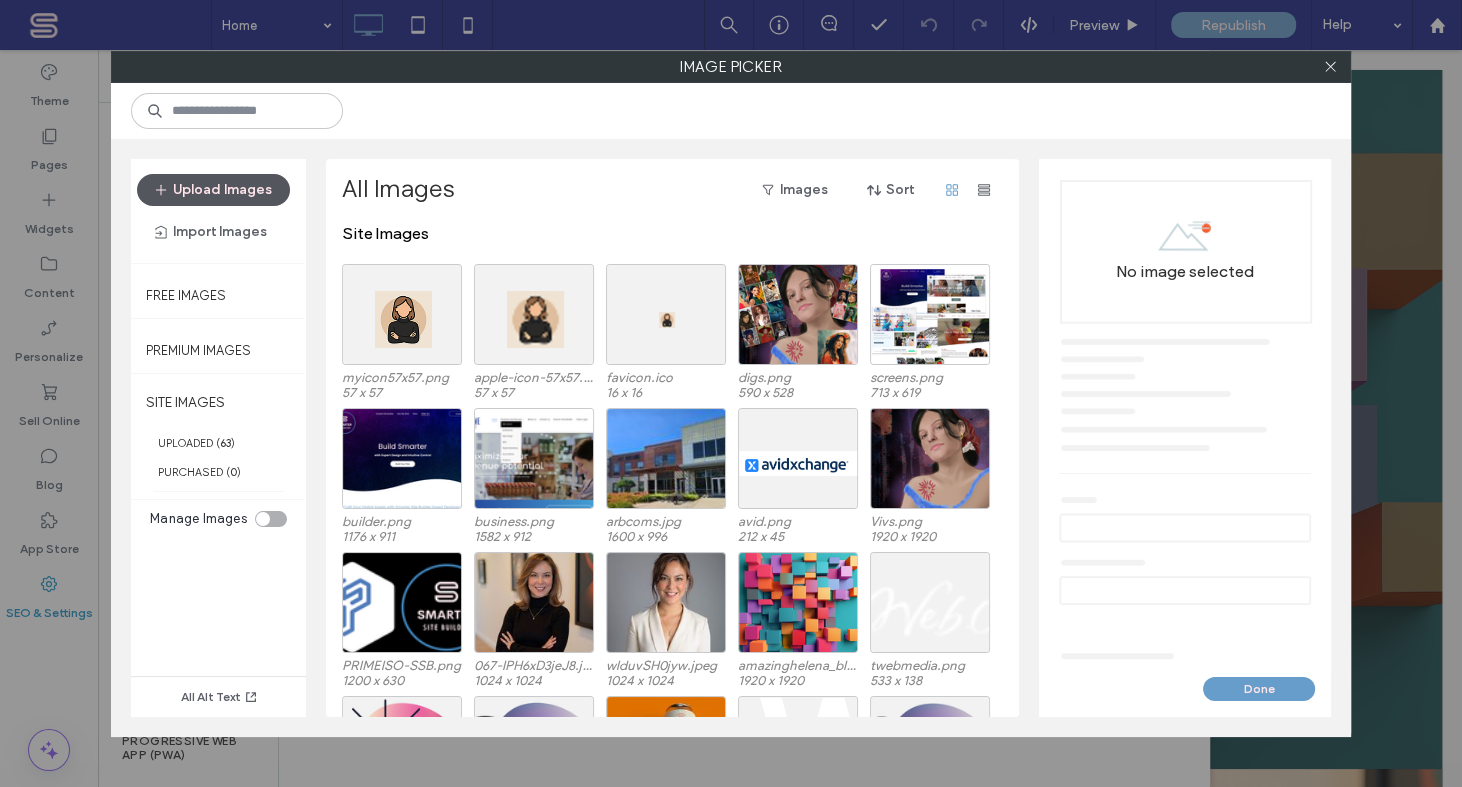 click on "Upload Images" at bounding box center [213, 190] 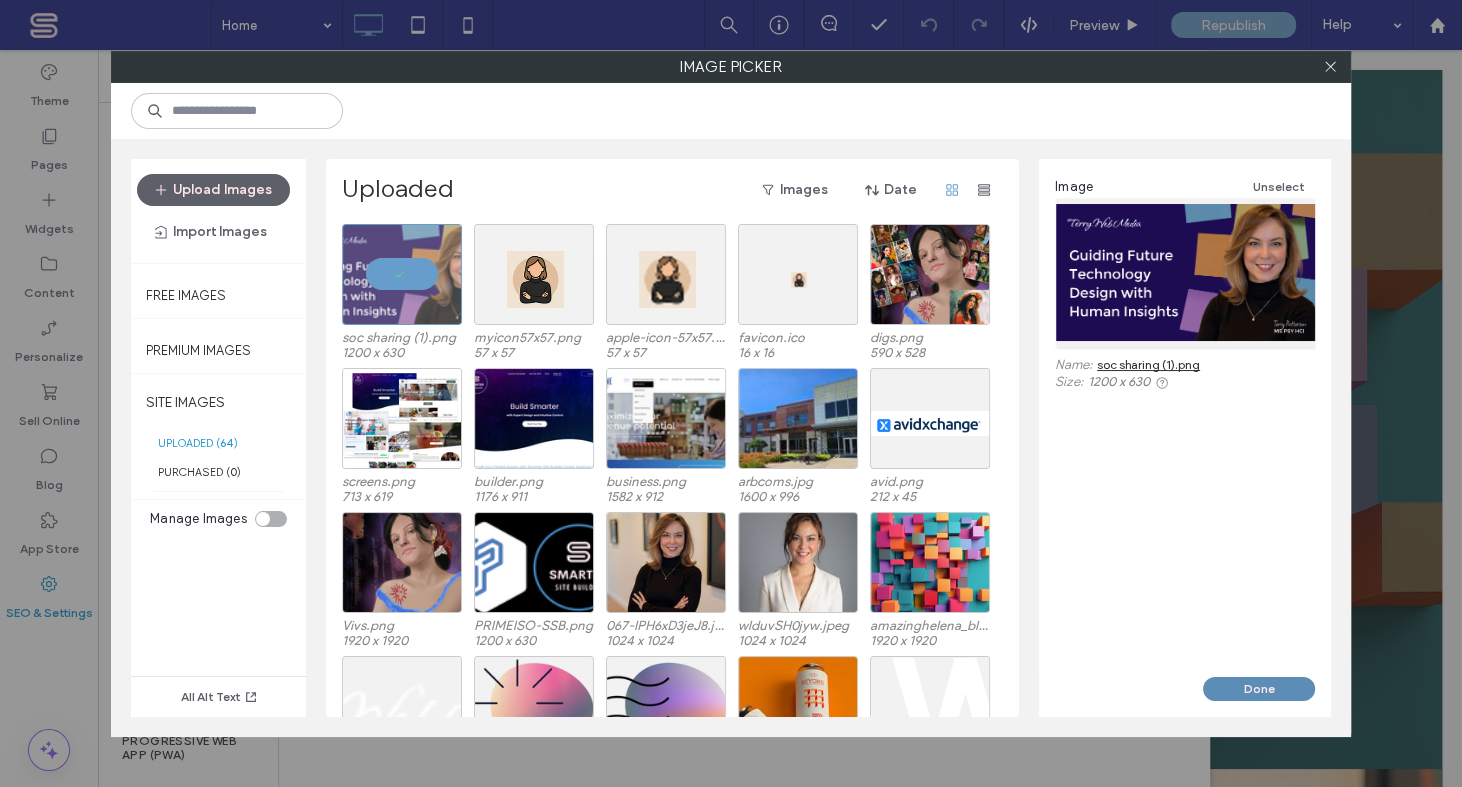 click on "Done" at bounding box center [1259, 689] 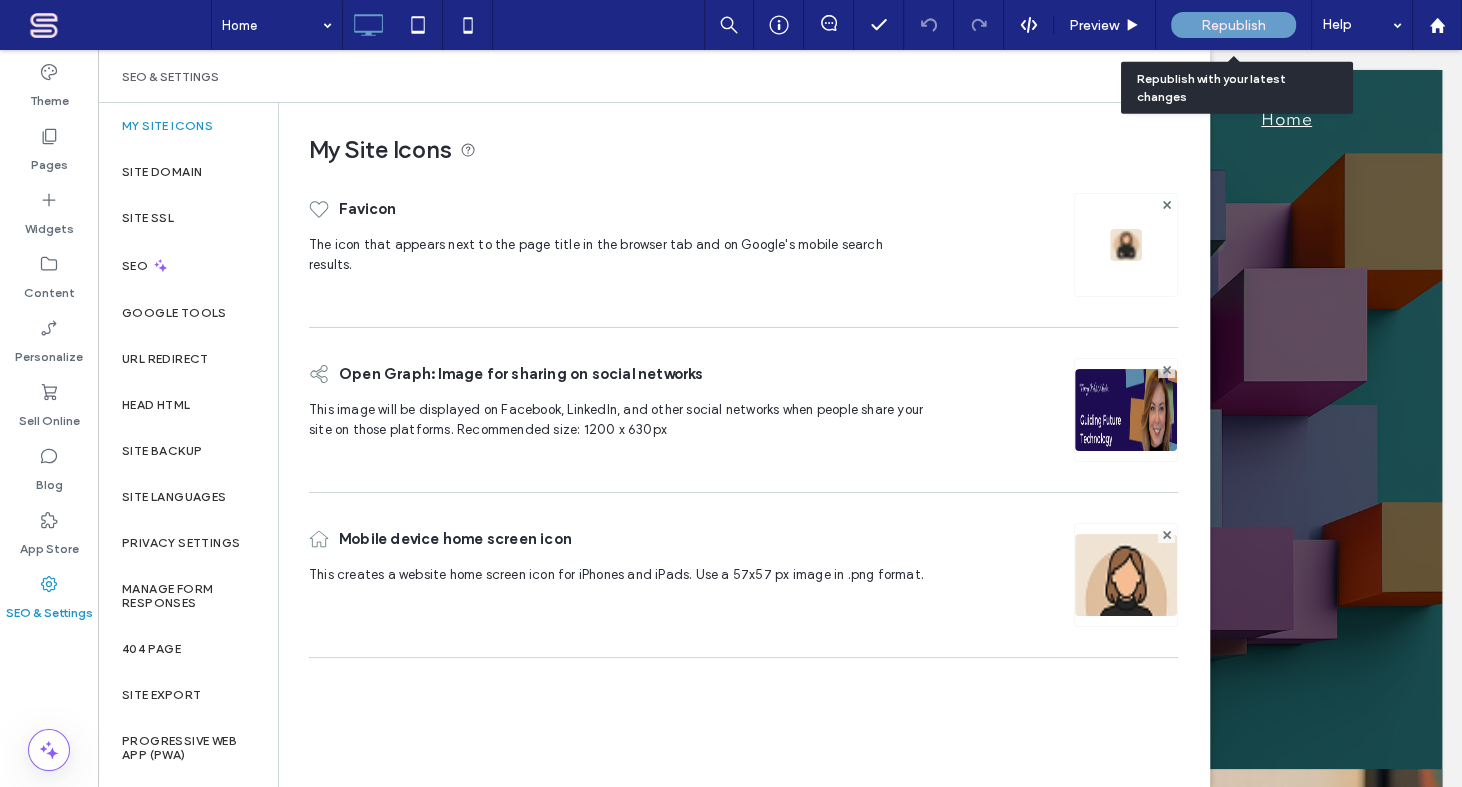 click on "Republish" at bounding box center (1233, 25) 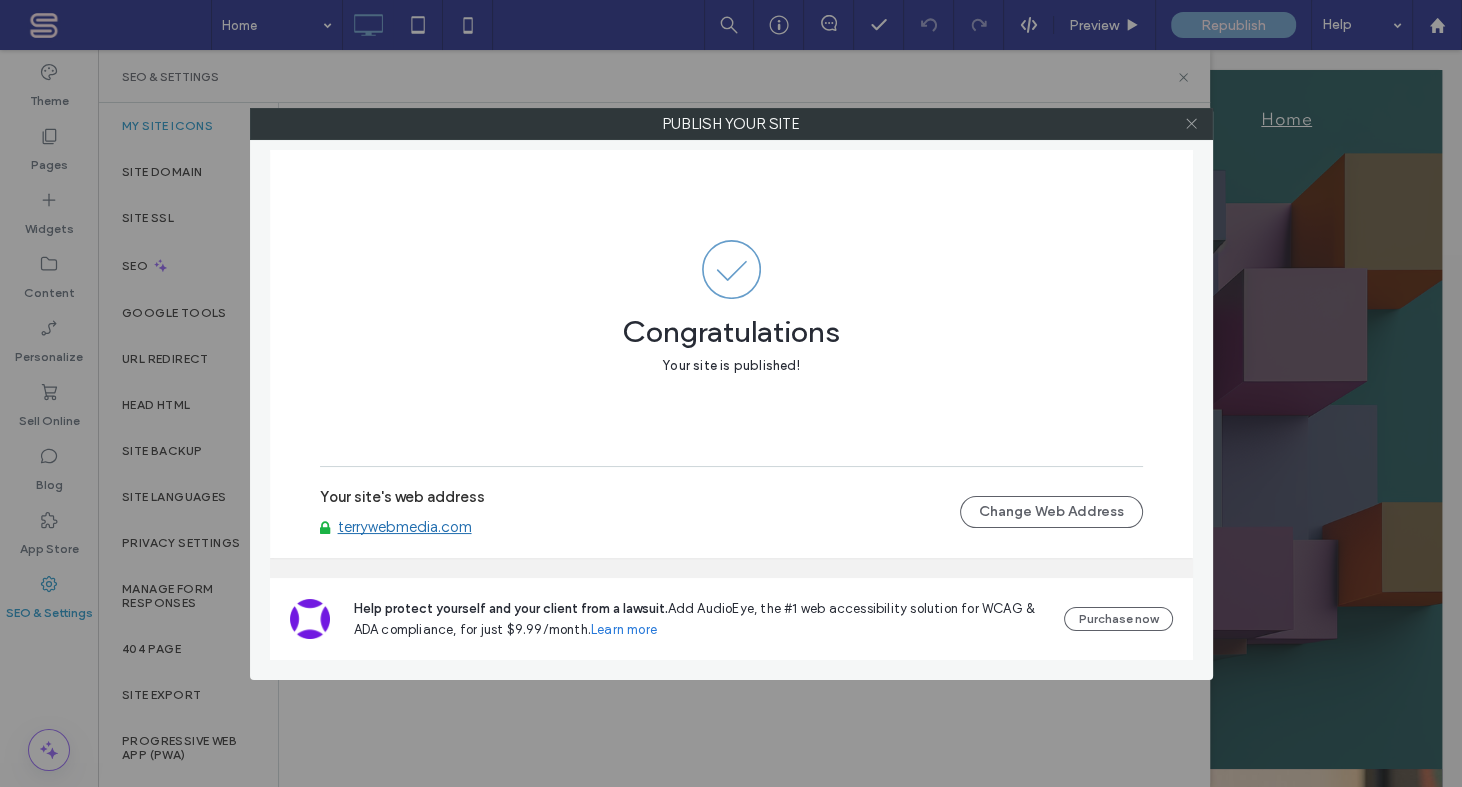 click 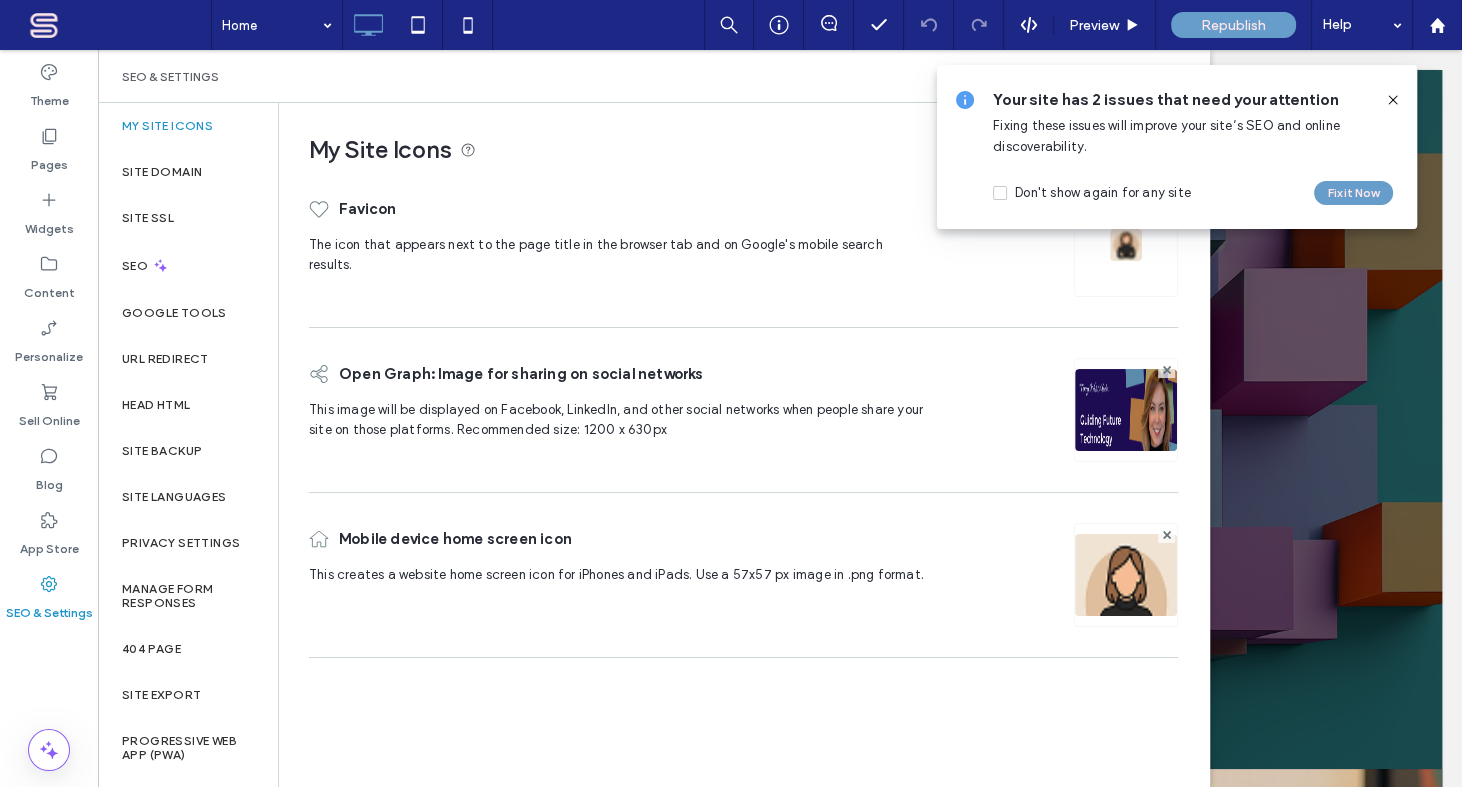 drag, startPoint x: 1399, startPoint y: 100, endPoint x: 1150, endPoint y: 89, distance: 249.24286 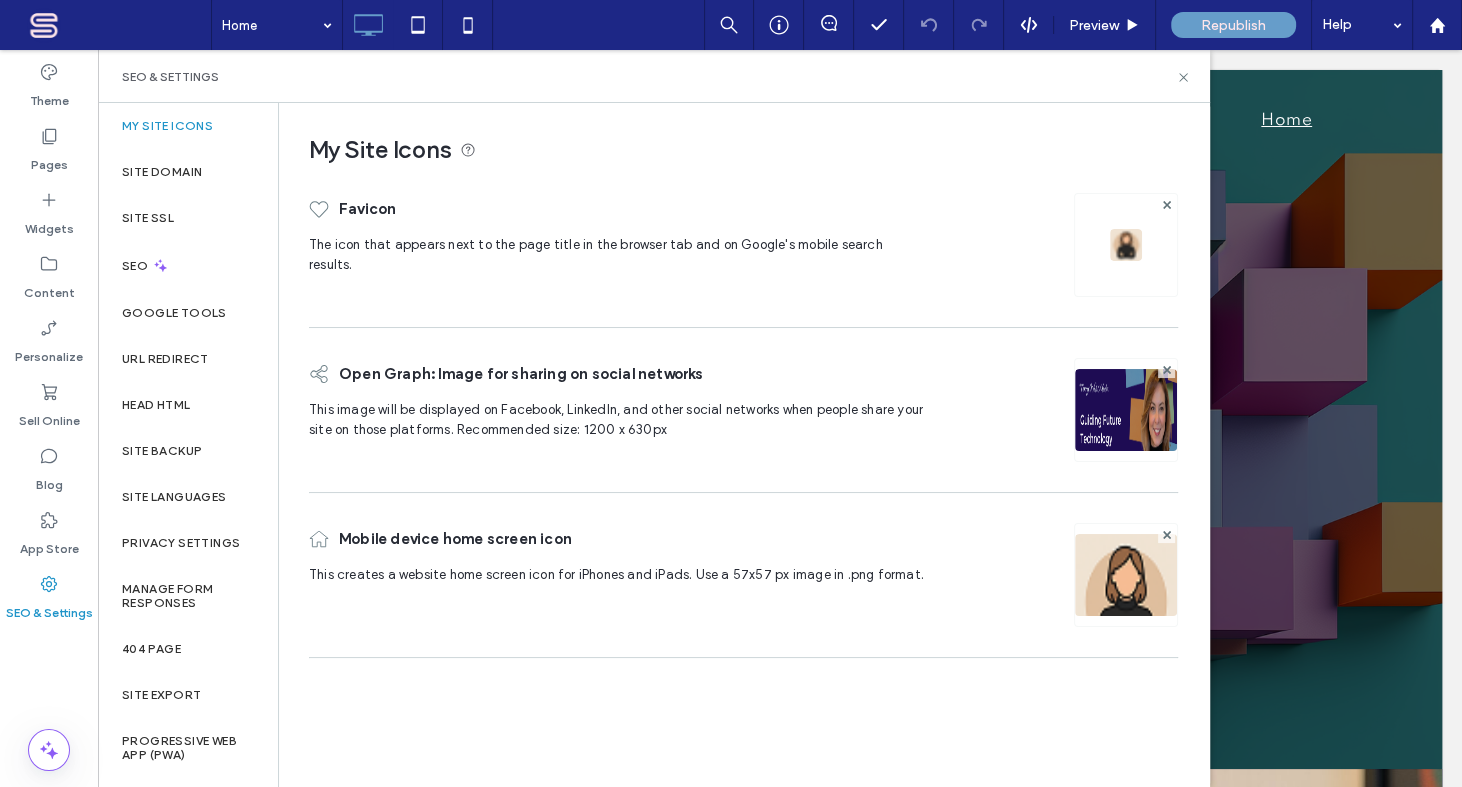 click at bounding box center [1126, 245] 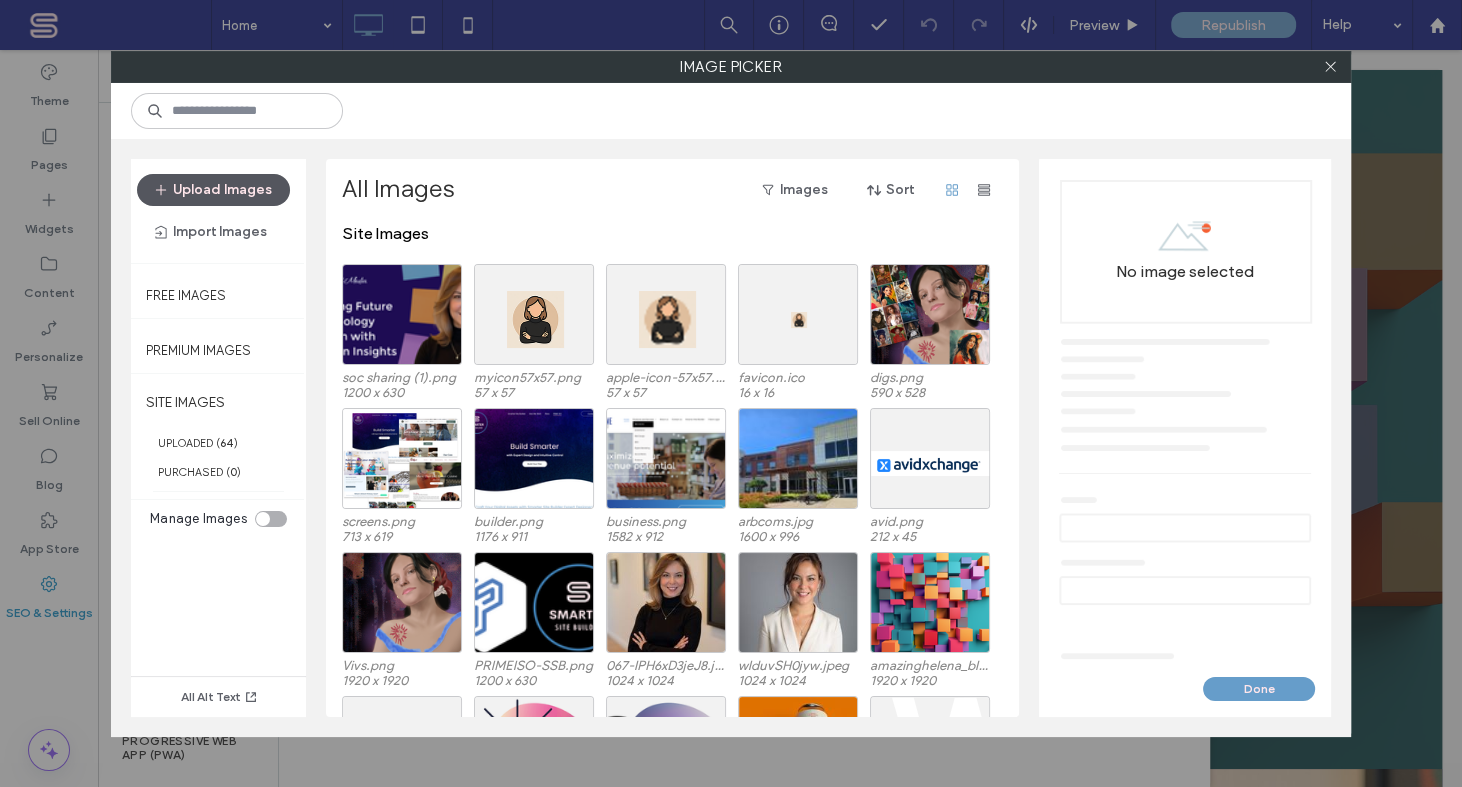 click on "Upload Images" at bounding box center (213, 190) 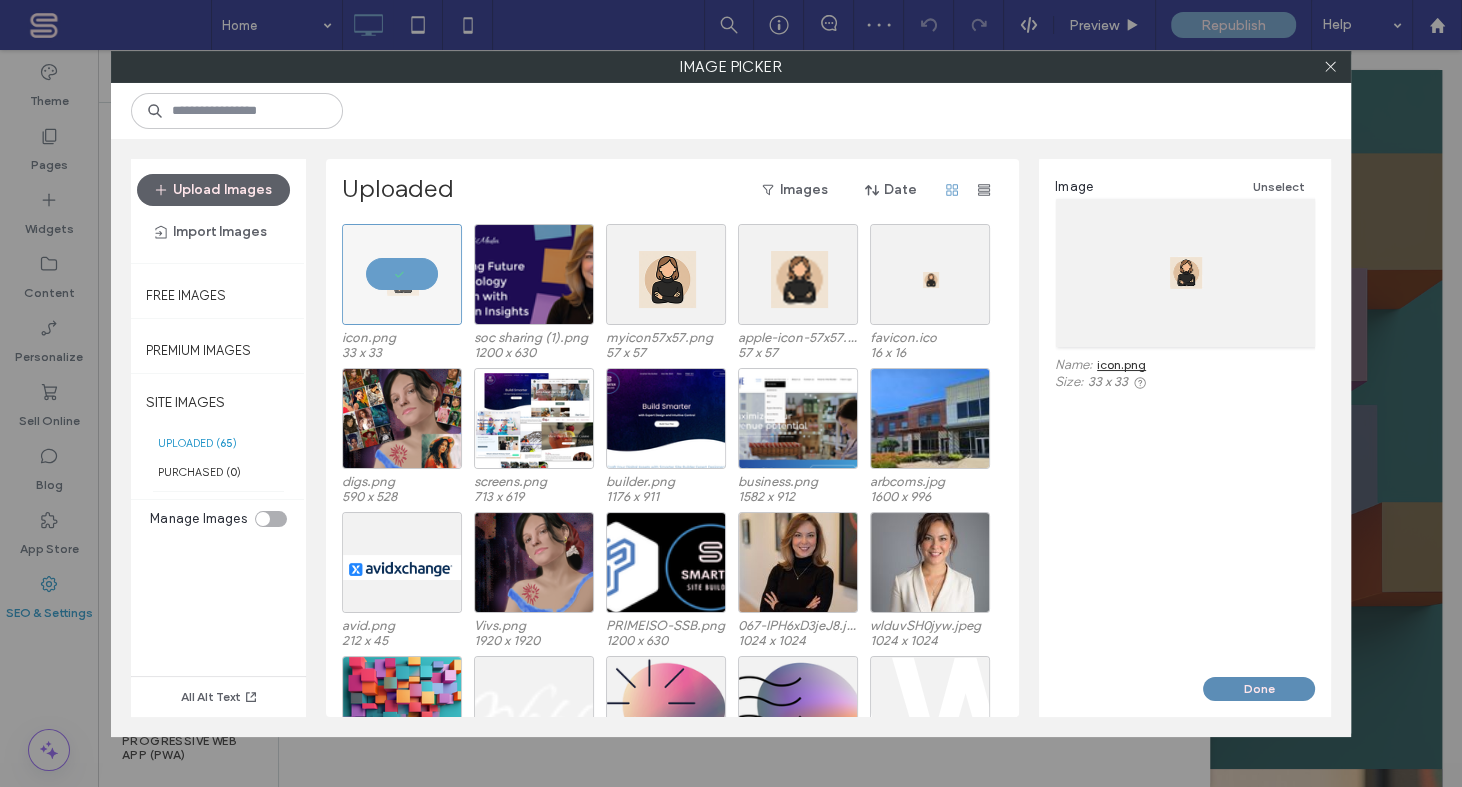 drag, startPoint x: 1278, startPoint y: 687, endPoint x: 1119, endPoint y: 662, distance: 160.95341 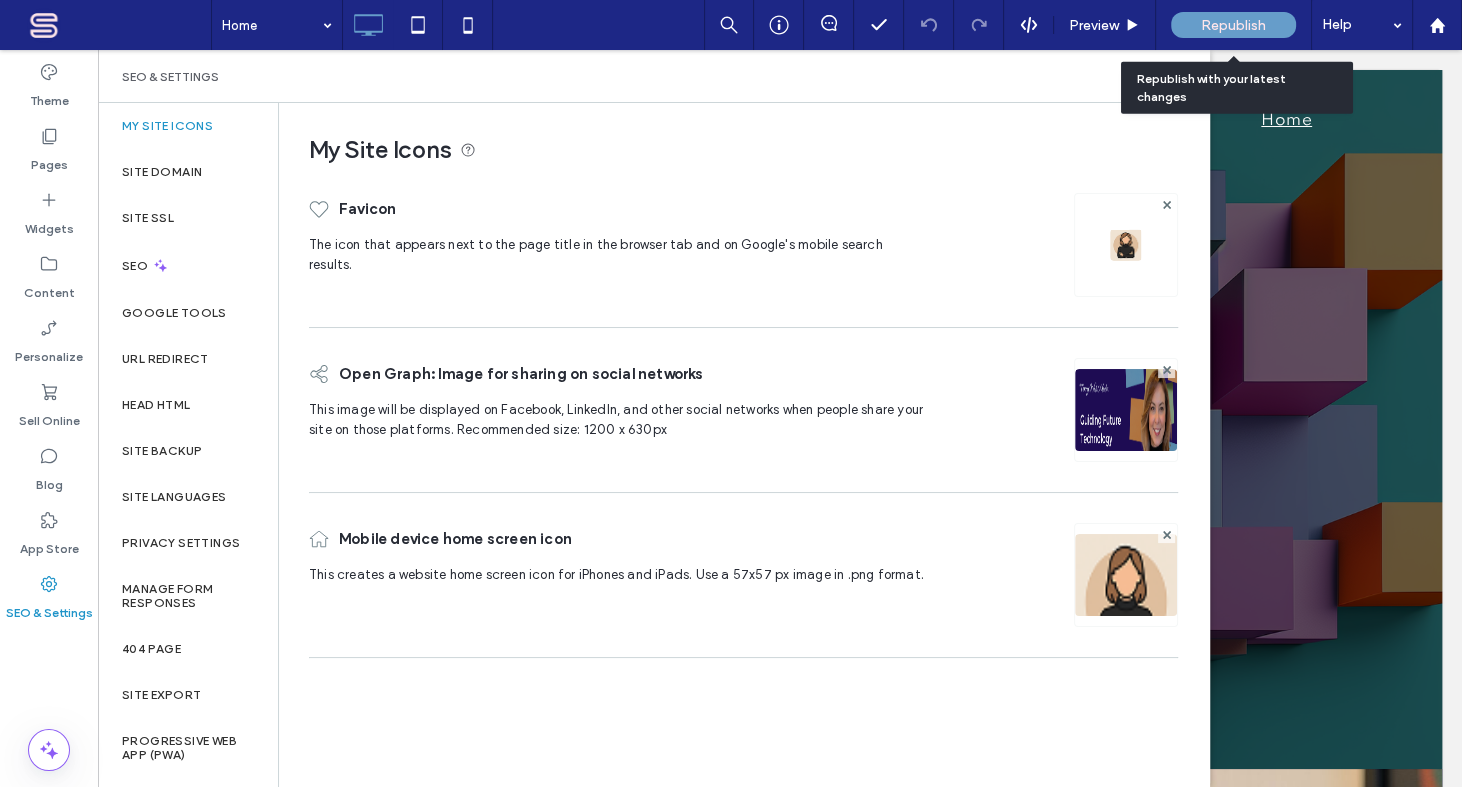 click on "Republish" at bounding box center (1233, 25) 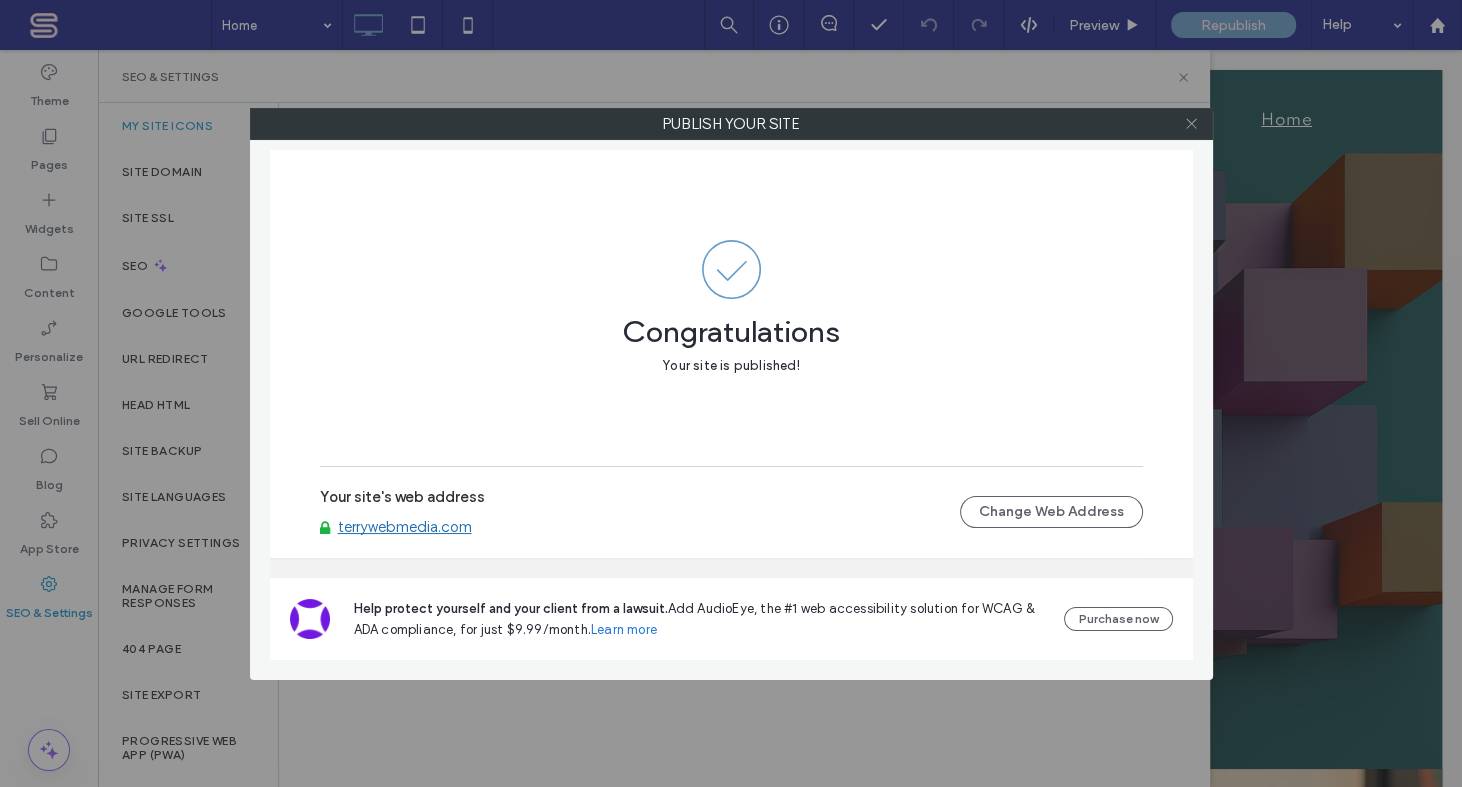 click 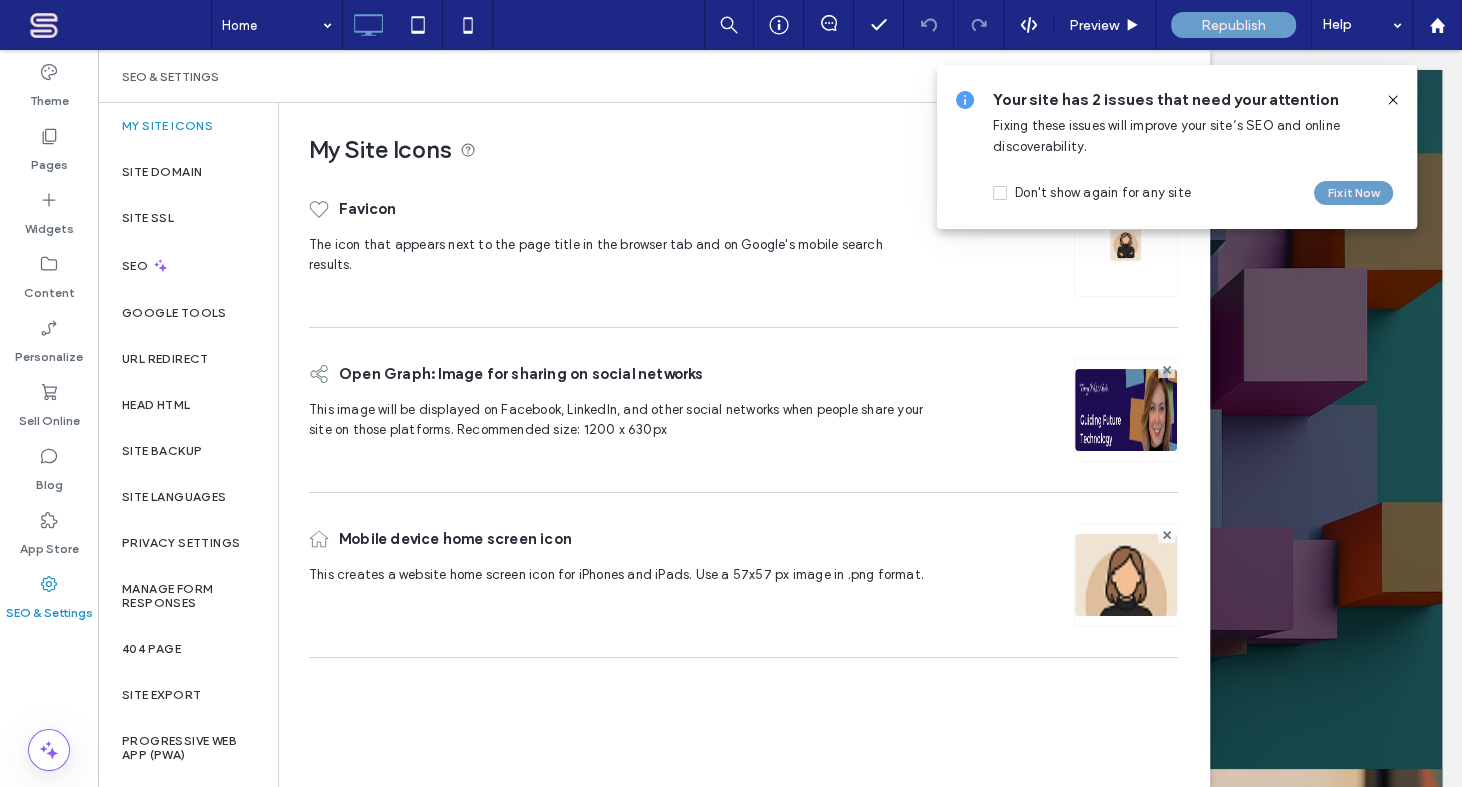 click 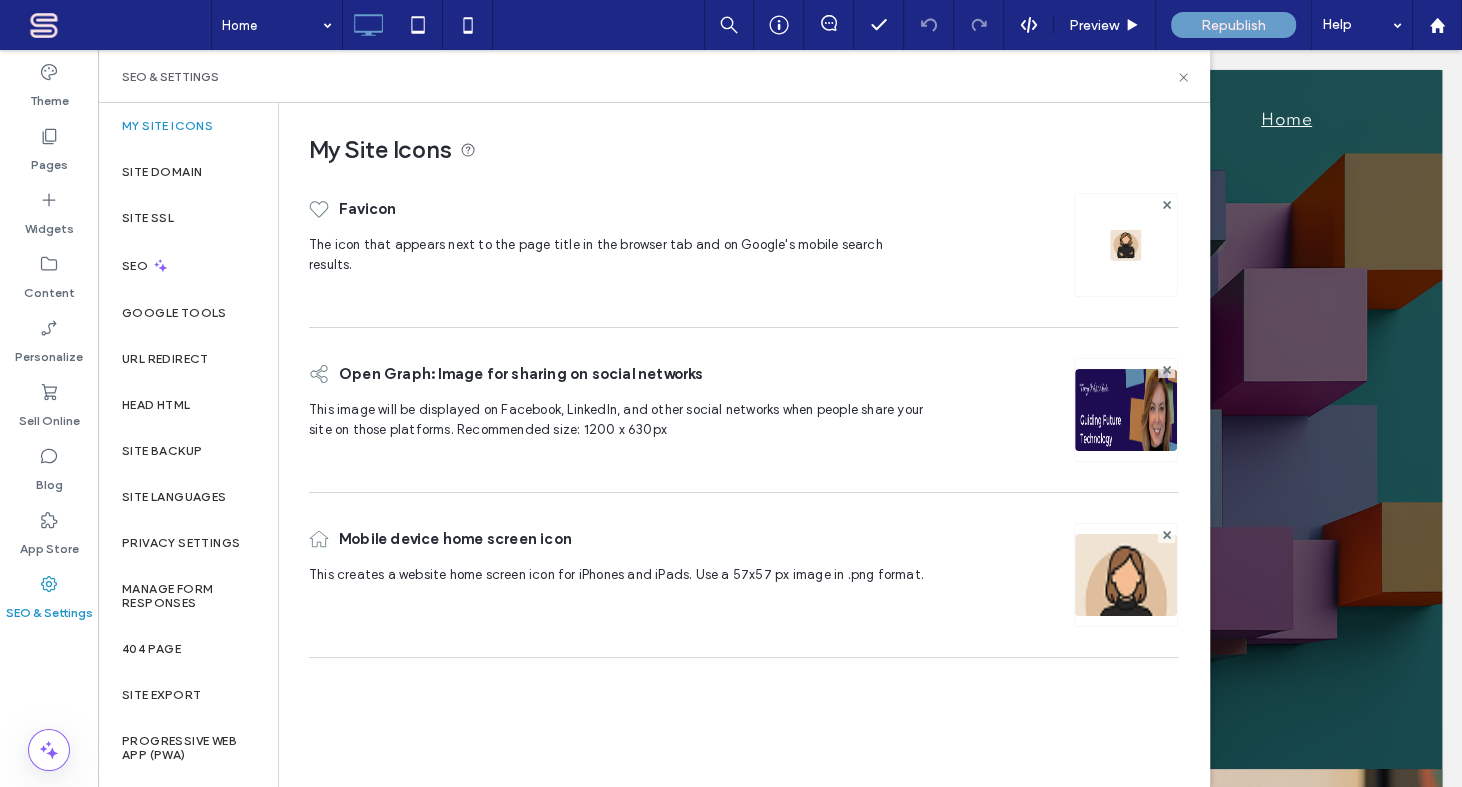 click at bounding box center (1126, 245) 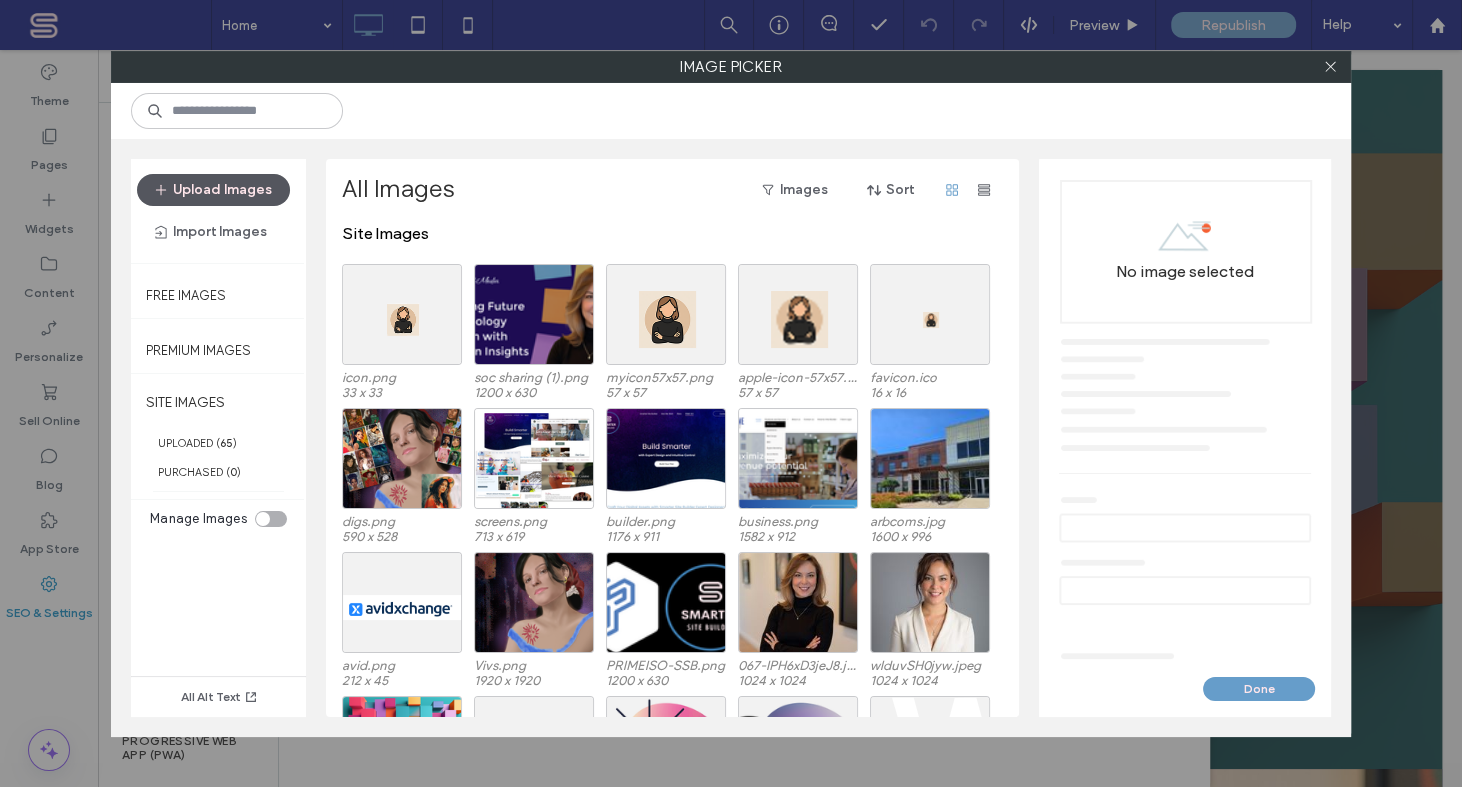 click on "Upload Images" at bounding box center (213, 190) 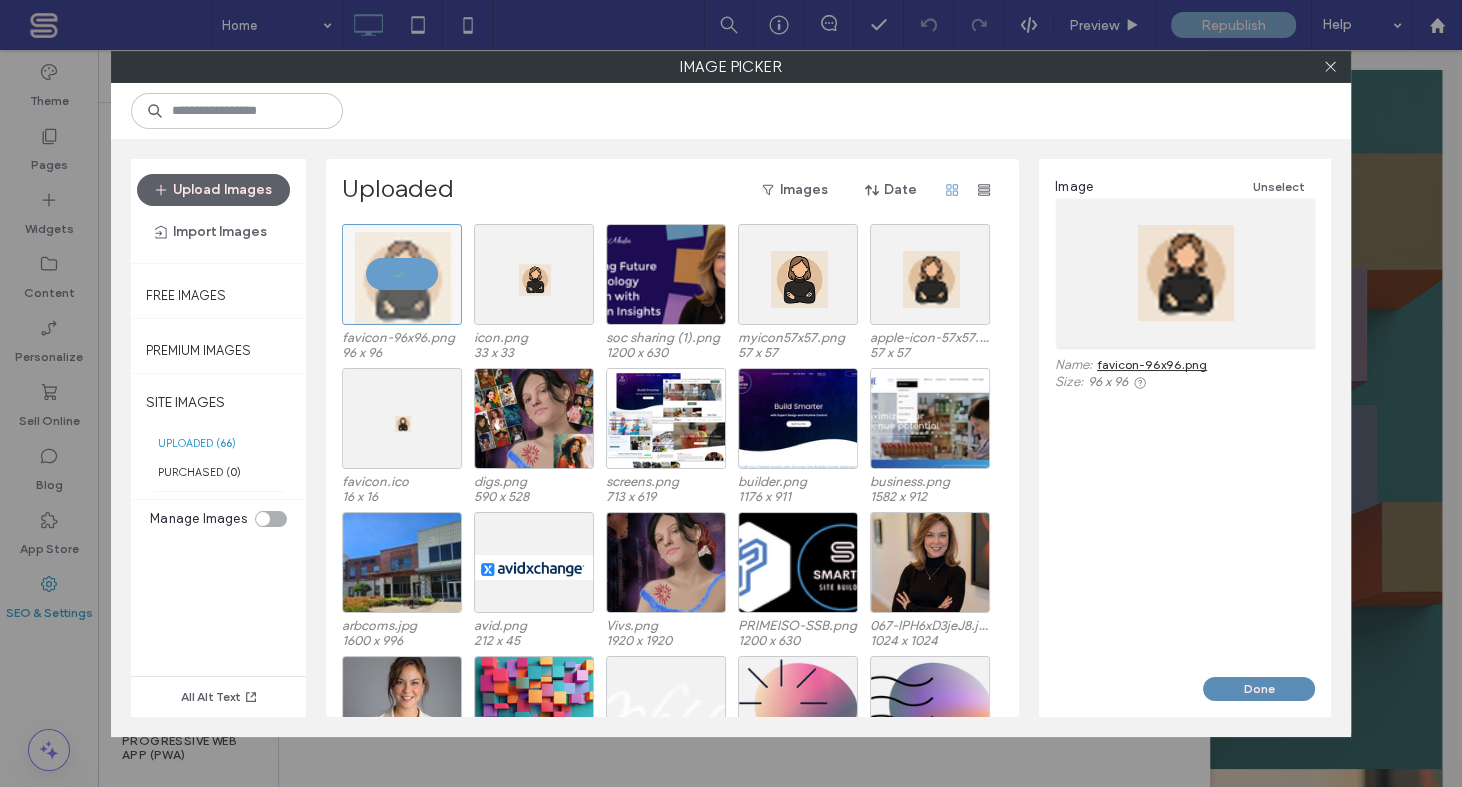 click on "Done" at bounding box center [1259, 689] 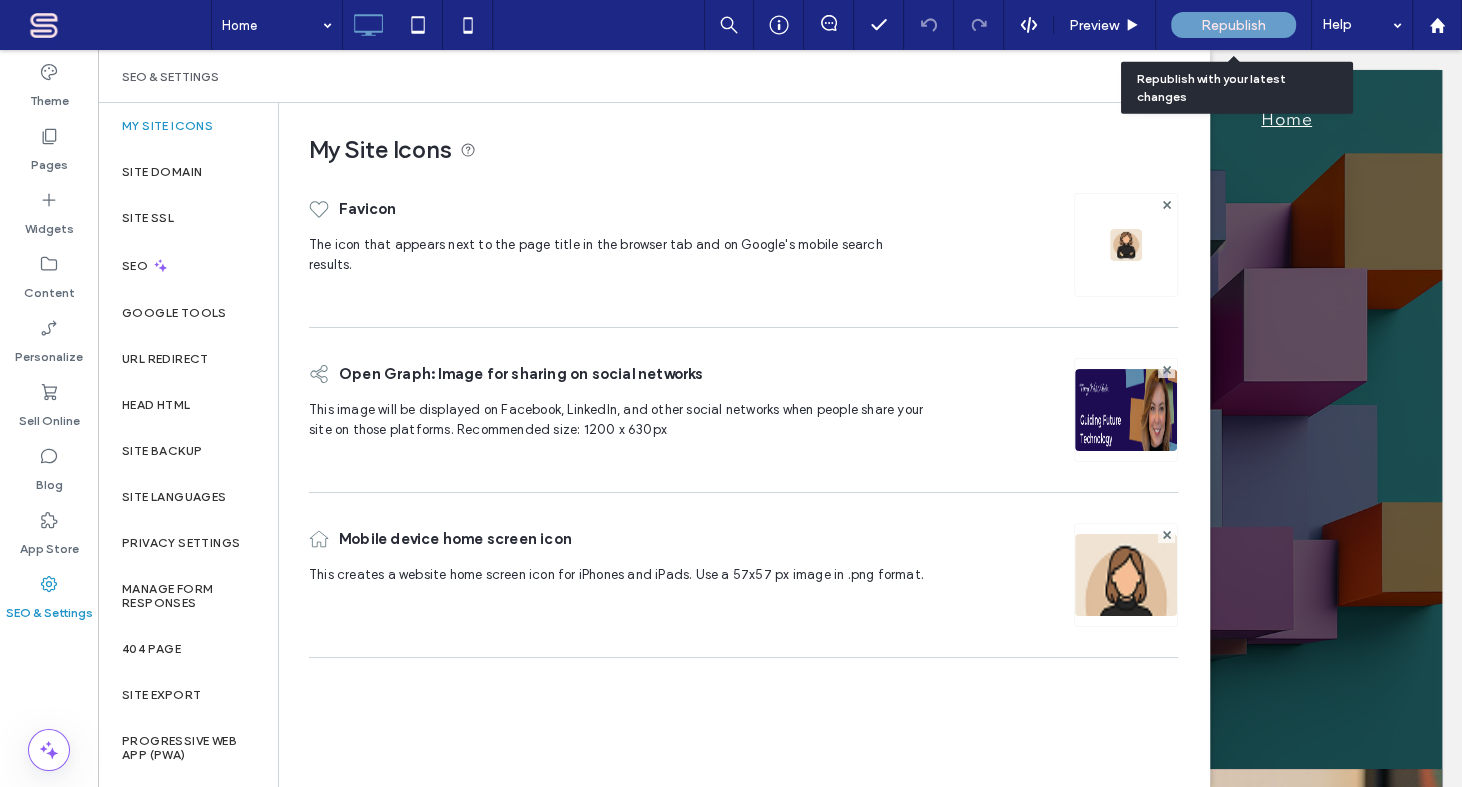 click on "Republish" at bounding box center [1233, 25] 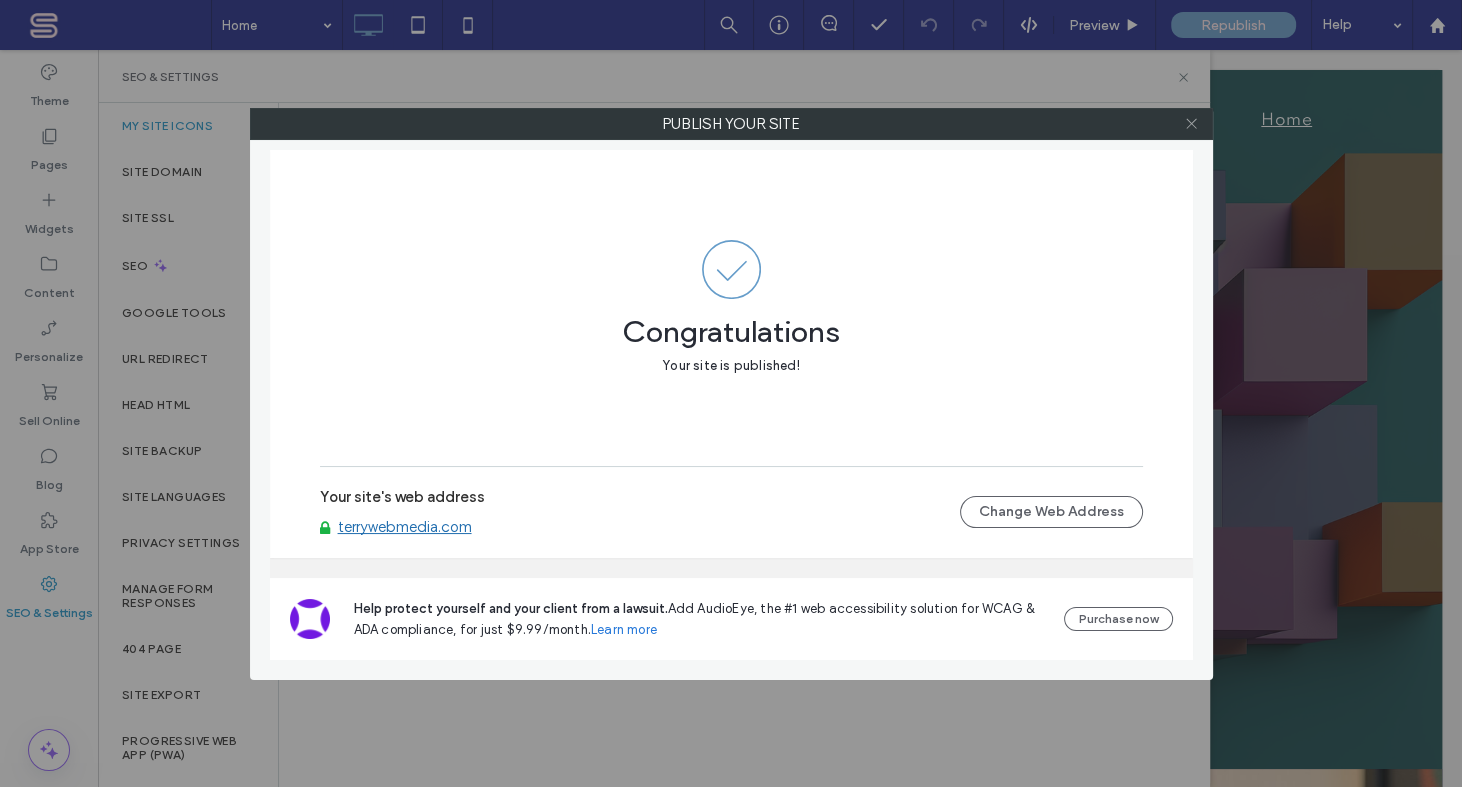 click 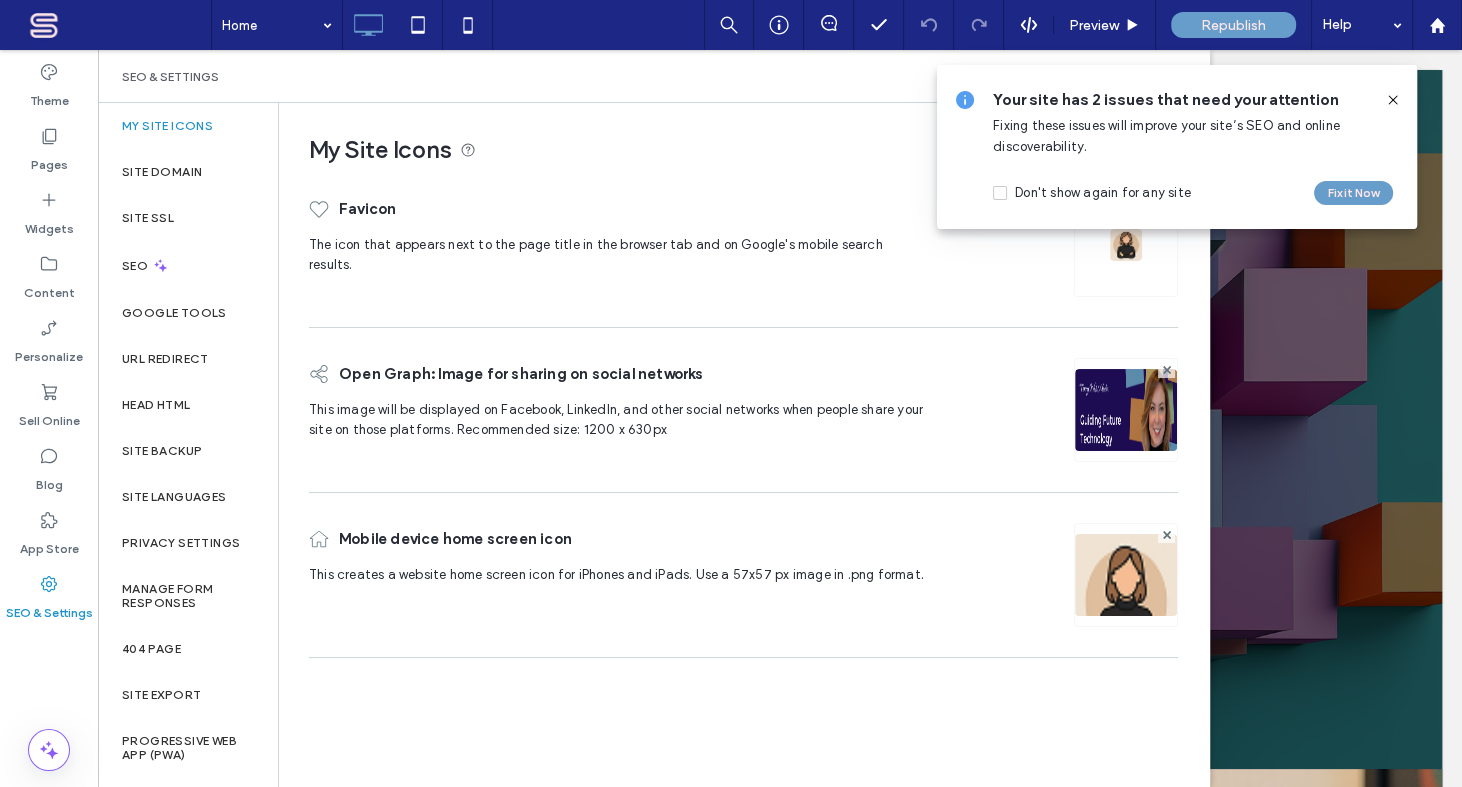 click 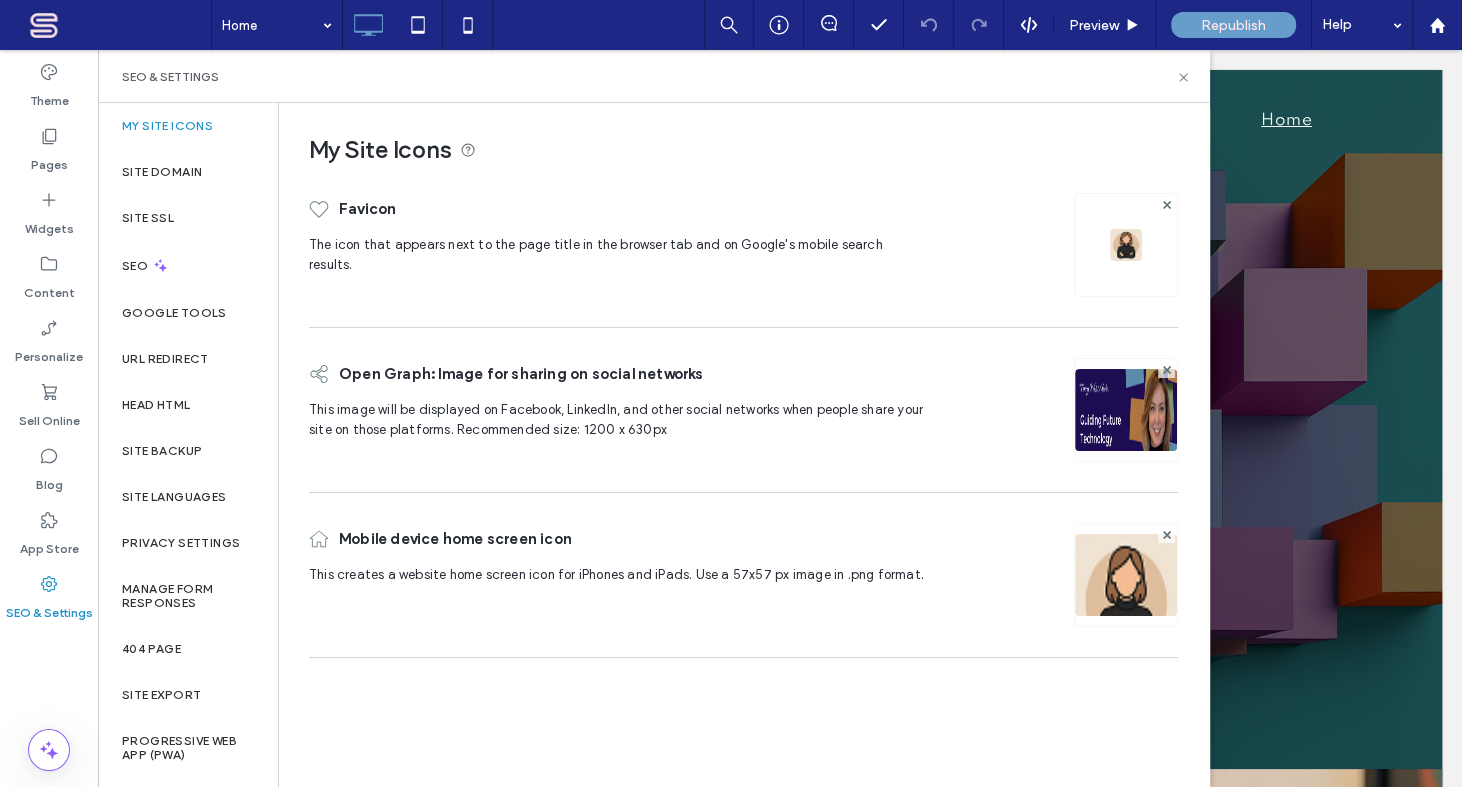 click on "Favicon The icon that appears next to the page title in the browser tab and on Google's mobile search results." at bounding box center (617, 245) 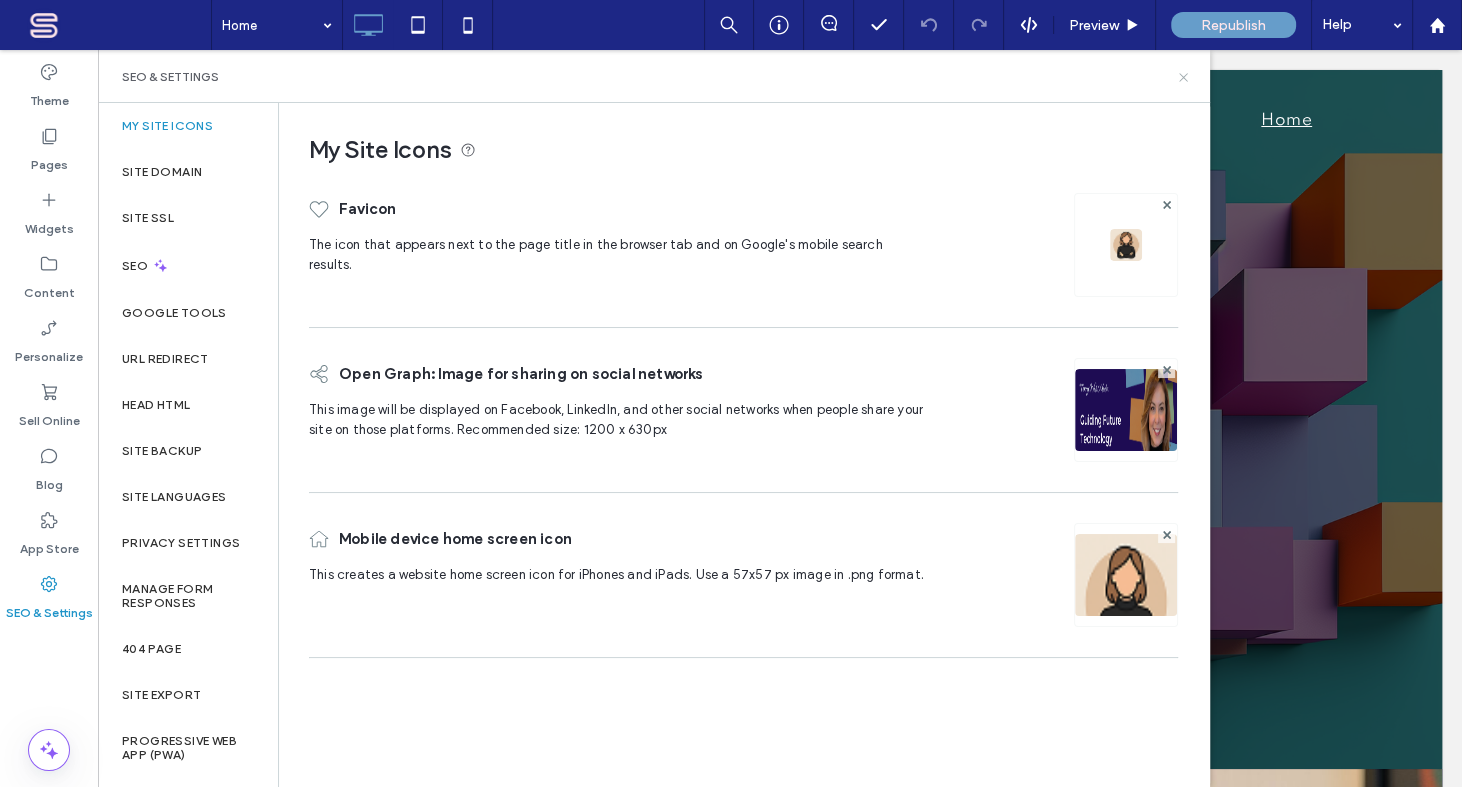 click 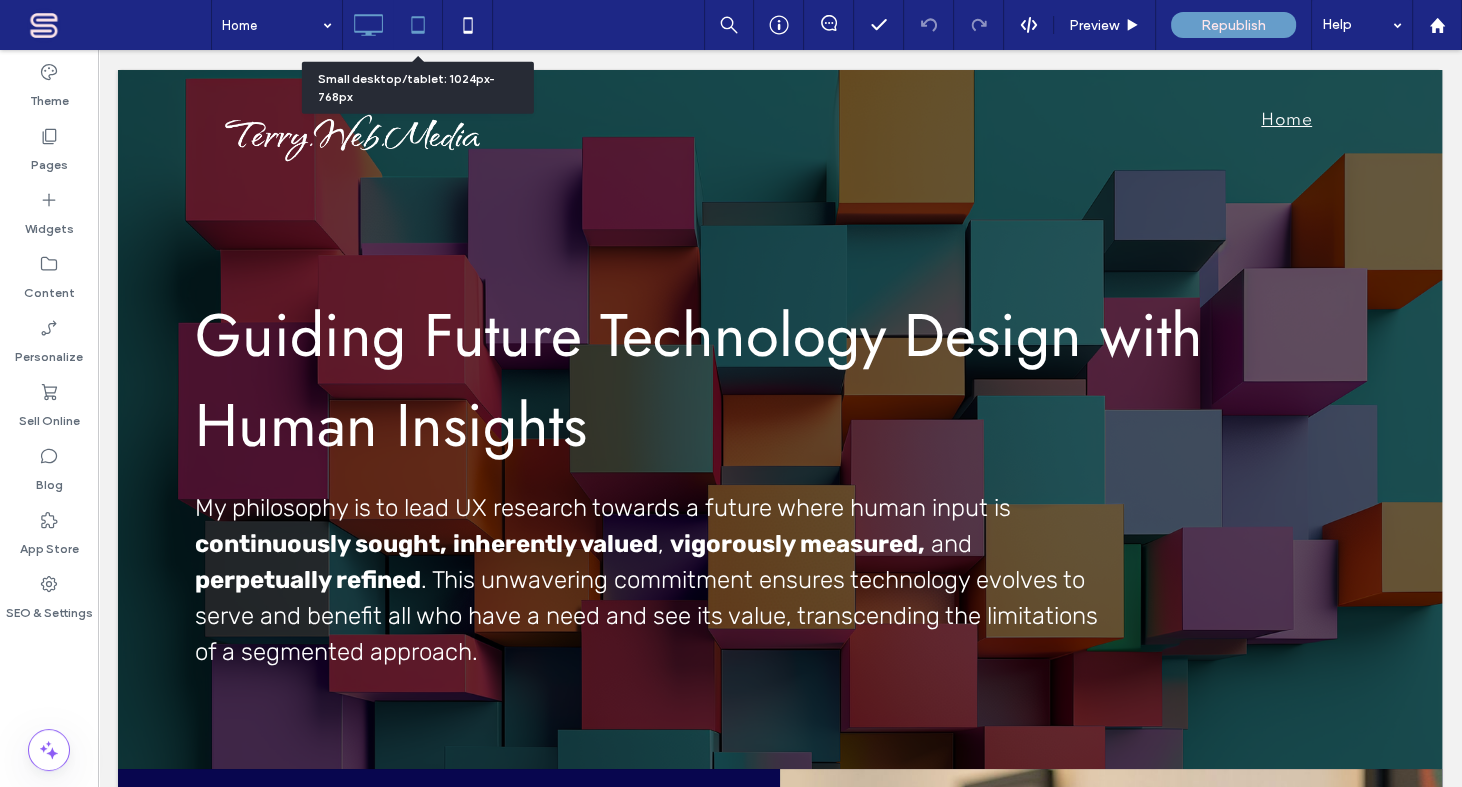click 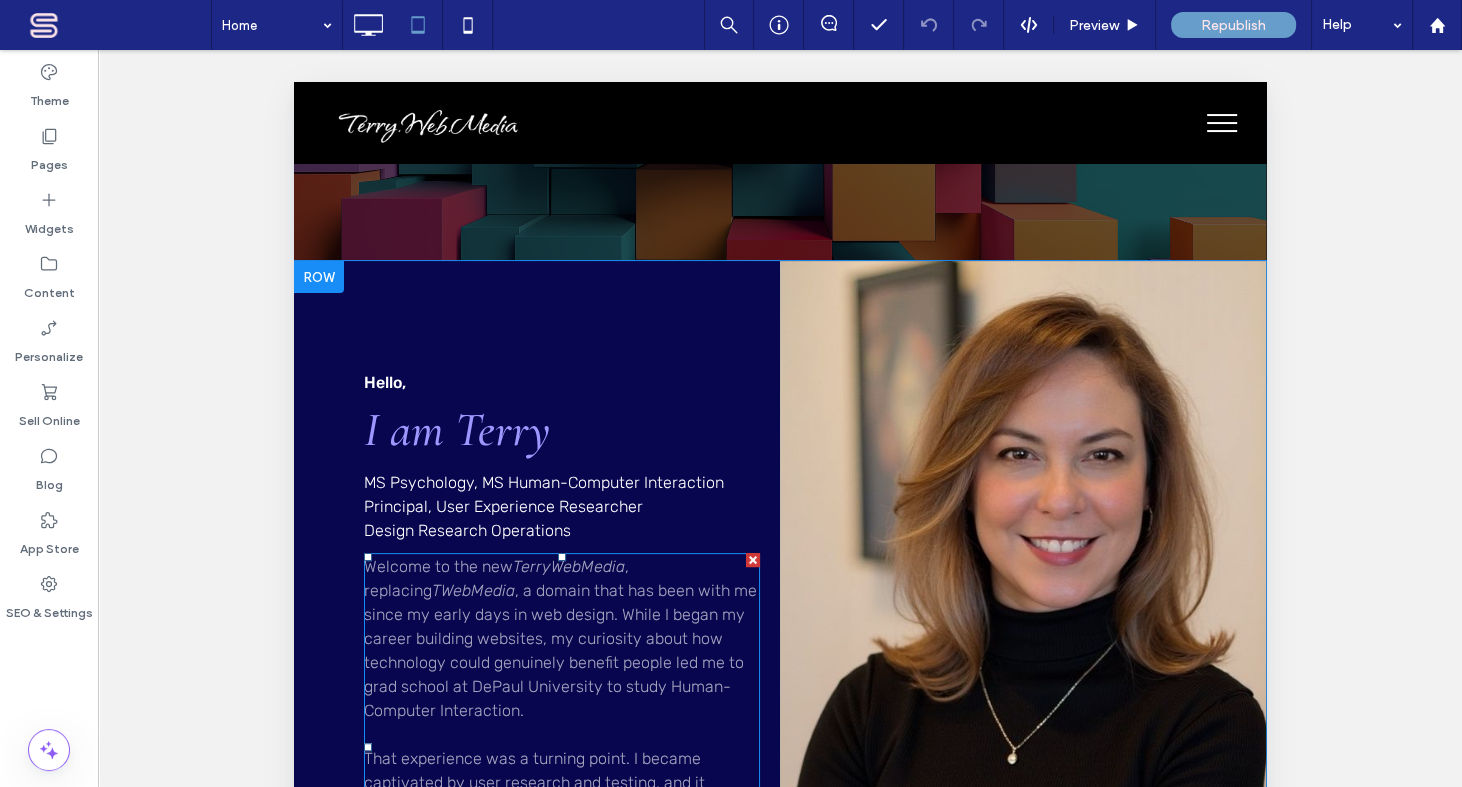 scroll, scrollTop: 484, scrollLeft: 0, axis: vertical 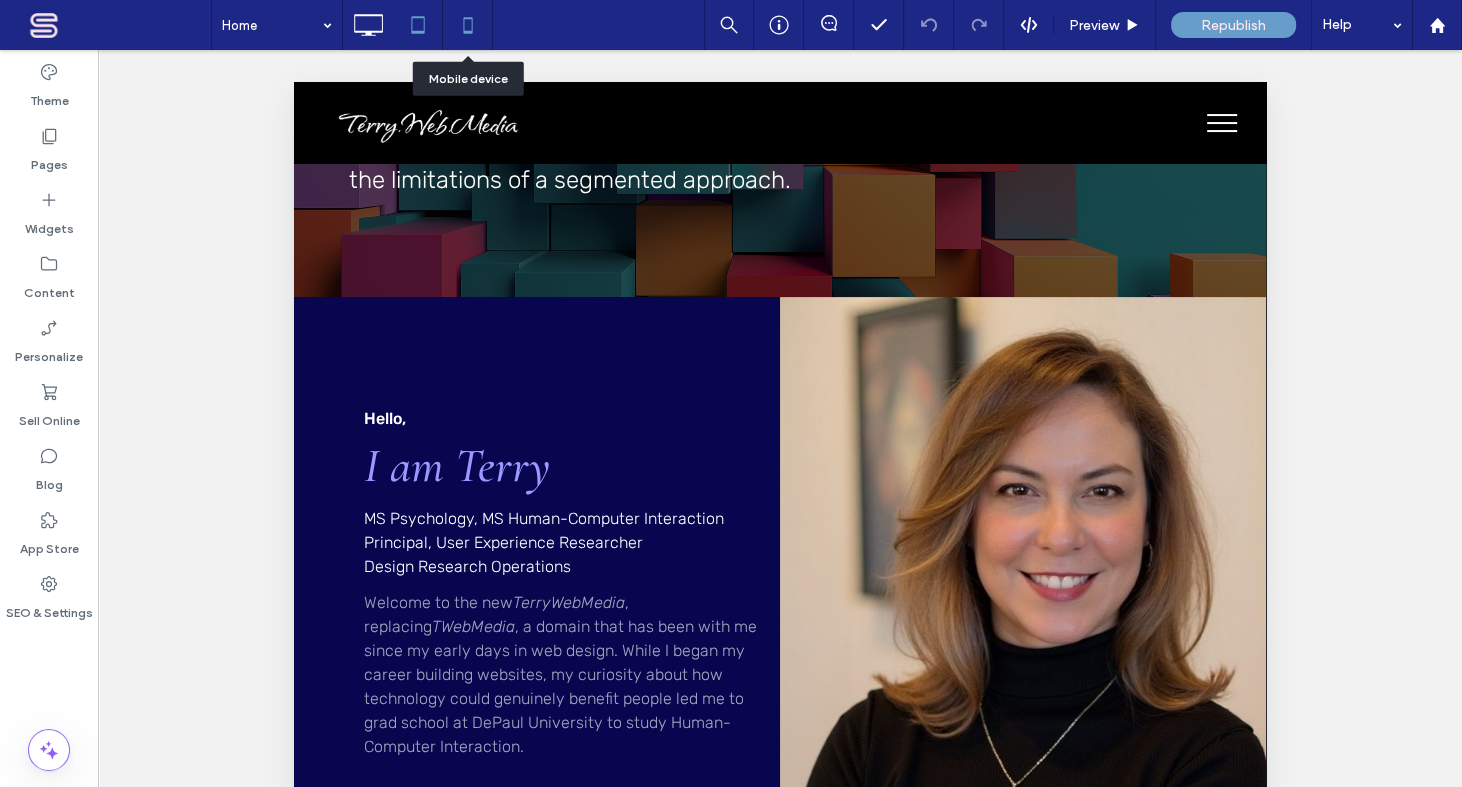 click 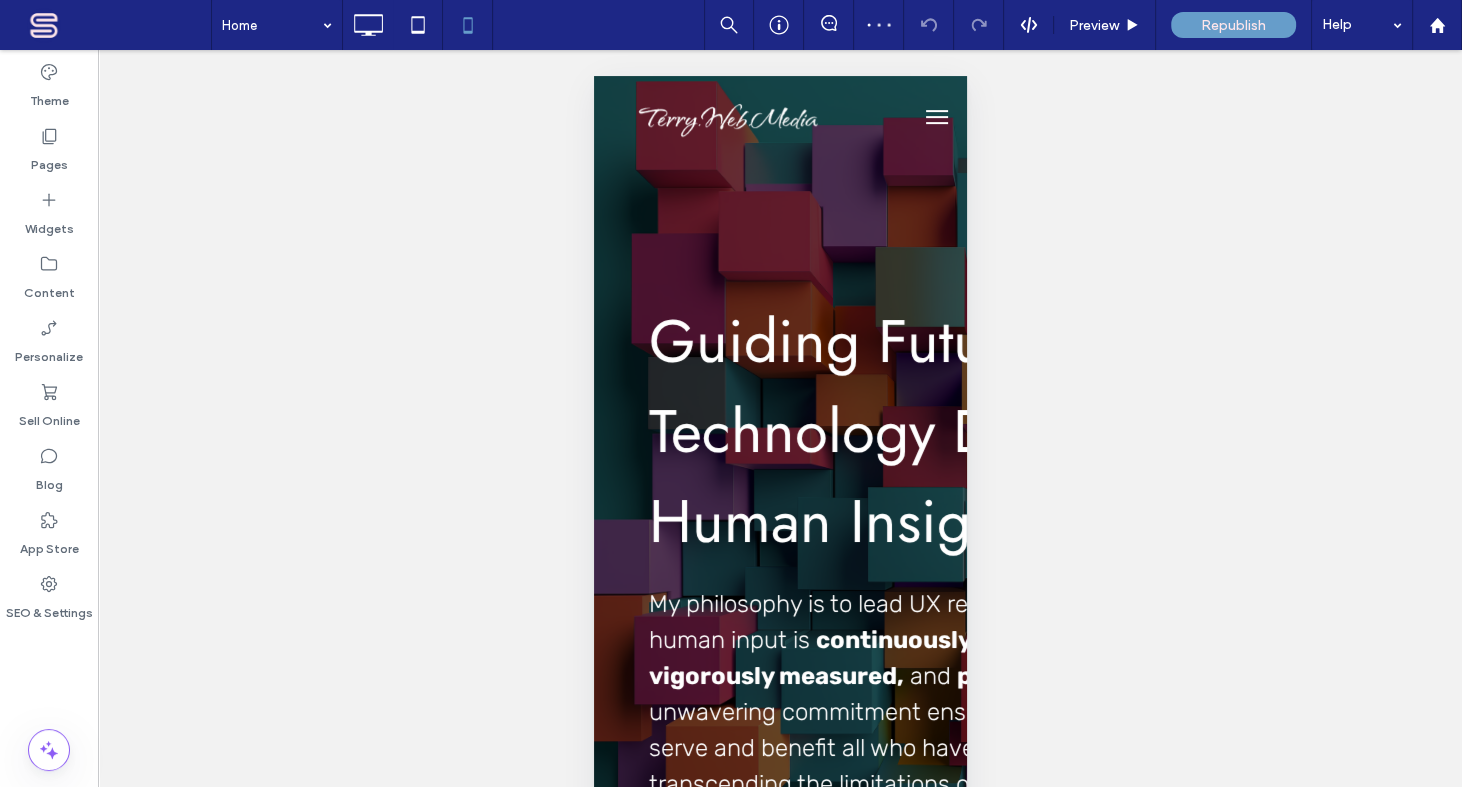 scroll, scrollTop: 0, scrollLeft: 0, axis: both 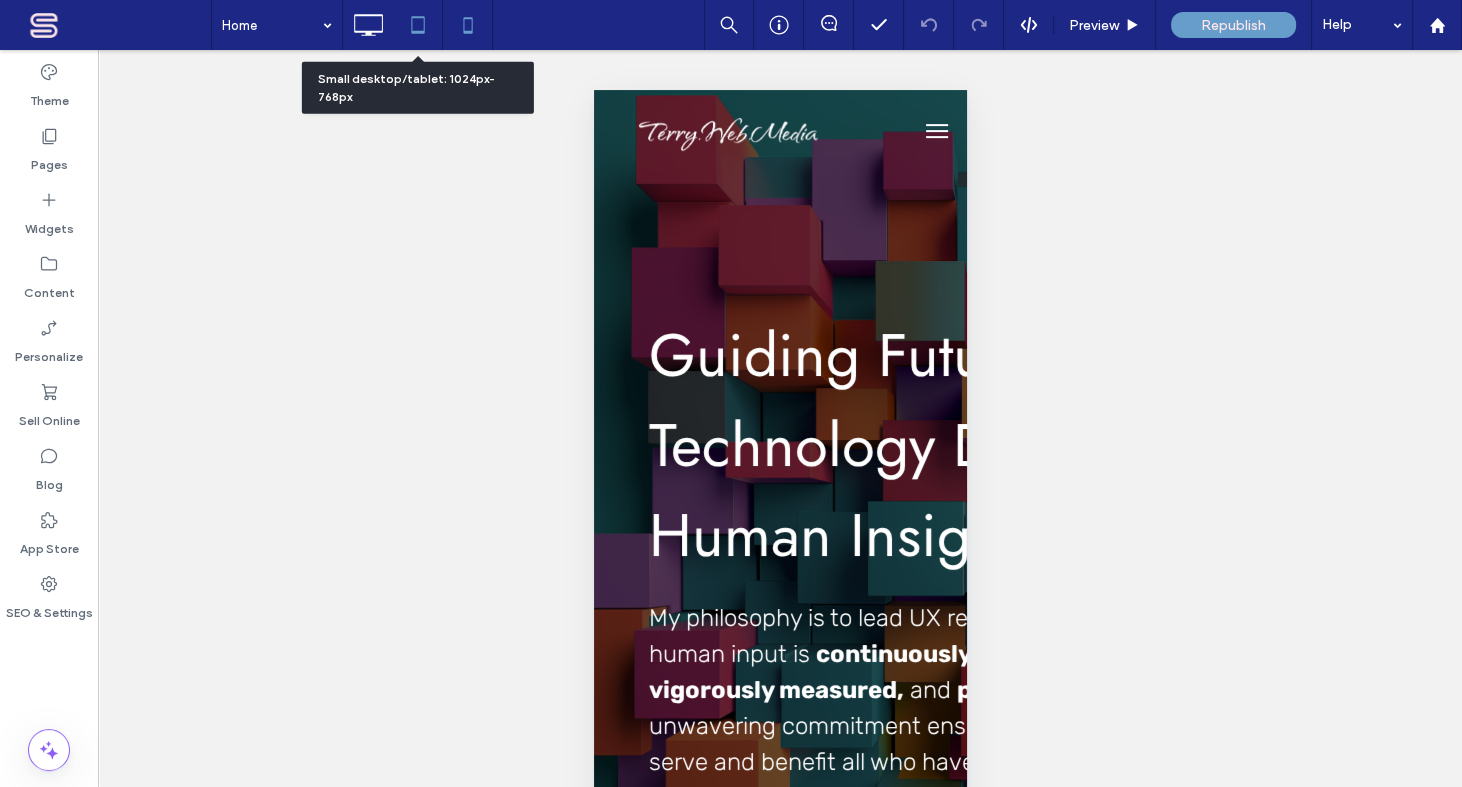 click 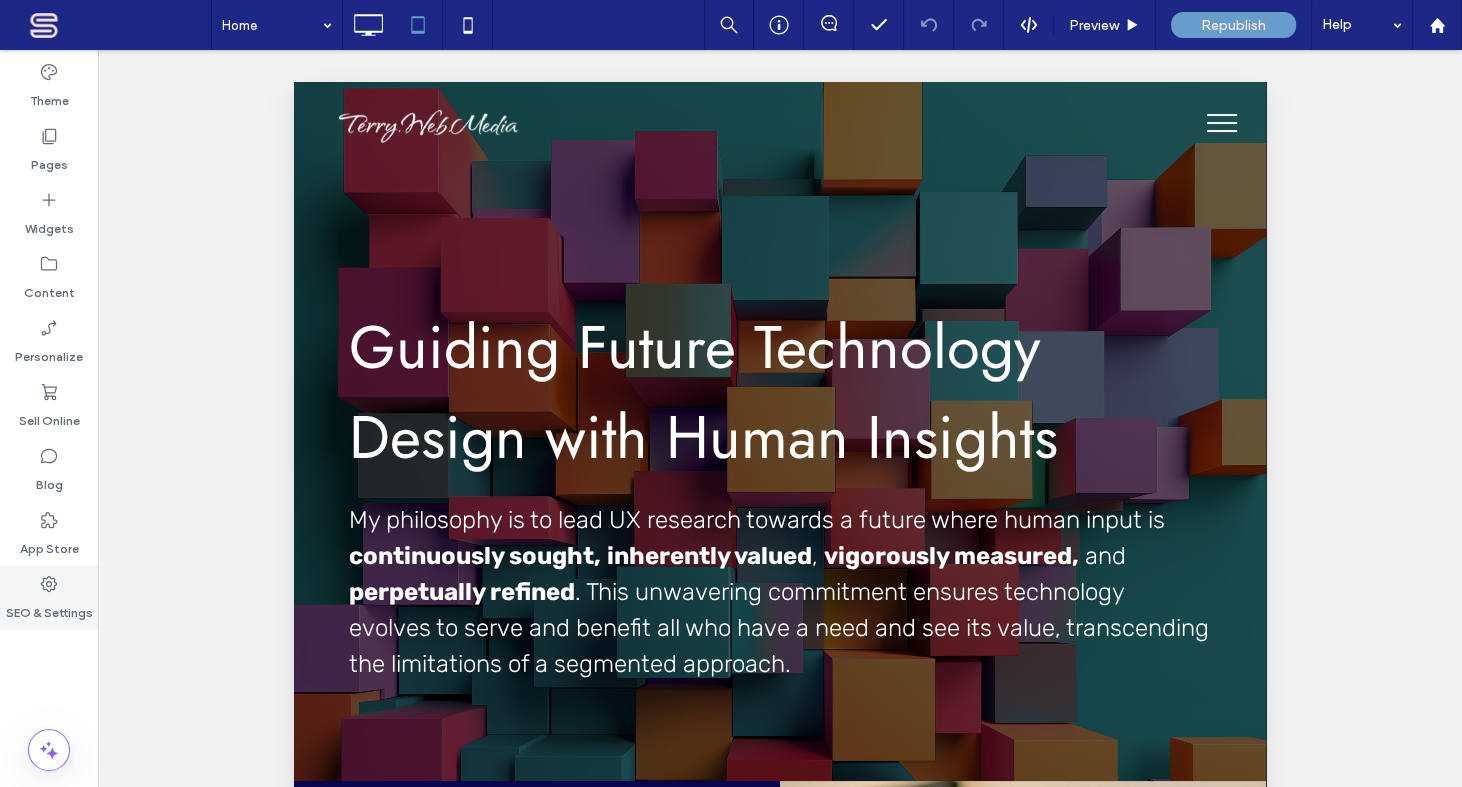 click on "SEO & Settings" at bounding box center (49, 608) 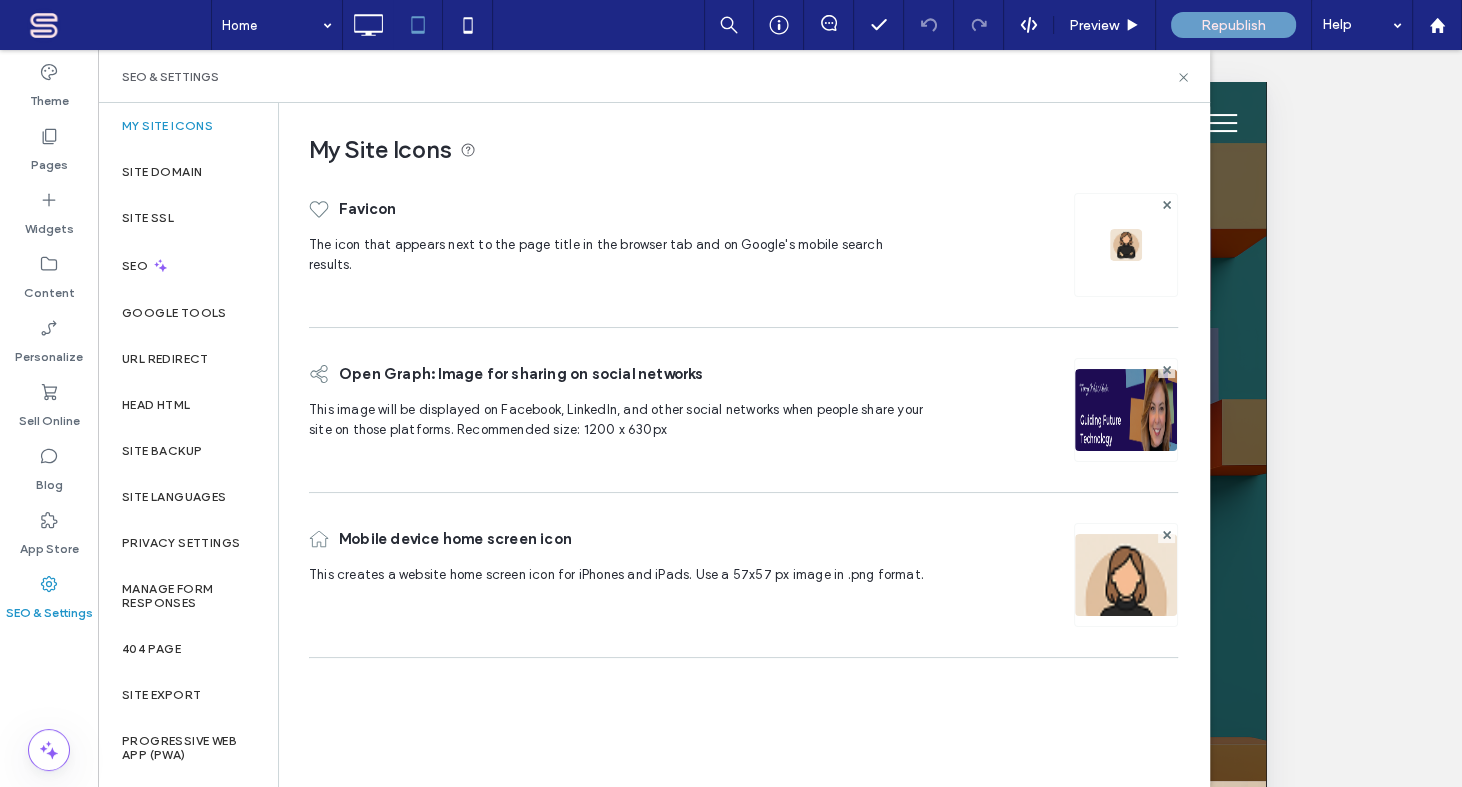 click at bounding box center [1126, 245] 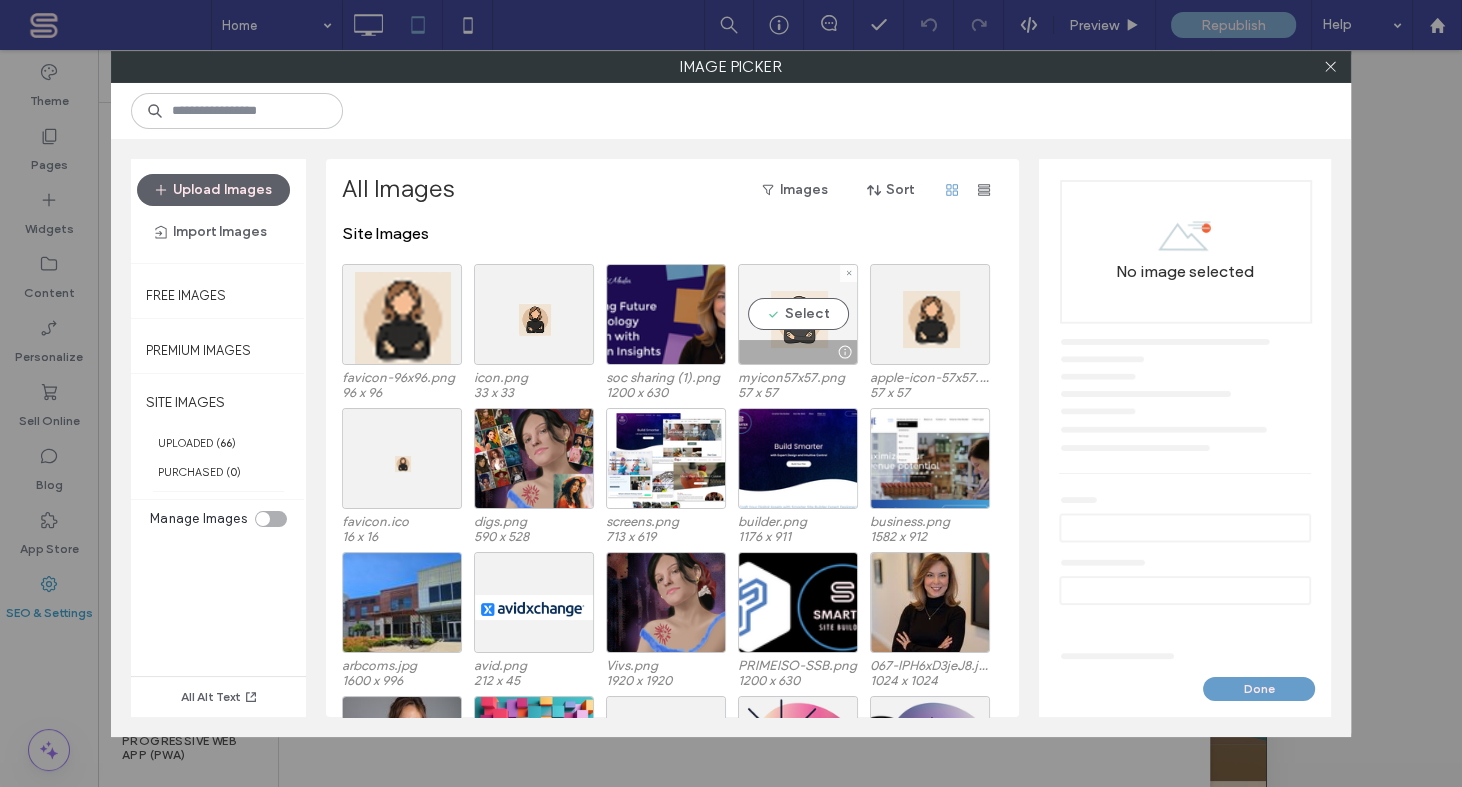 click on "Select" at bounding box center (798, 314) 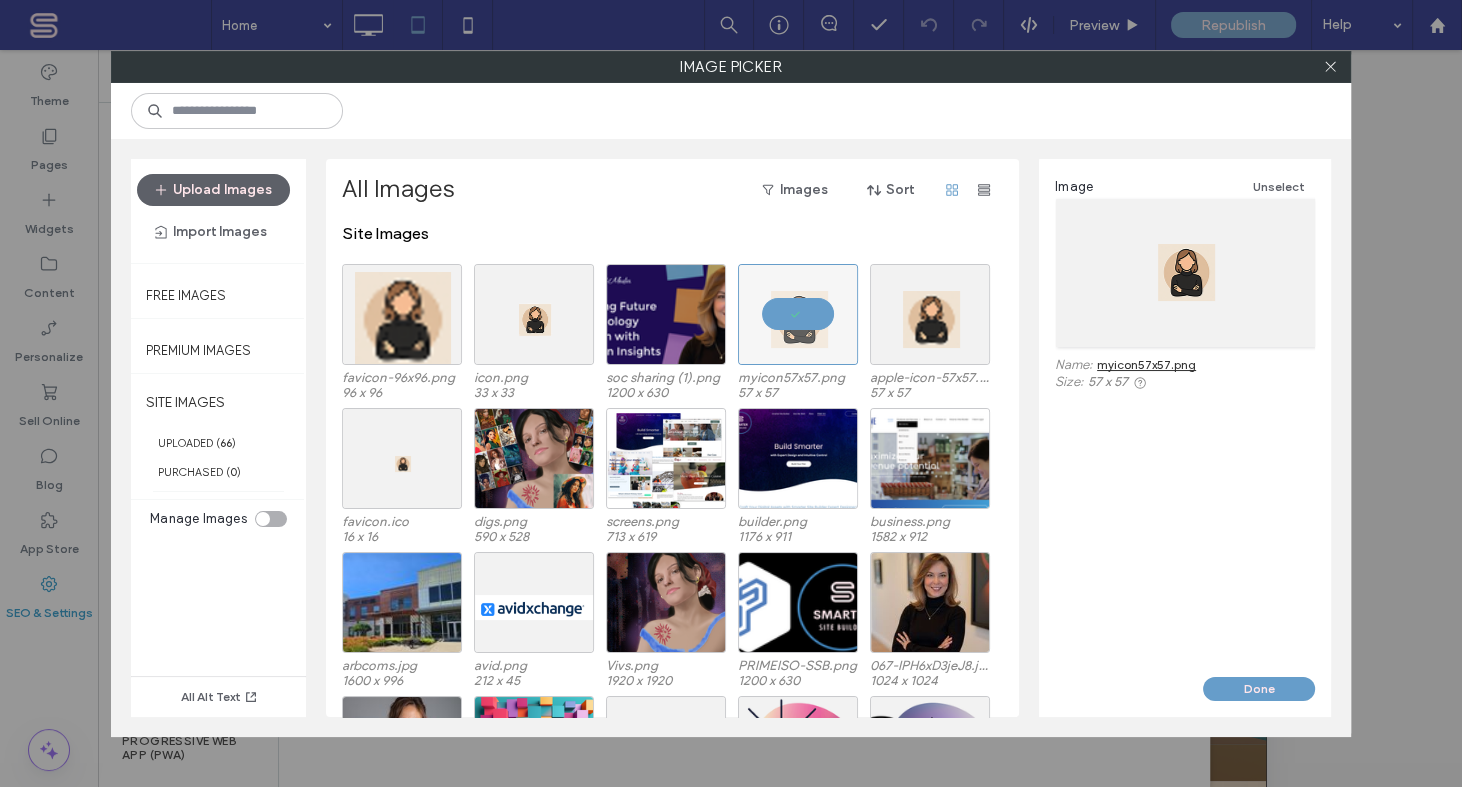 click at bounding box center [731, 111] 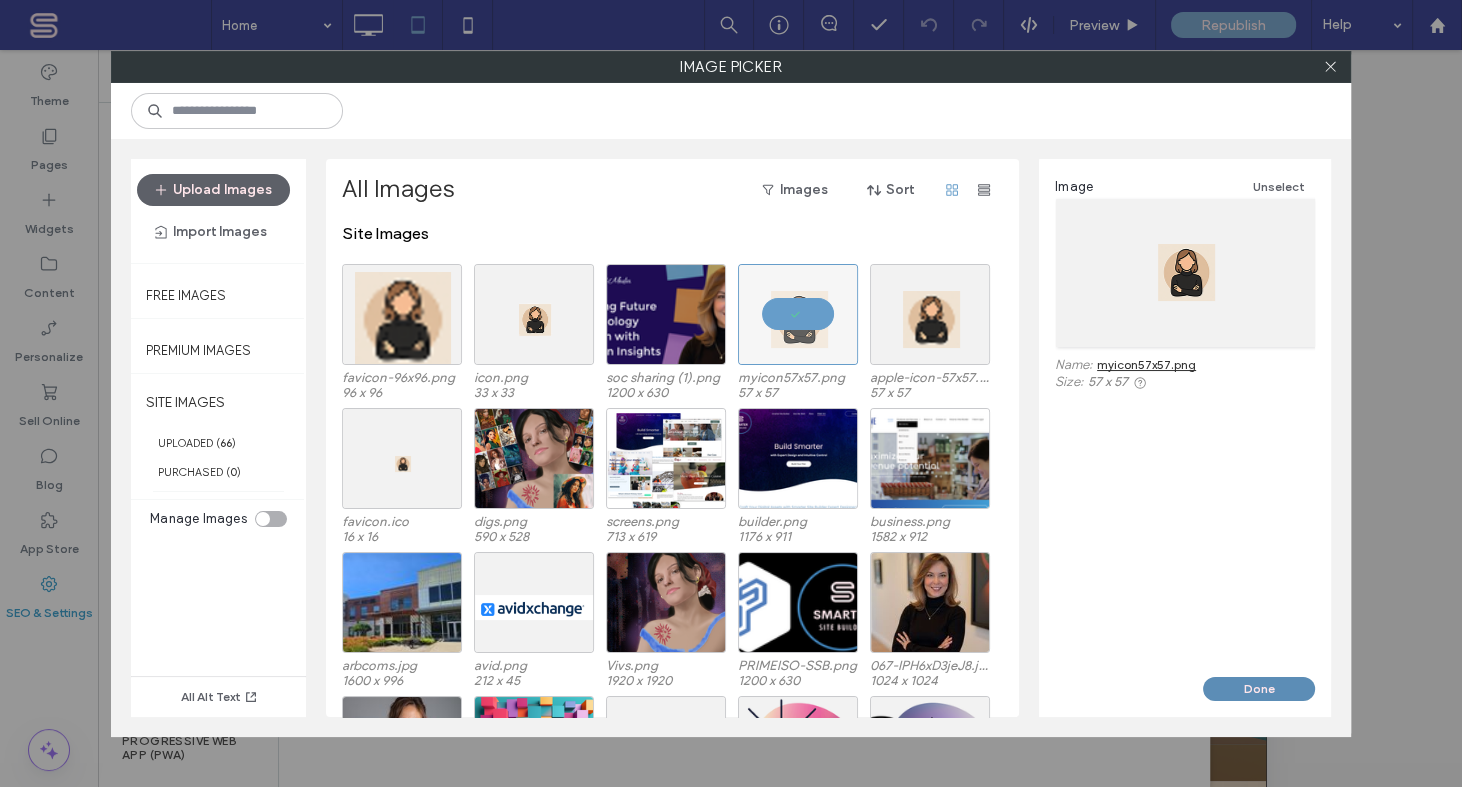click on "Done" at bounding box center (1259, 689) 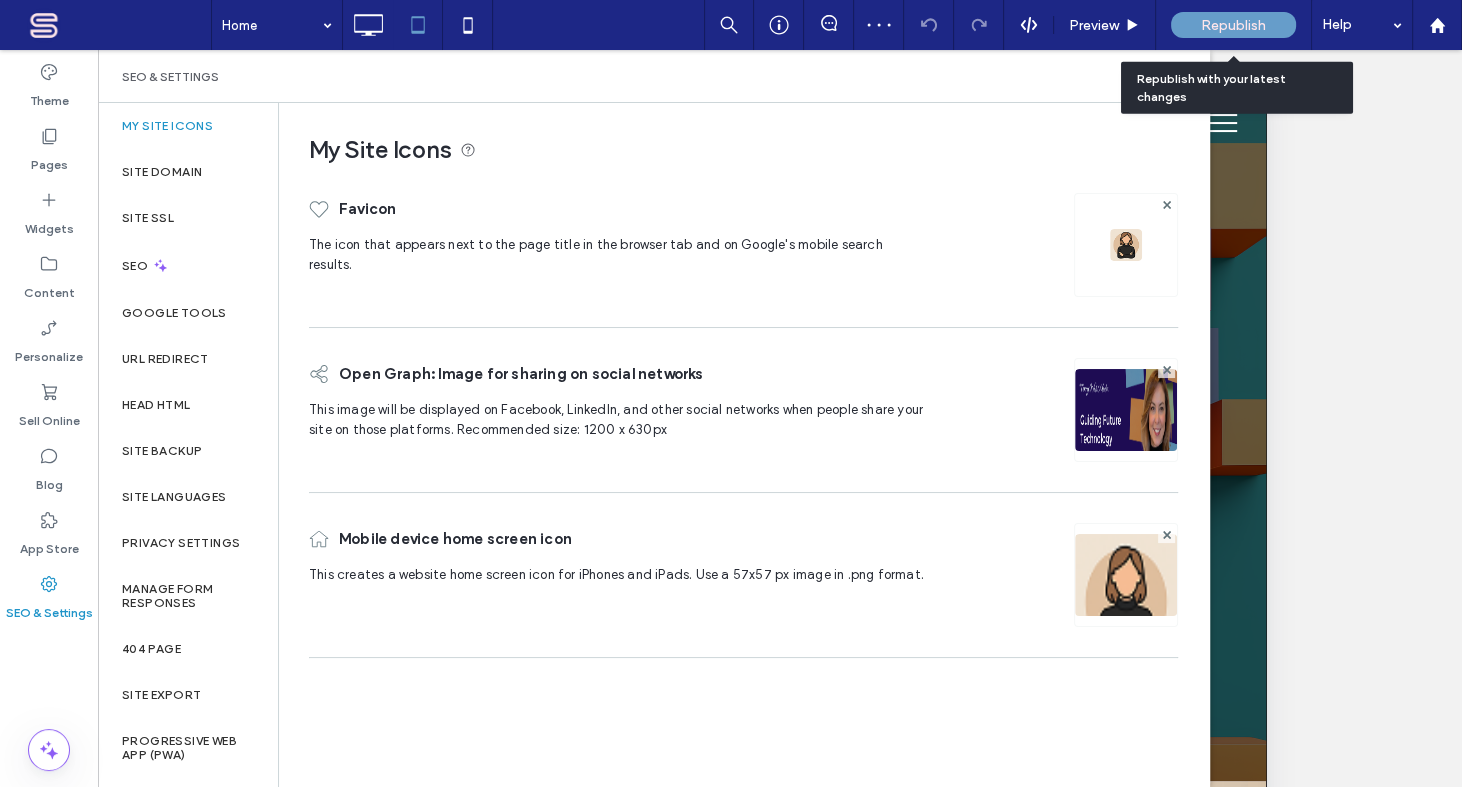click on "Republish" at bounding box center [1233, 25] 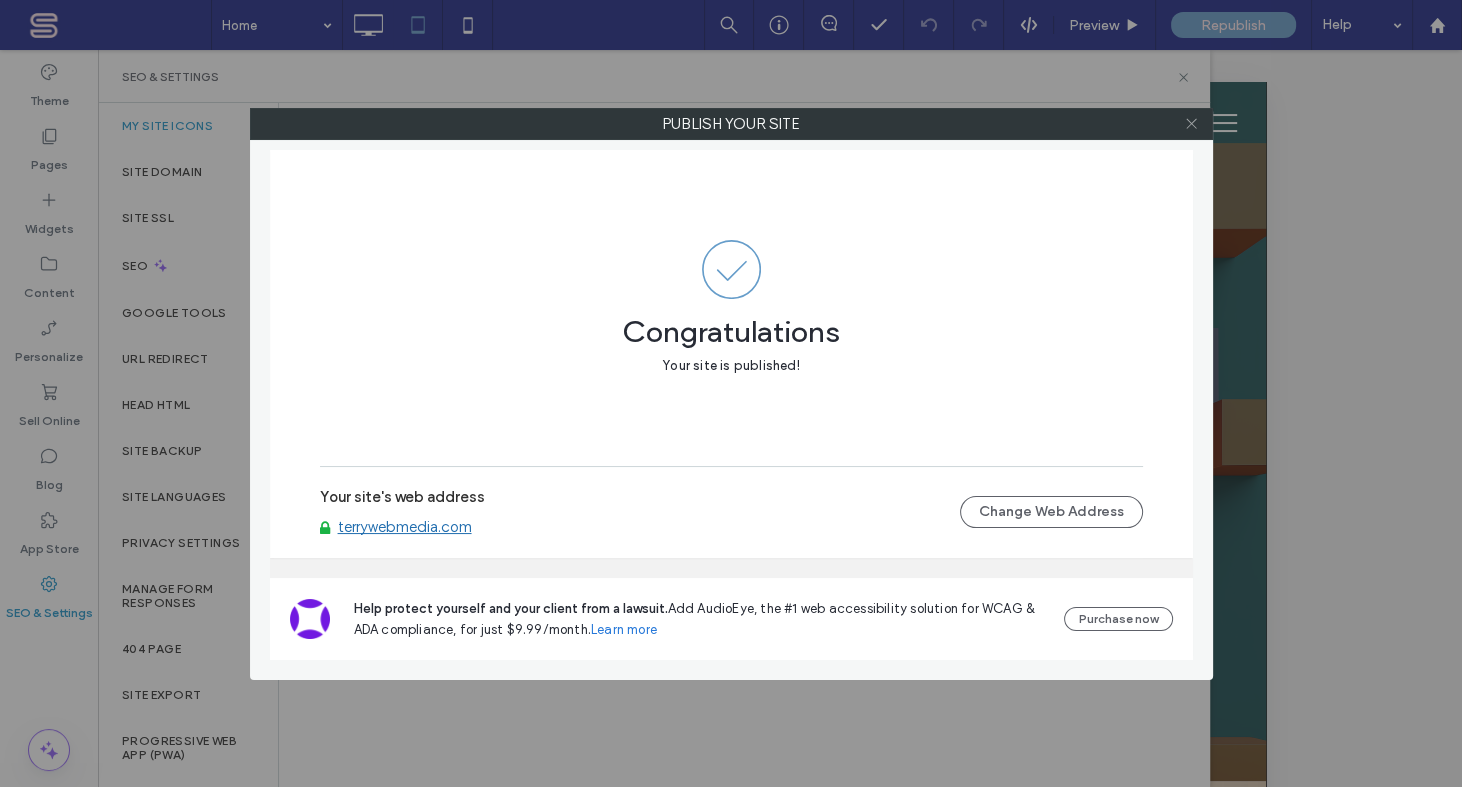 click 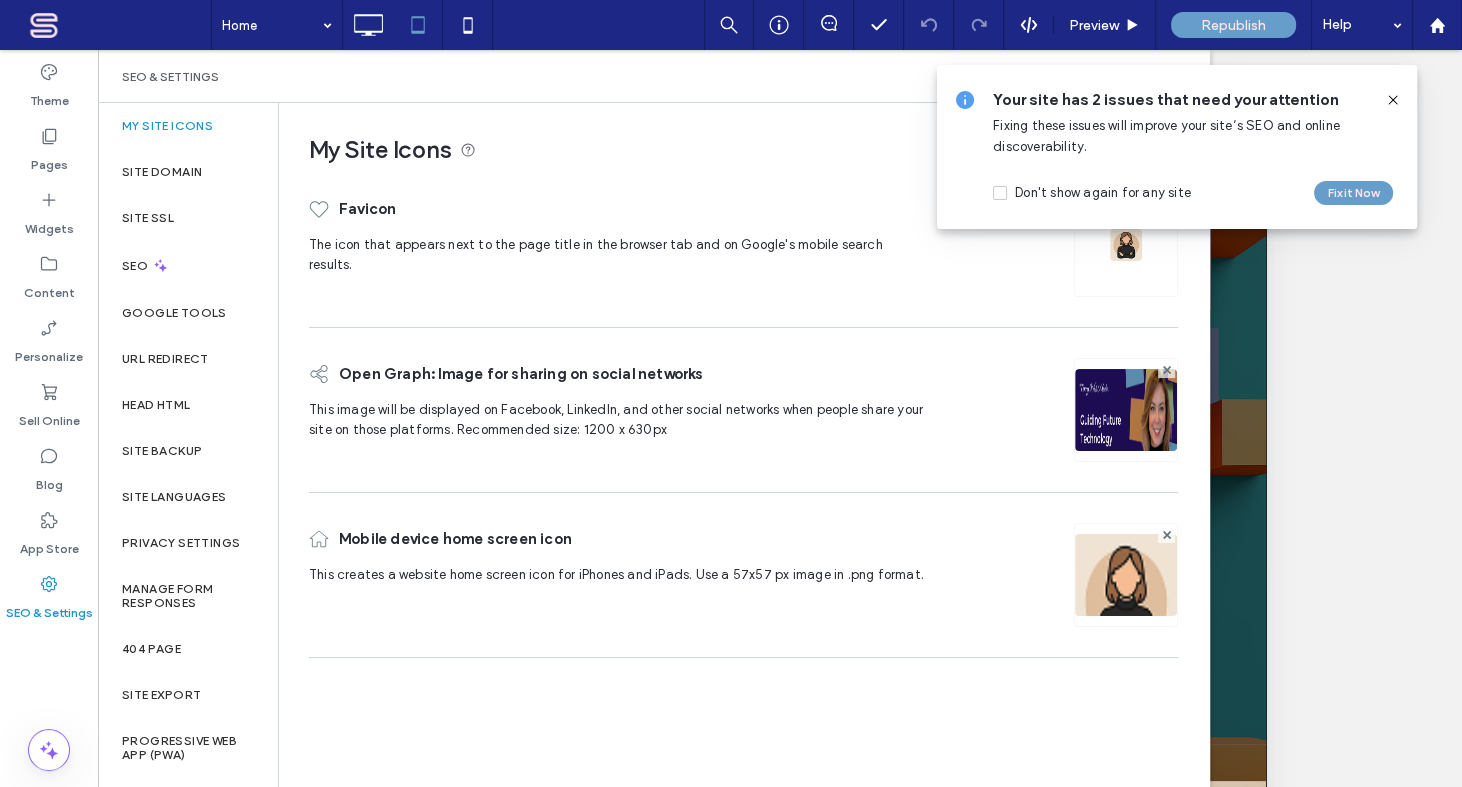 click 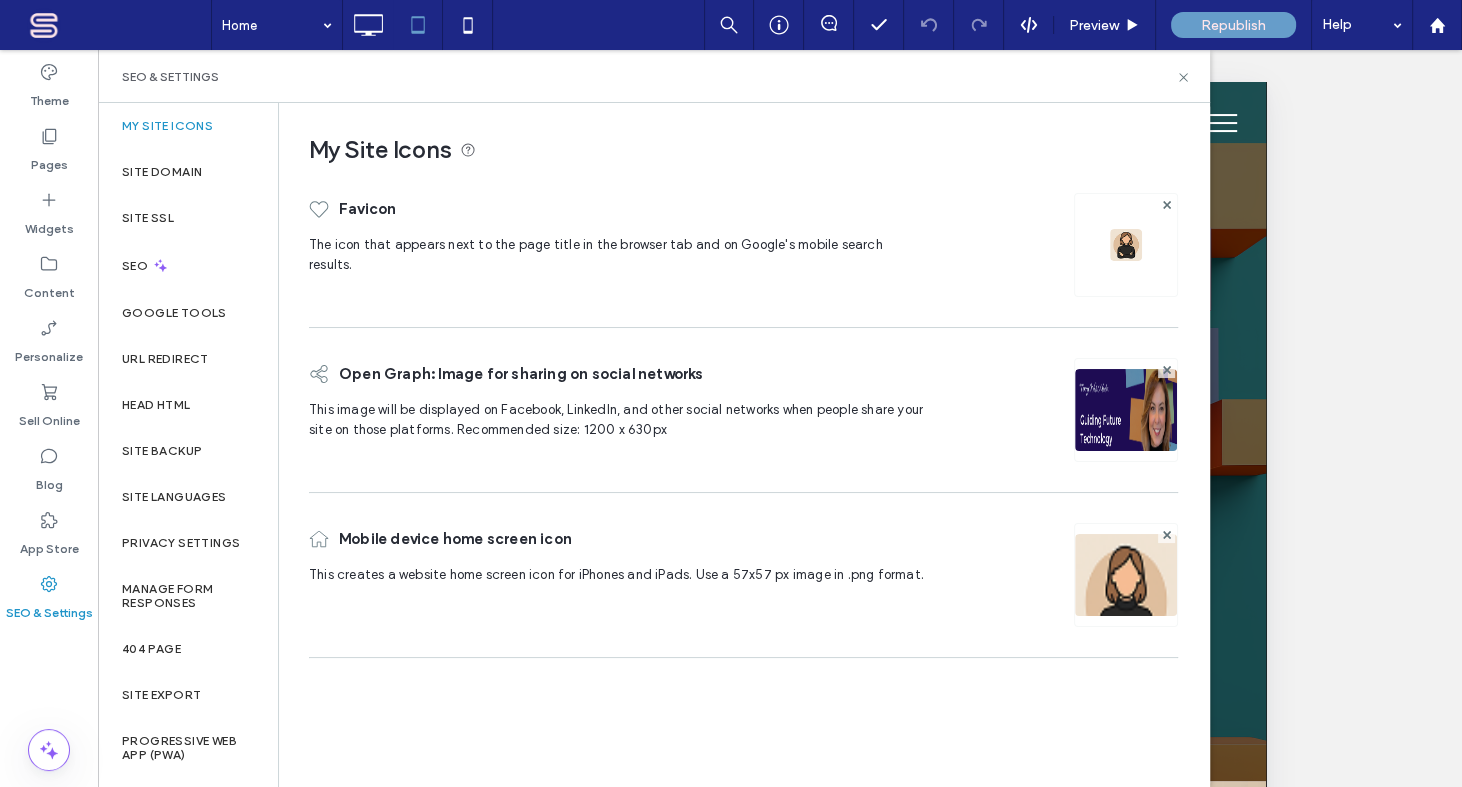 click 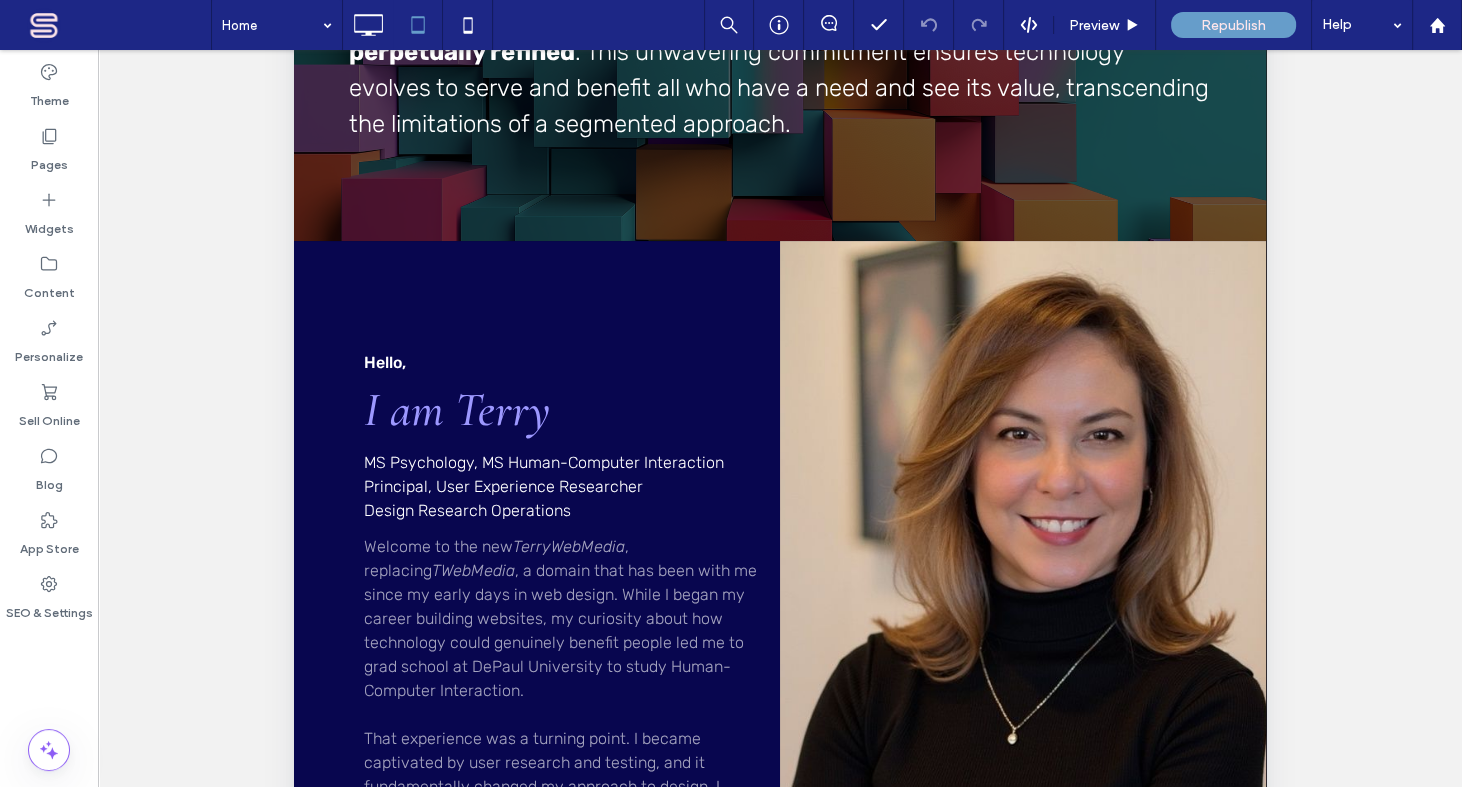 scroll, scrollTop: 606, scrollLeft: 0, axis: vertical 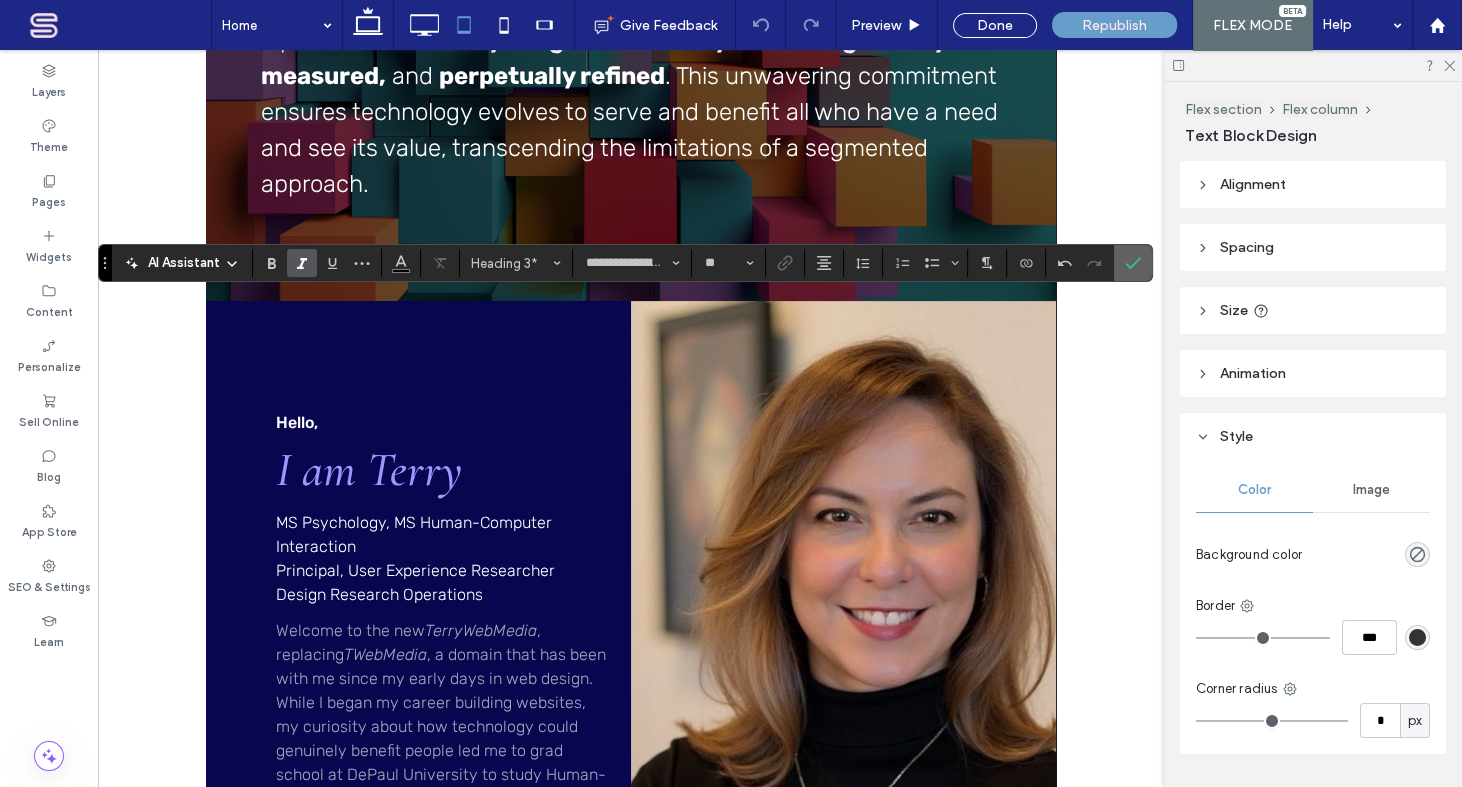 click 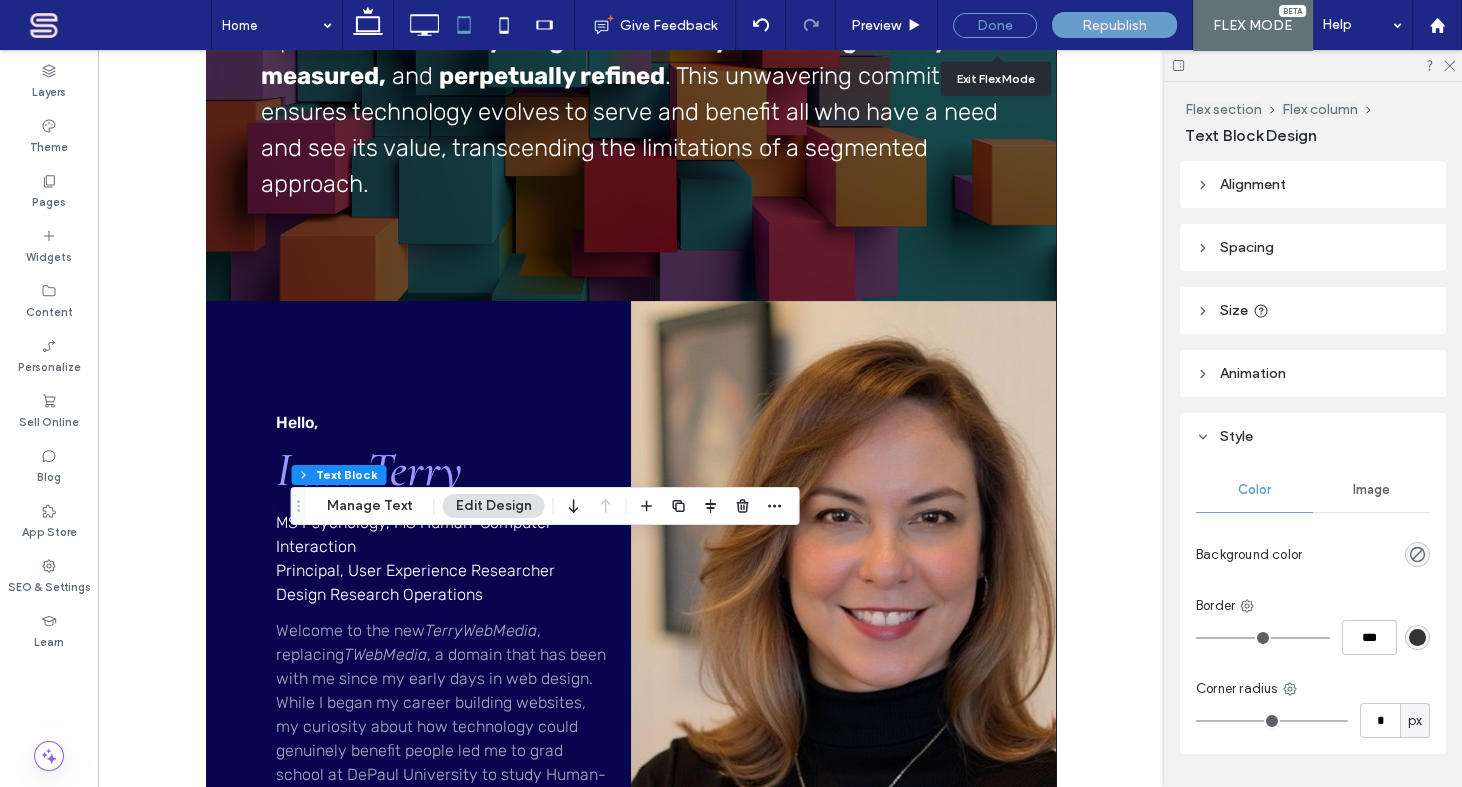 click on "Done" at bounding box center [995, 25] 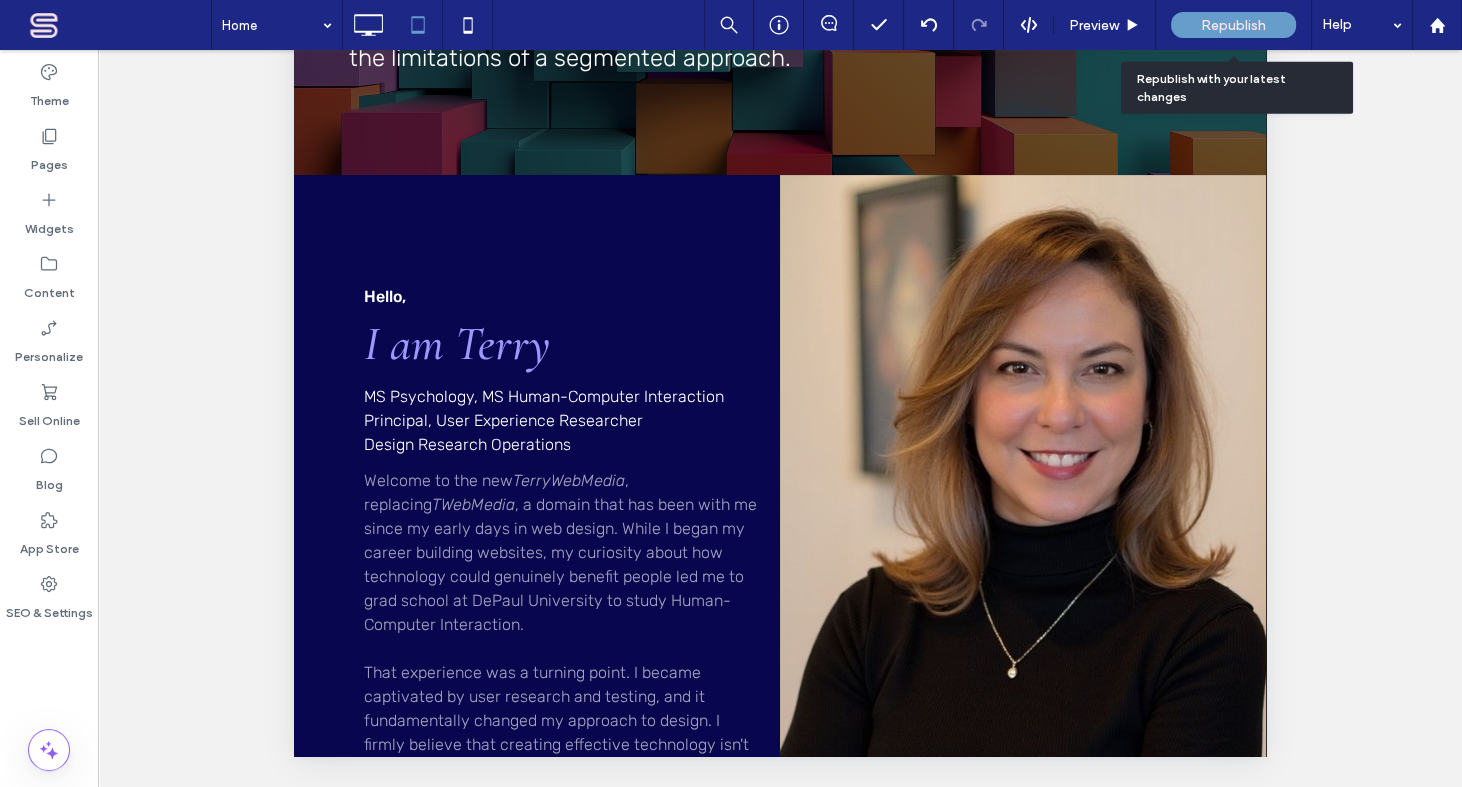 click on "Republish" at bounding box center [1233, 25] 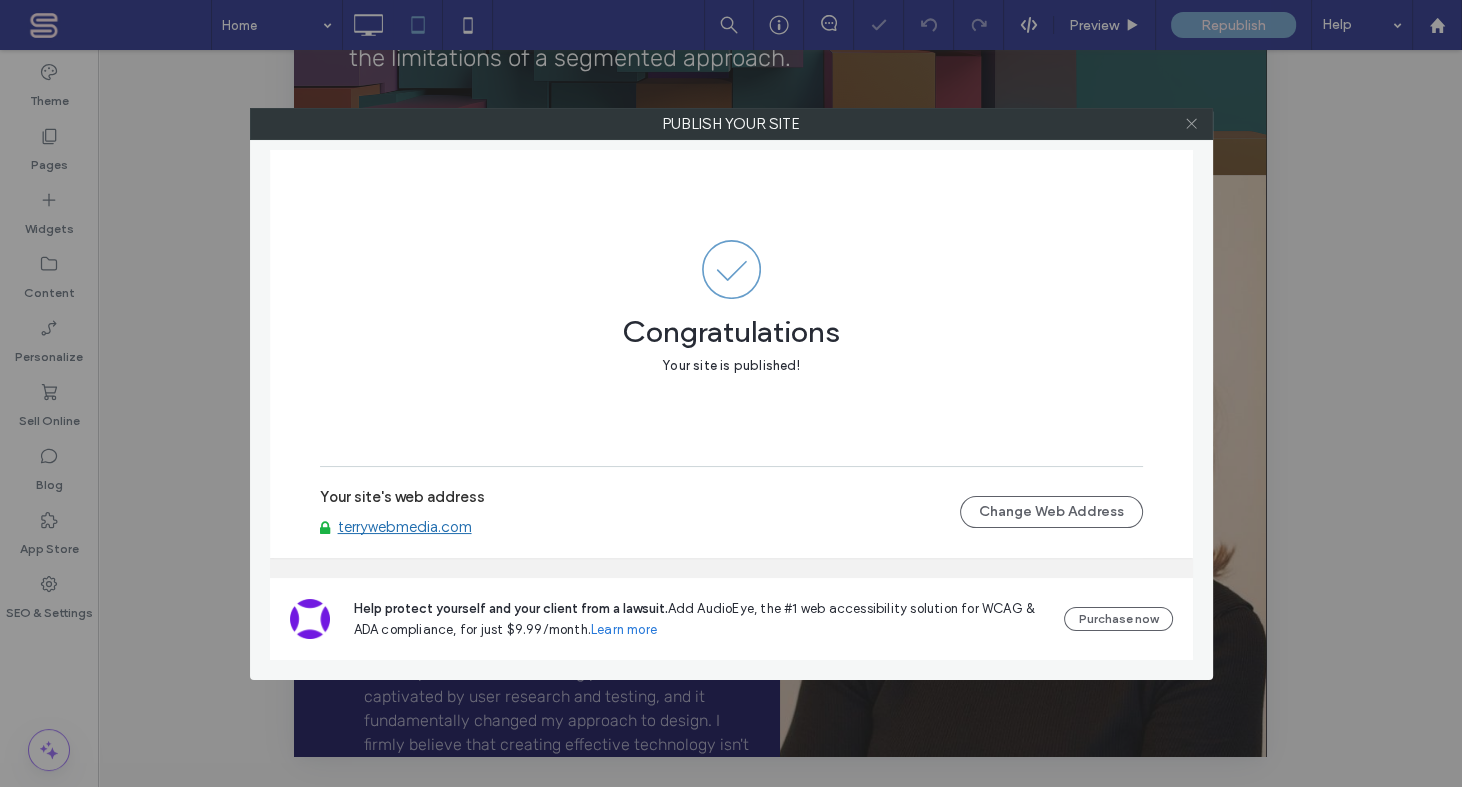 click 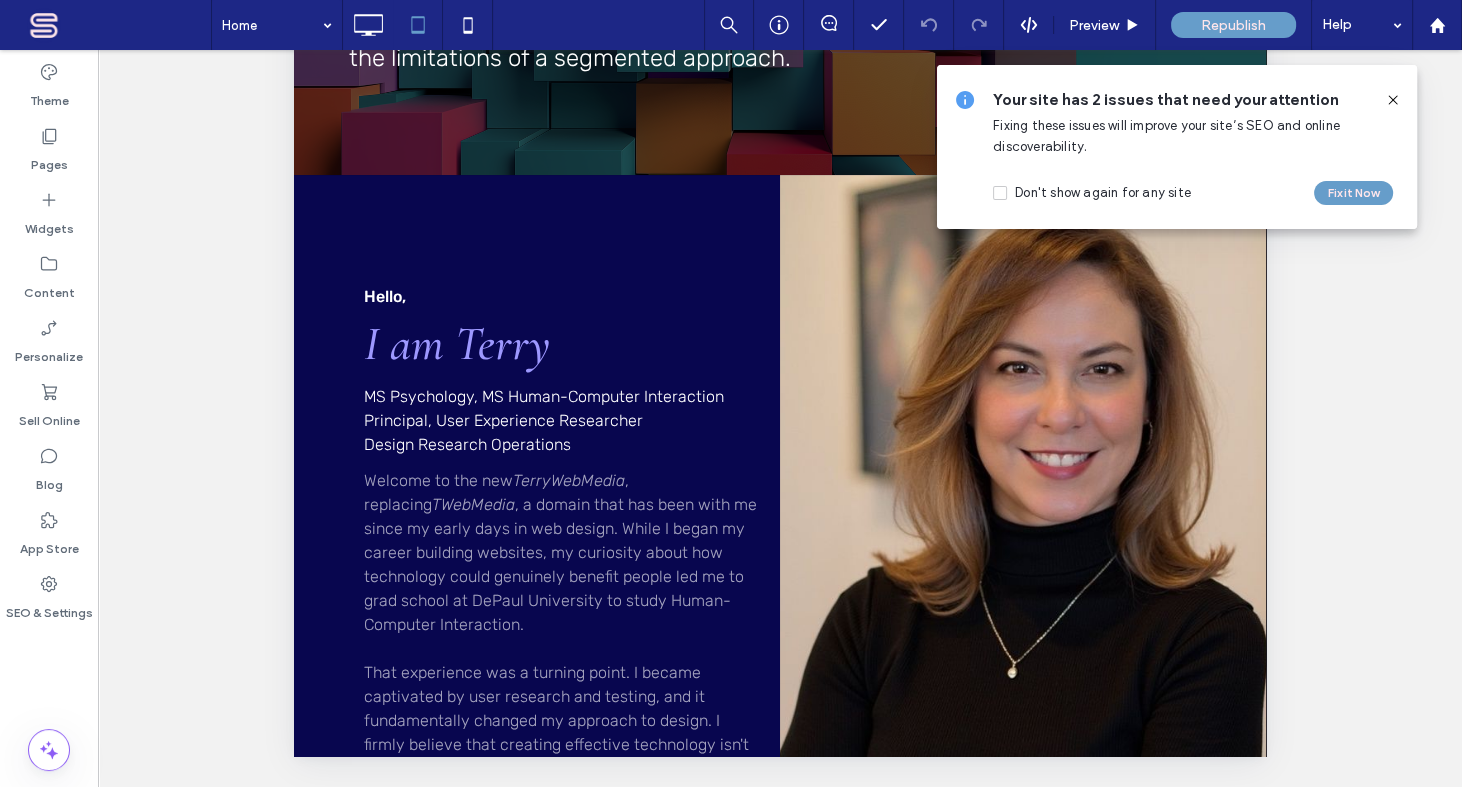 click 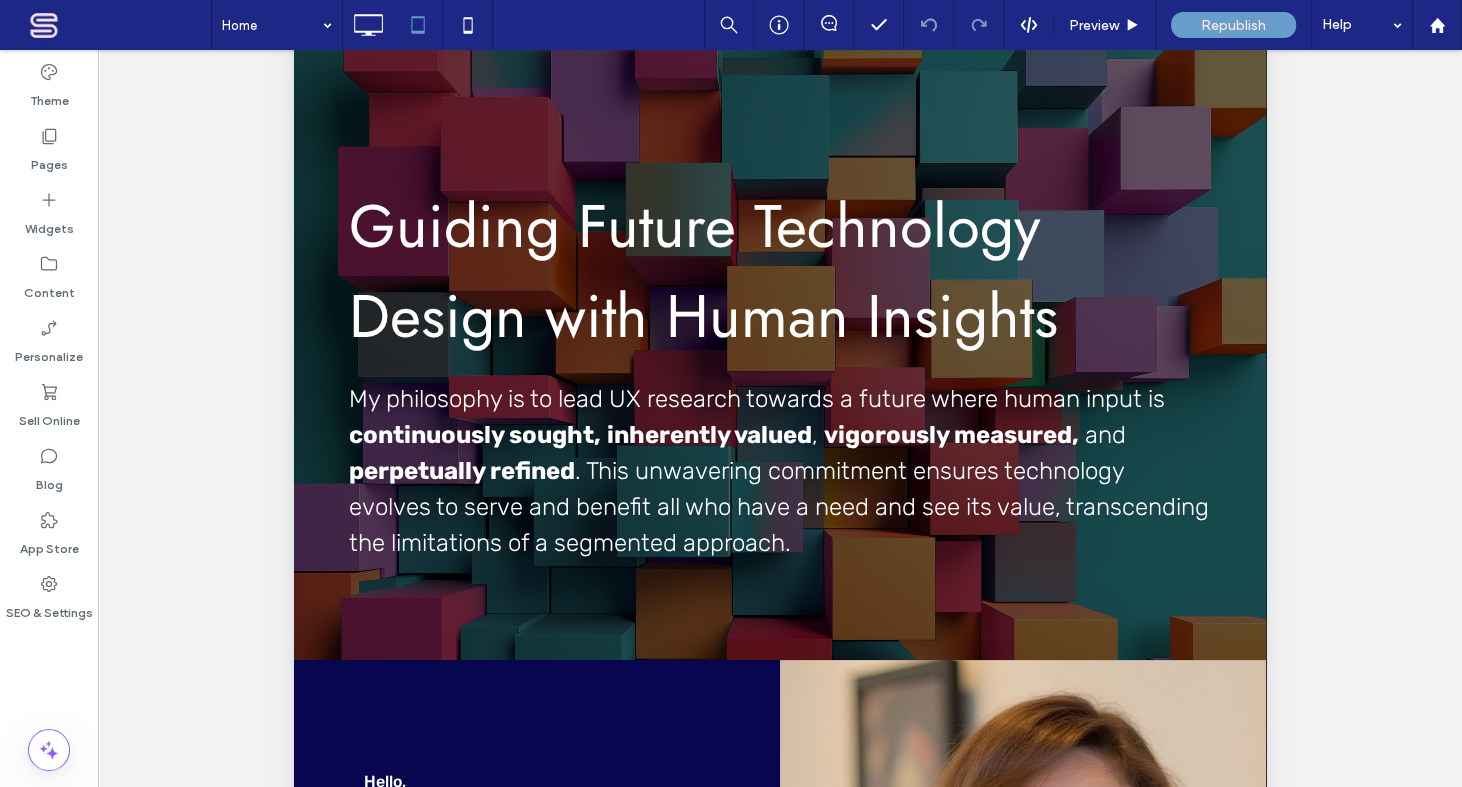scroll, scrollTop: 0, scrollLeft: 0, axis: both 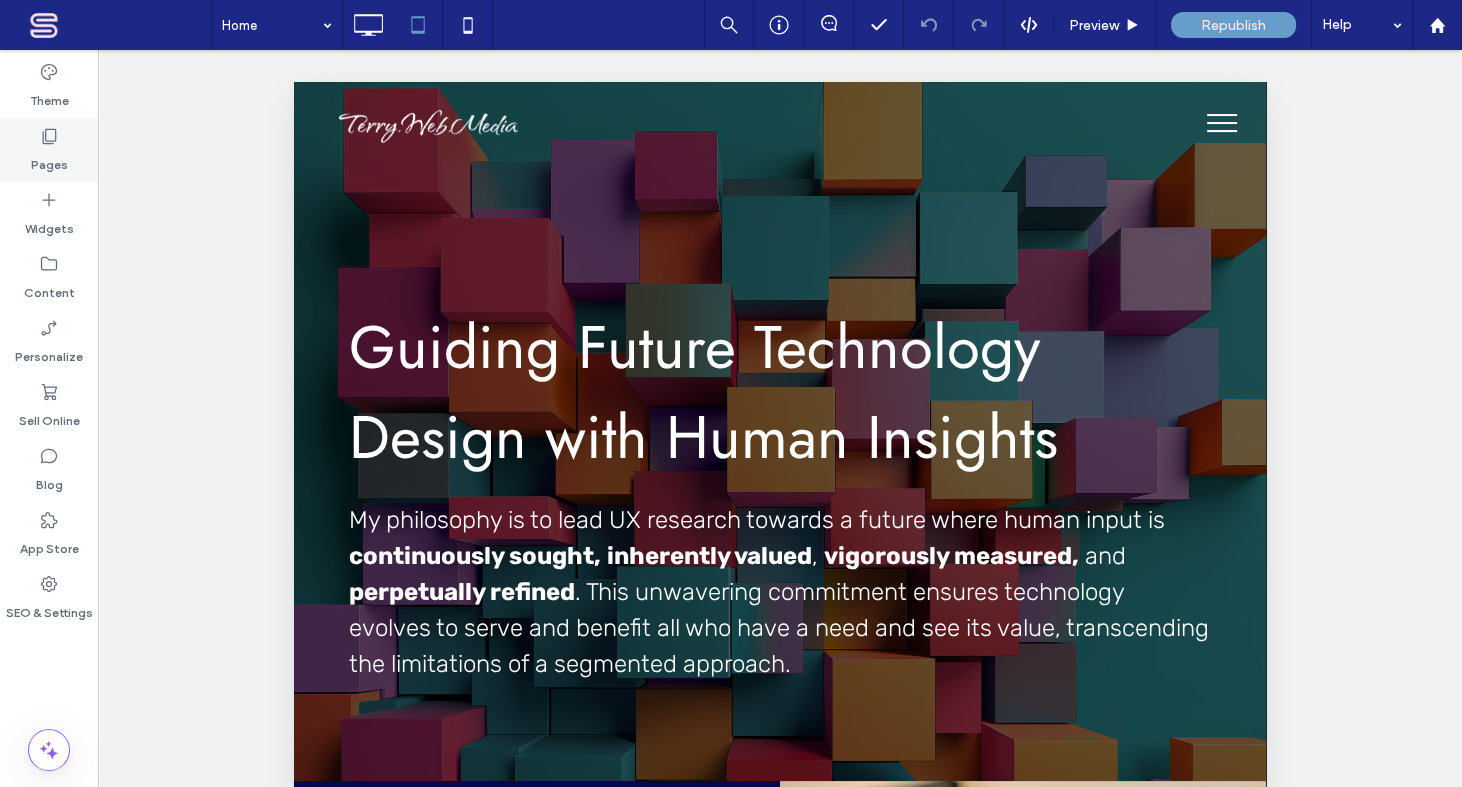 click on "Pages" at bounding box center (49, 160) 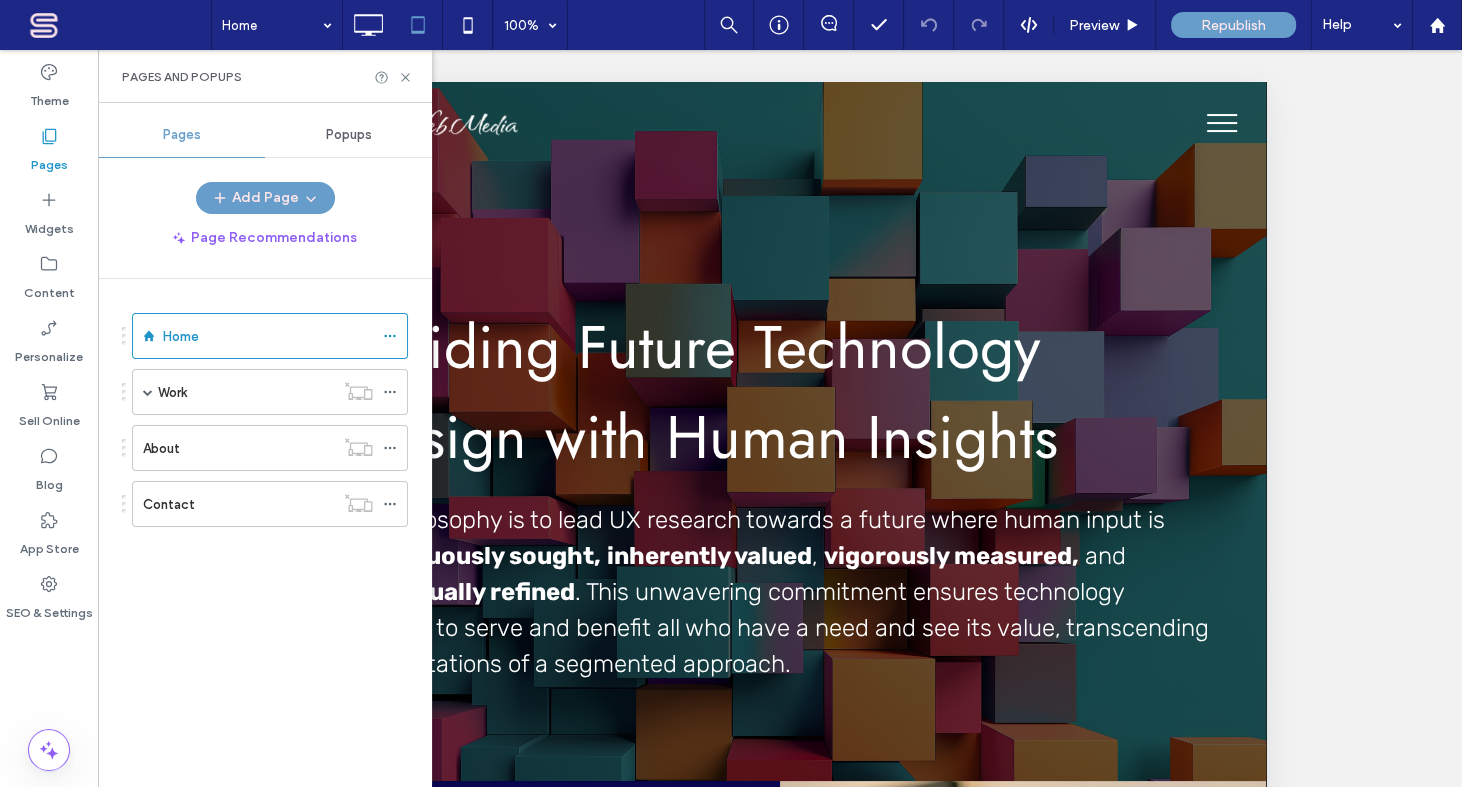 click on "Popups" at bounding box center (349, 135) 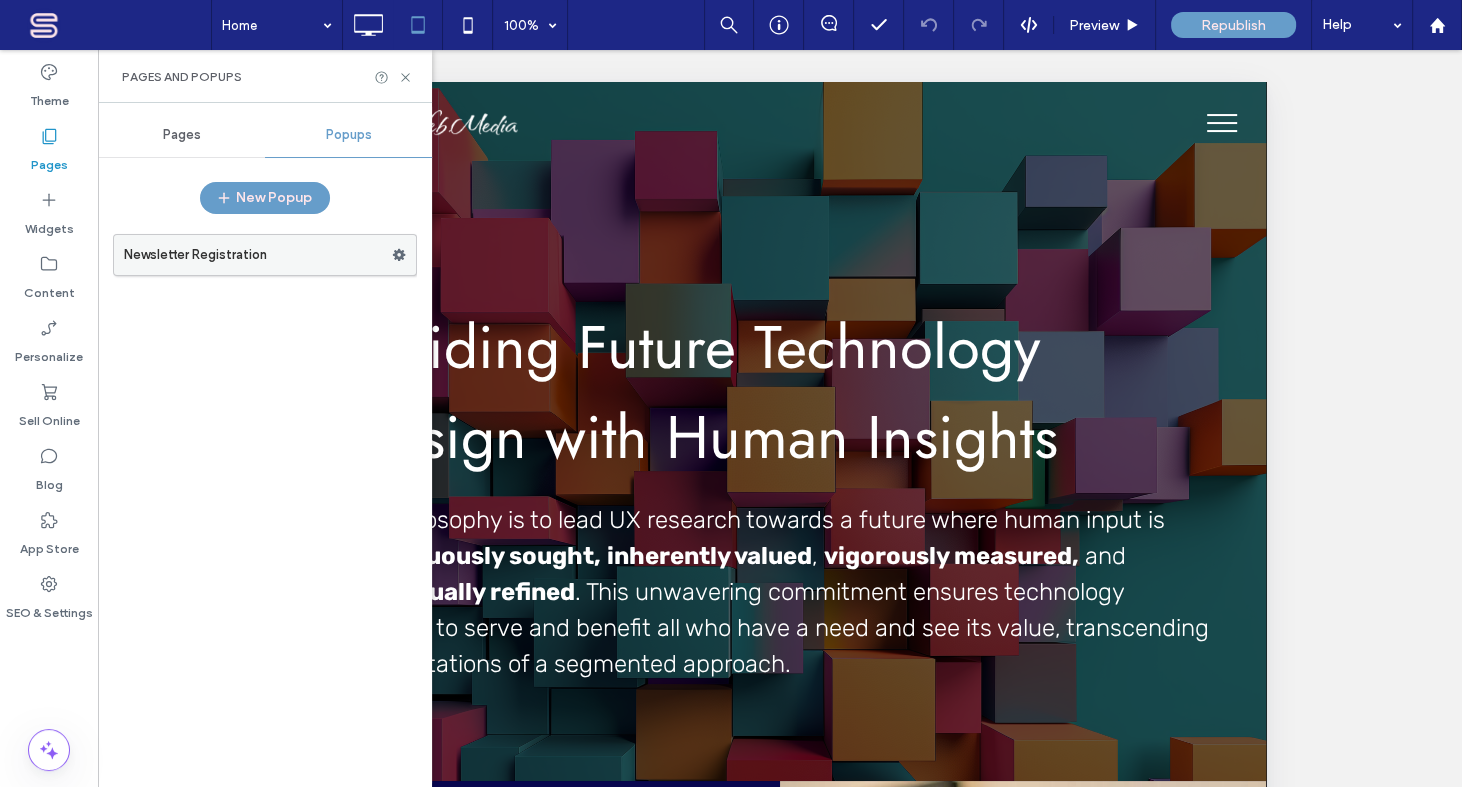 click on "Newsletter Registration" at bounding box center (258, 255) 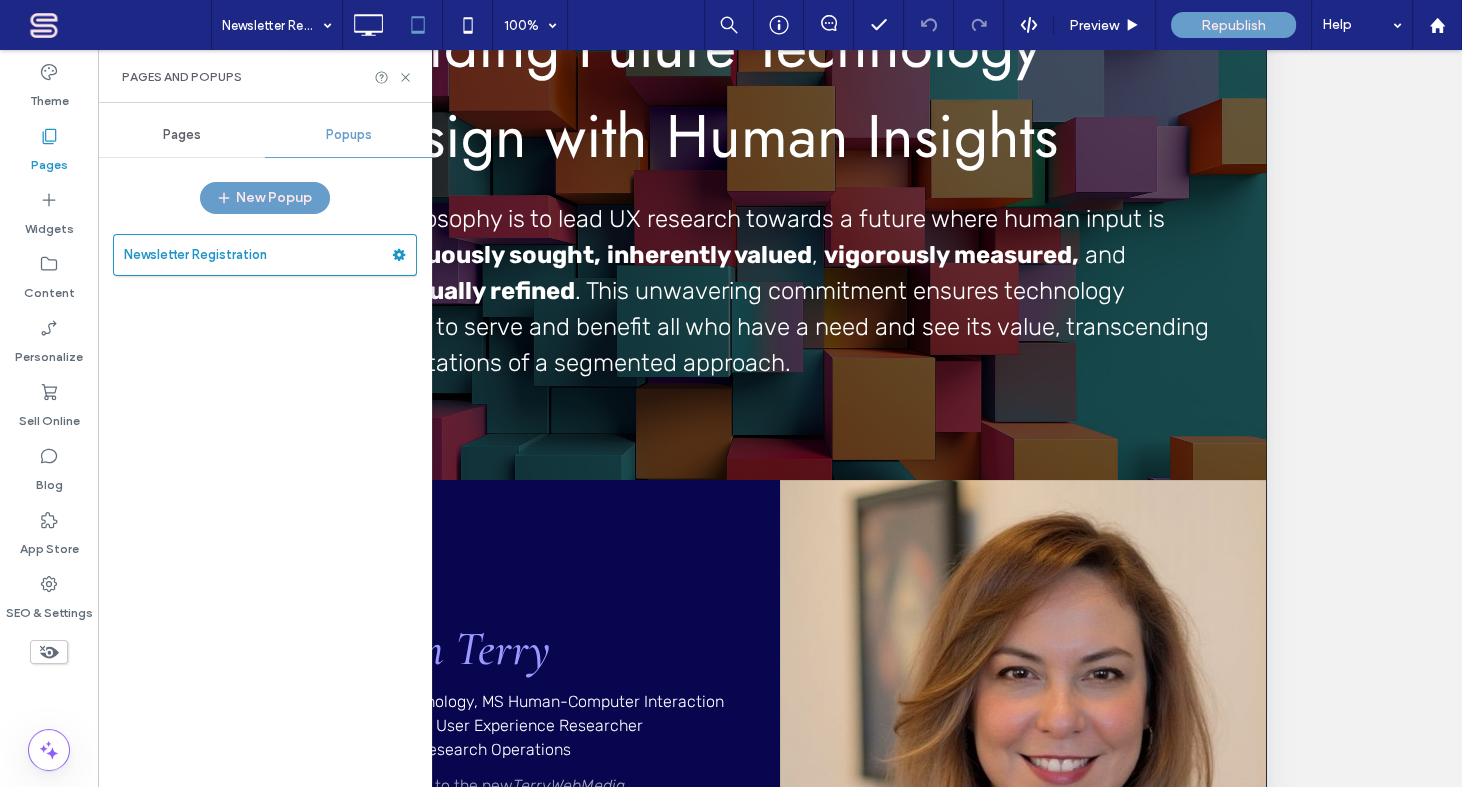 scroll, scrollTop: 484, scrollLeft: 0, axis: vertical 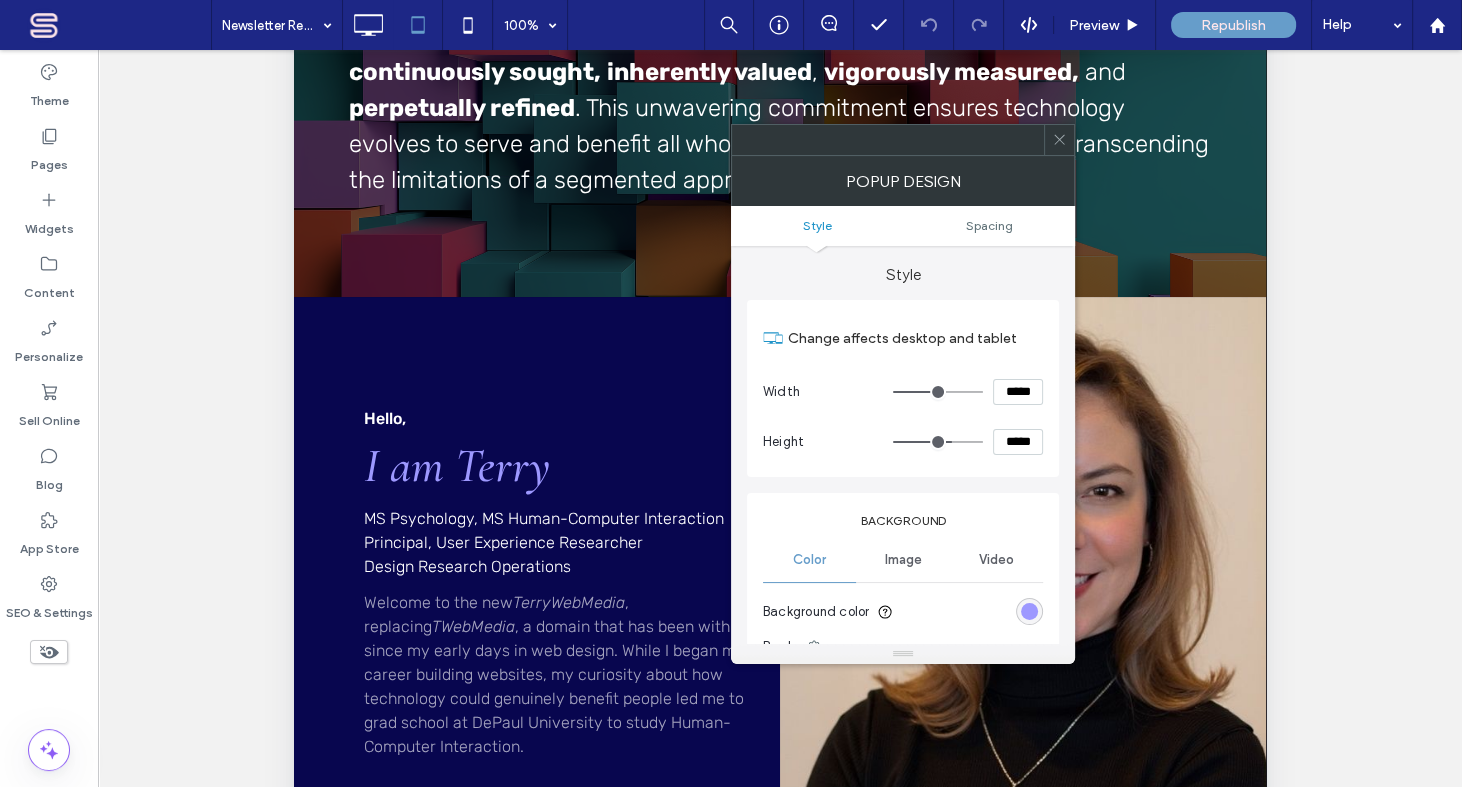 type on "*" 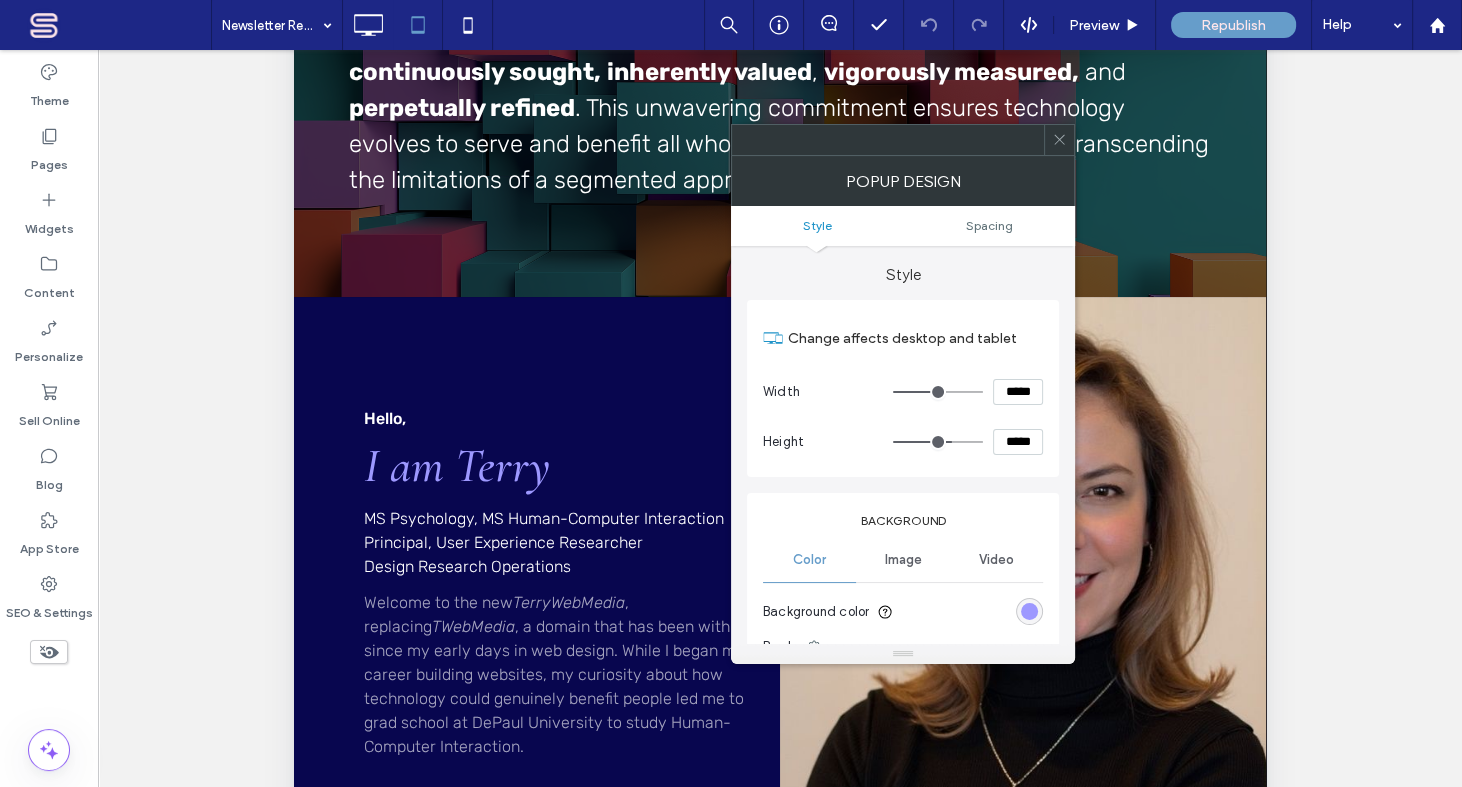 type on "***" 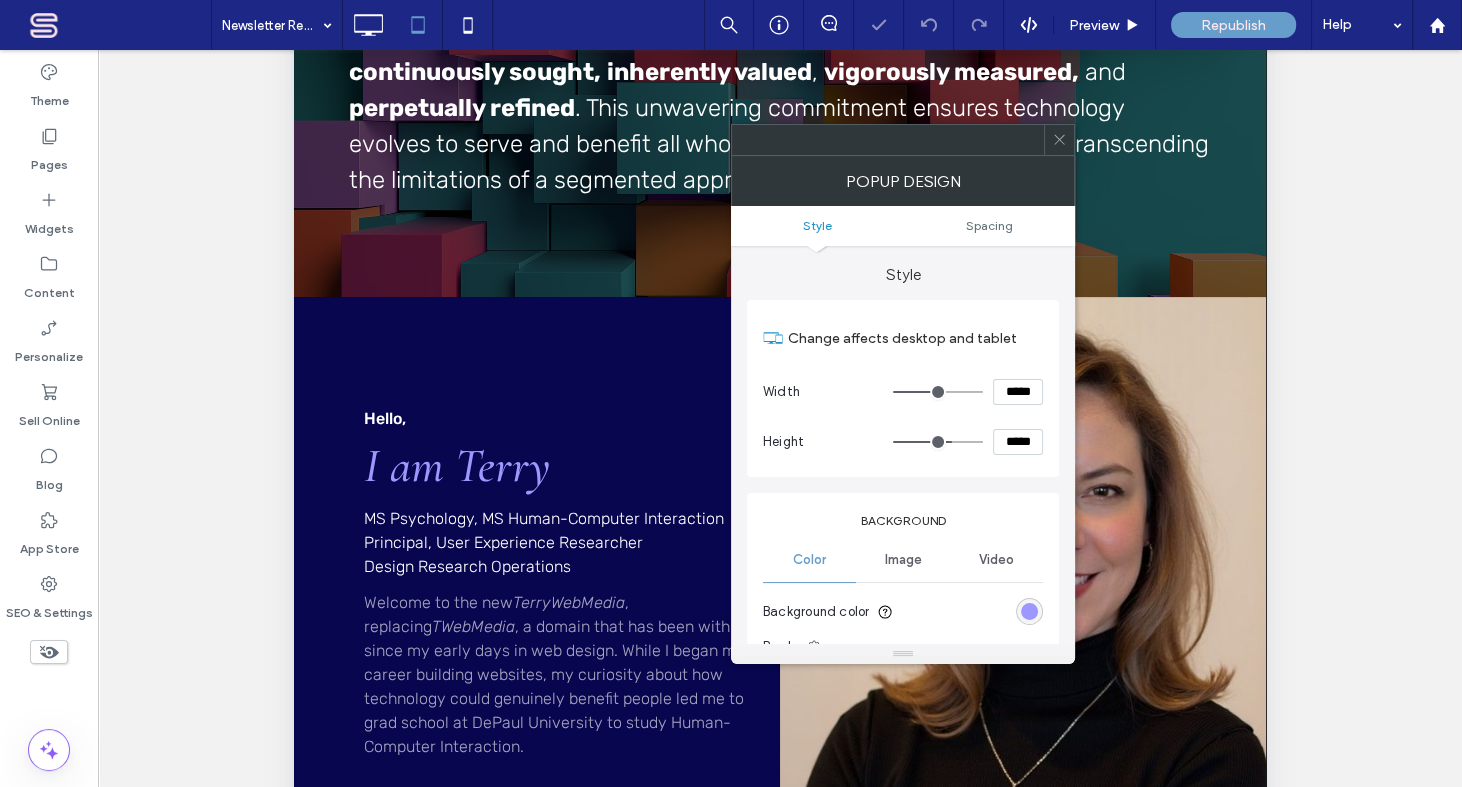 type on "***" 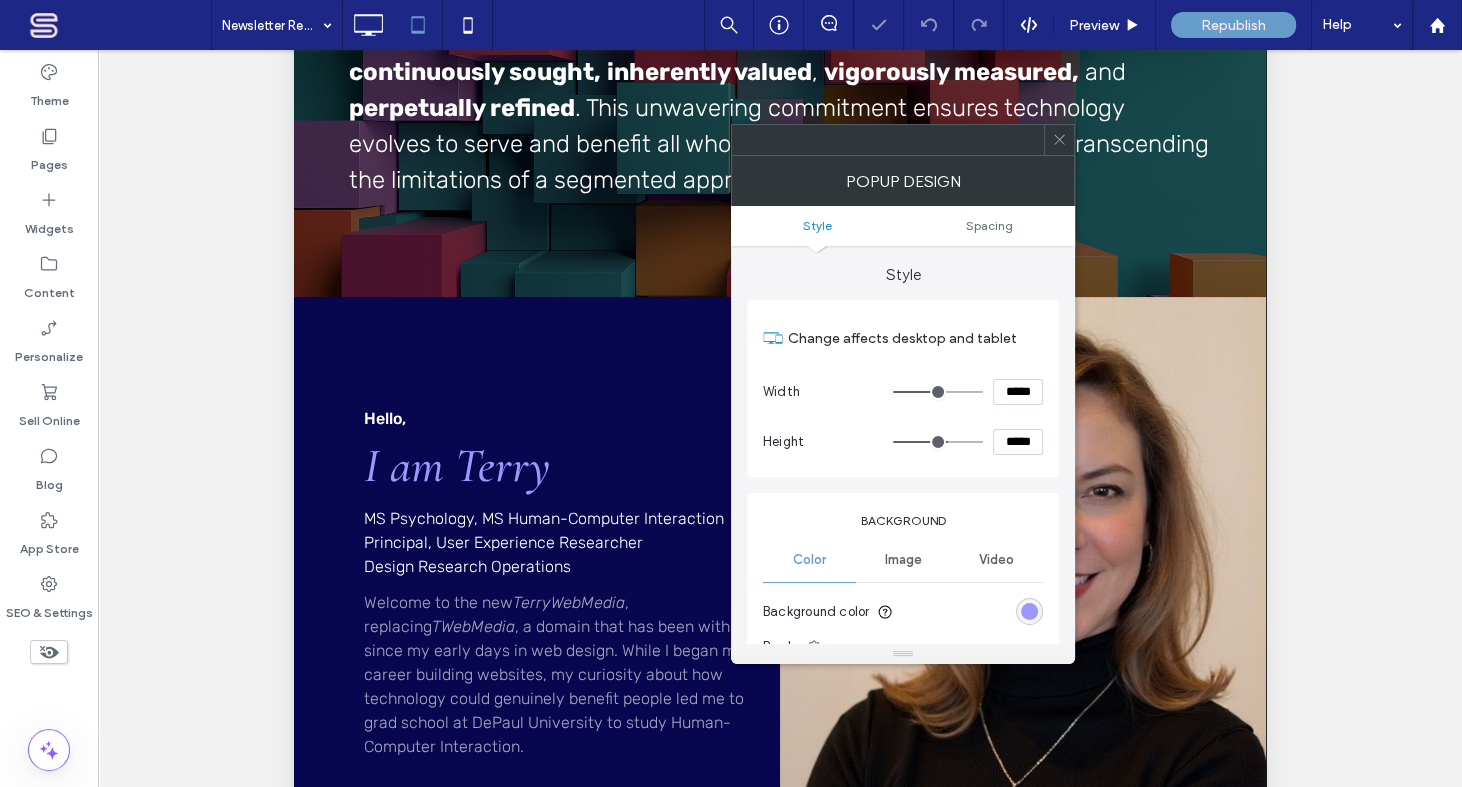 type on "***" 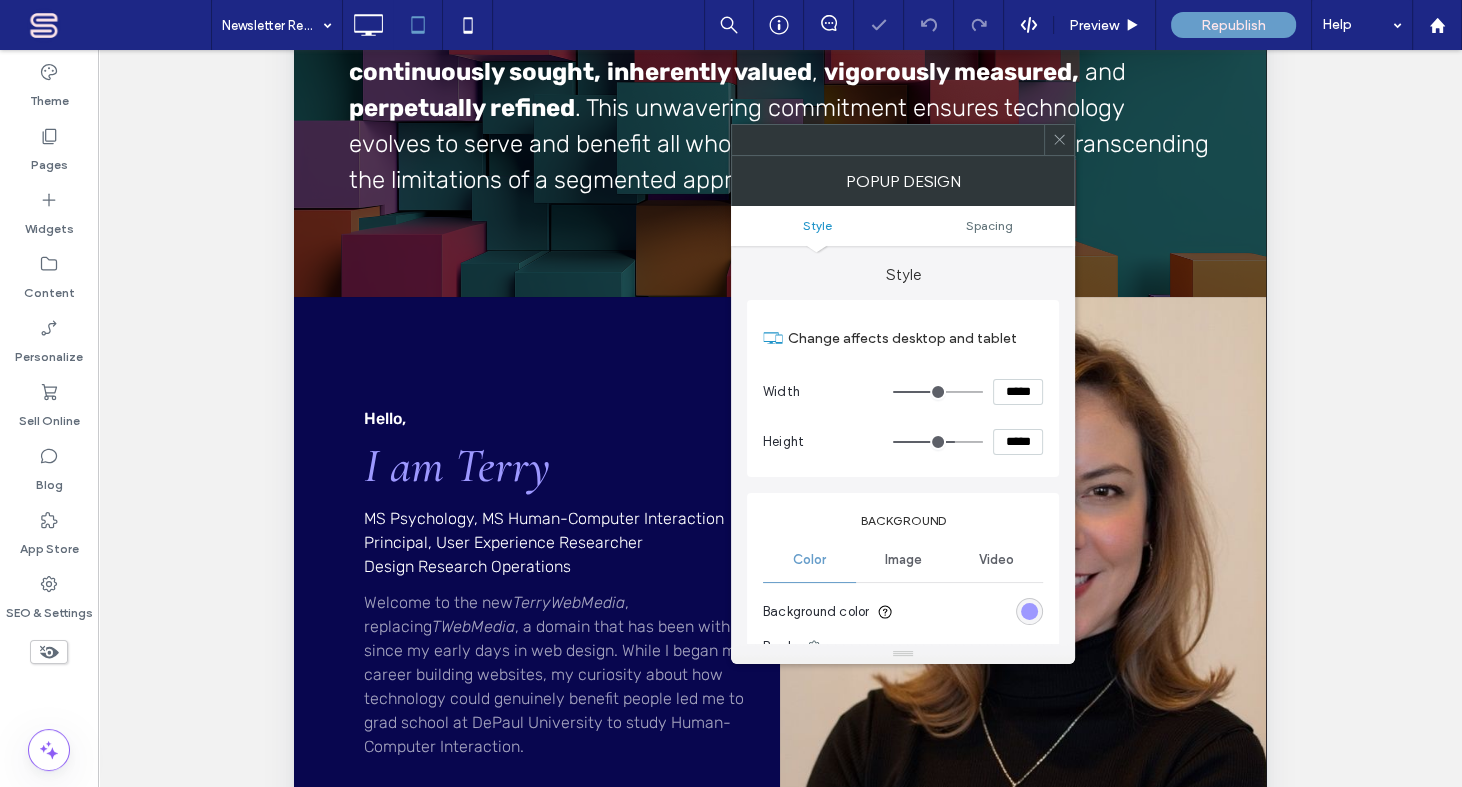 type on "***" 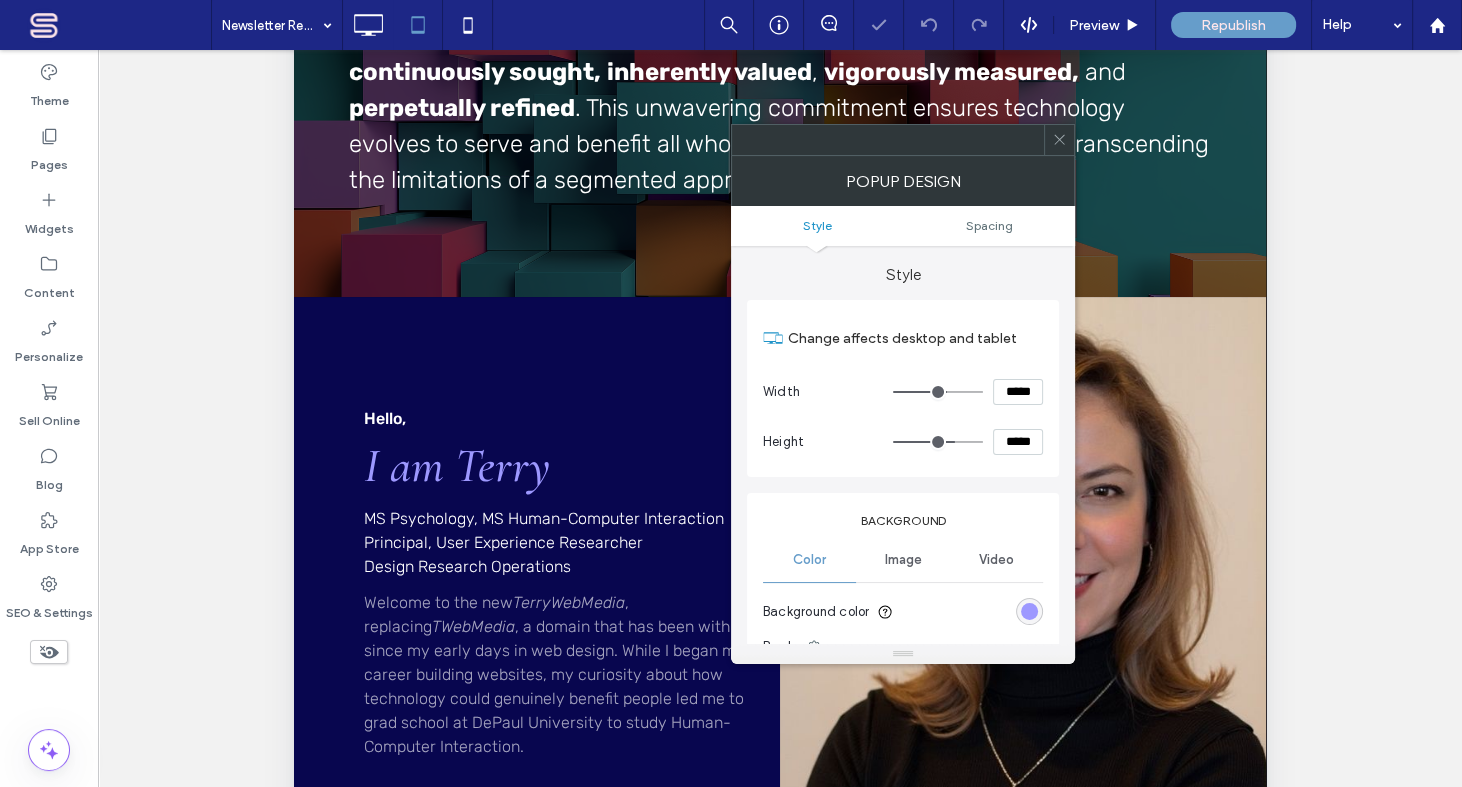 type on "***" 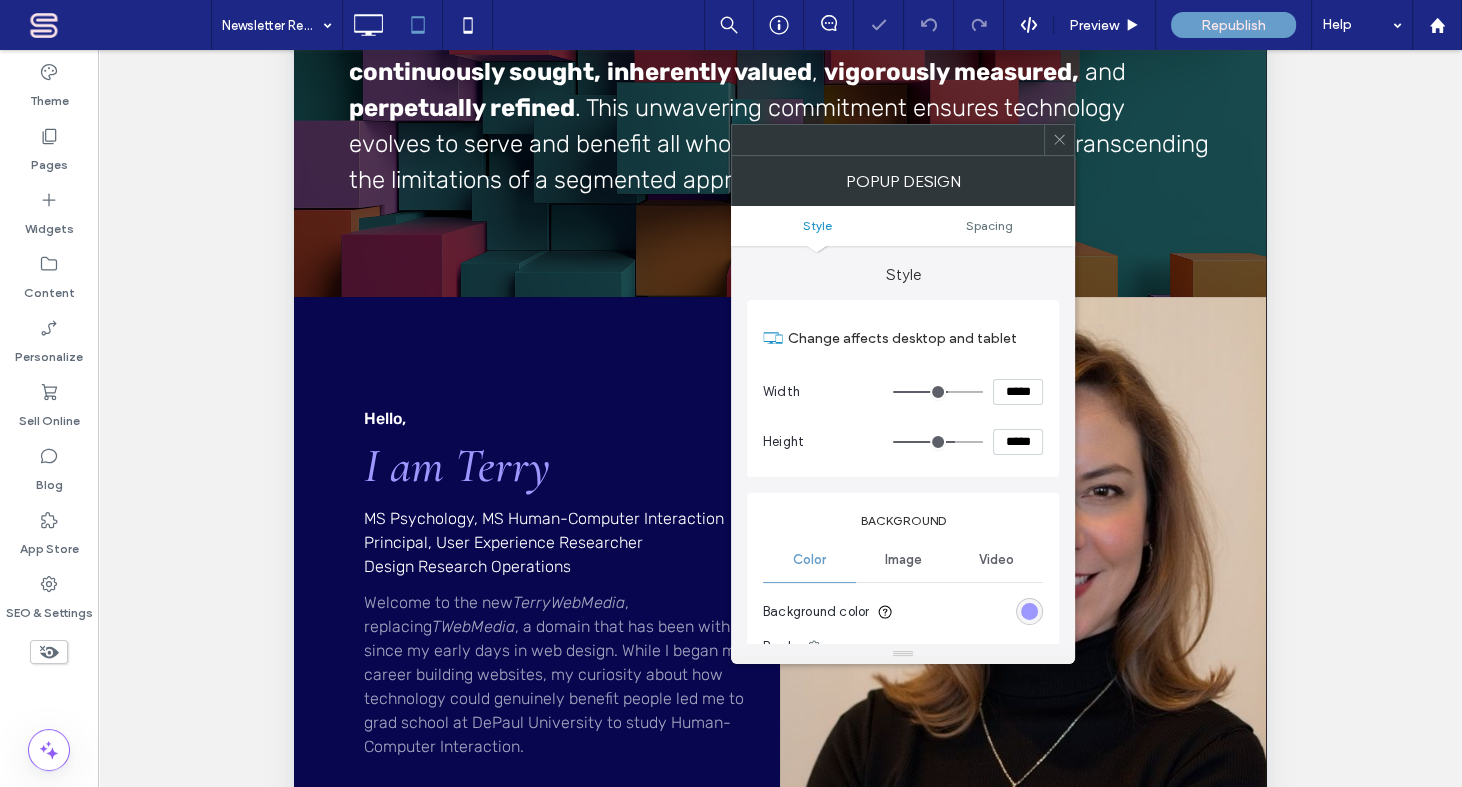 type on "***" 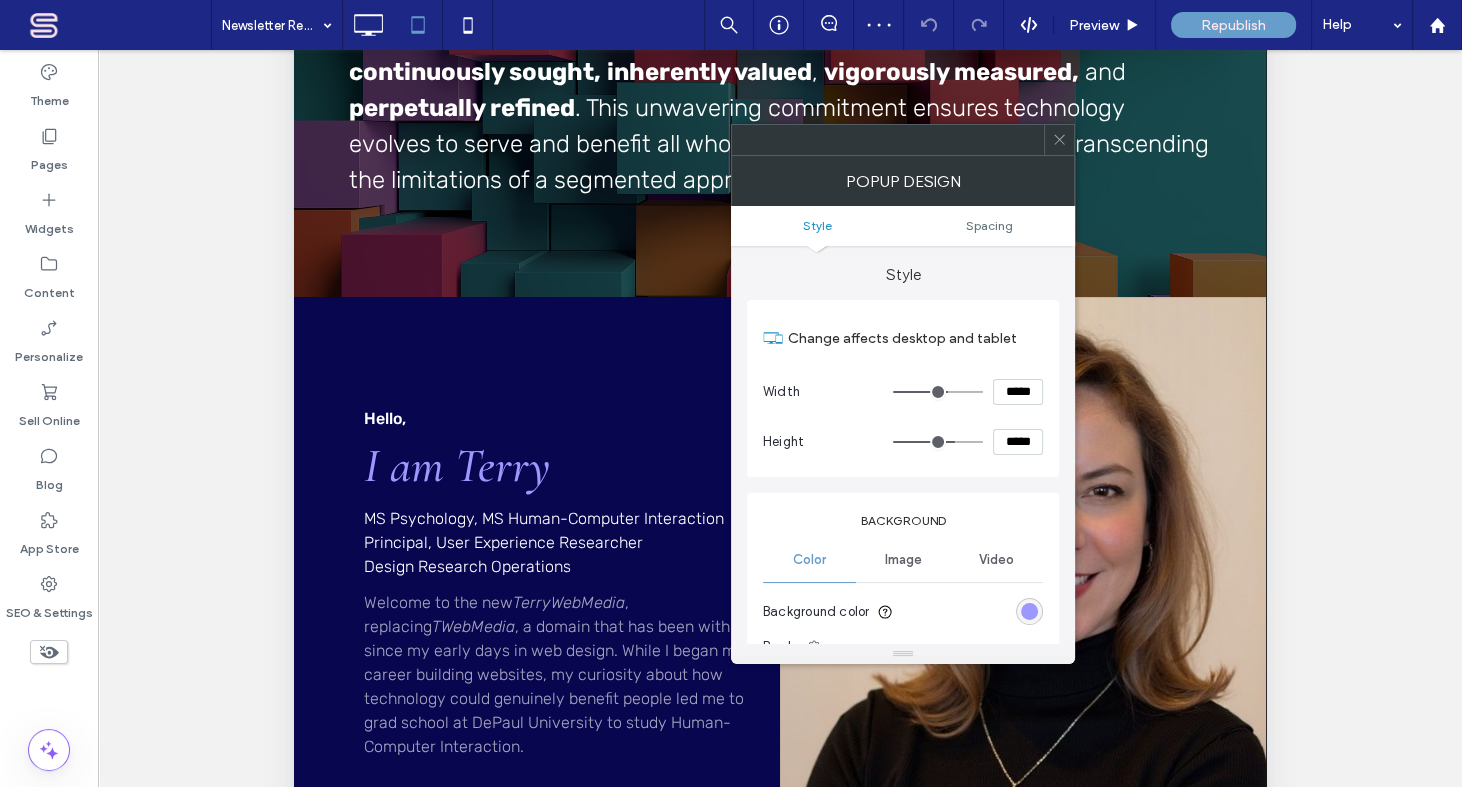 click 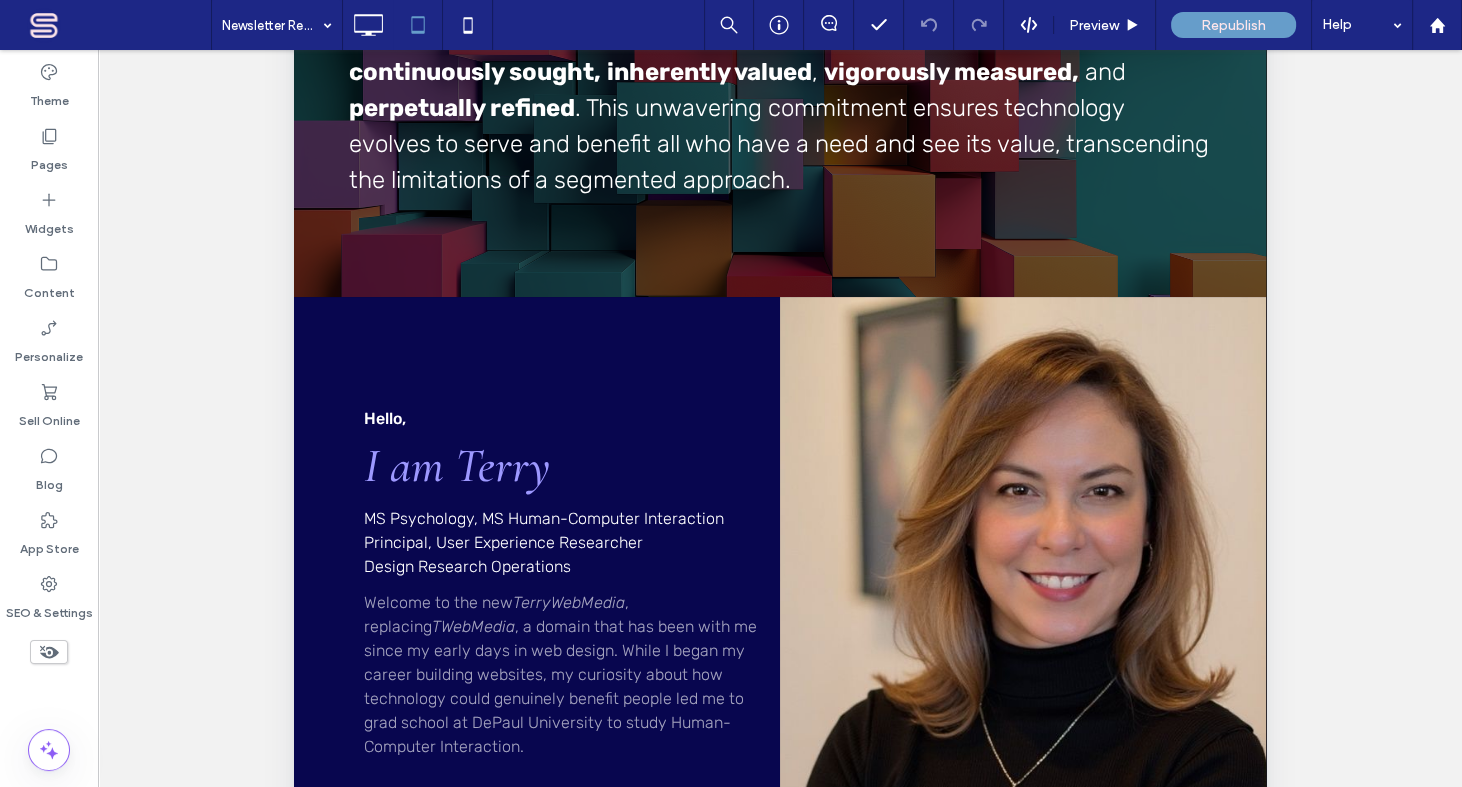 scroll, scrollTop: 242, scrollLeft: 0, axis: vertical 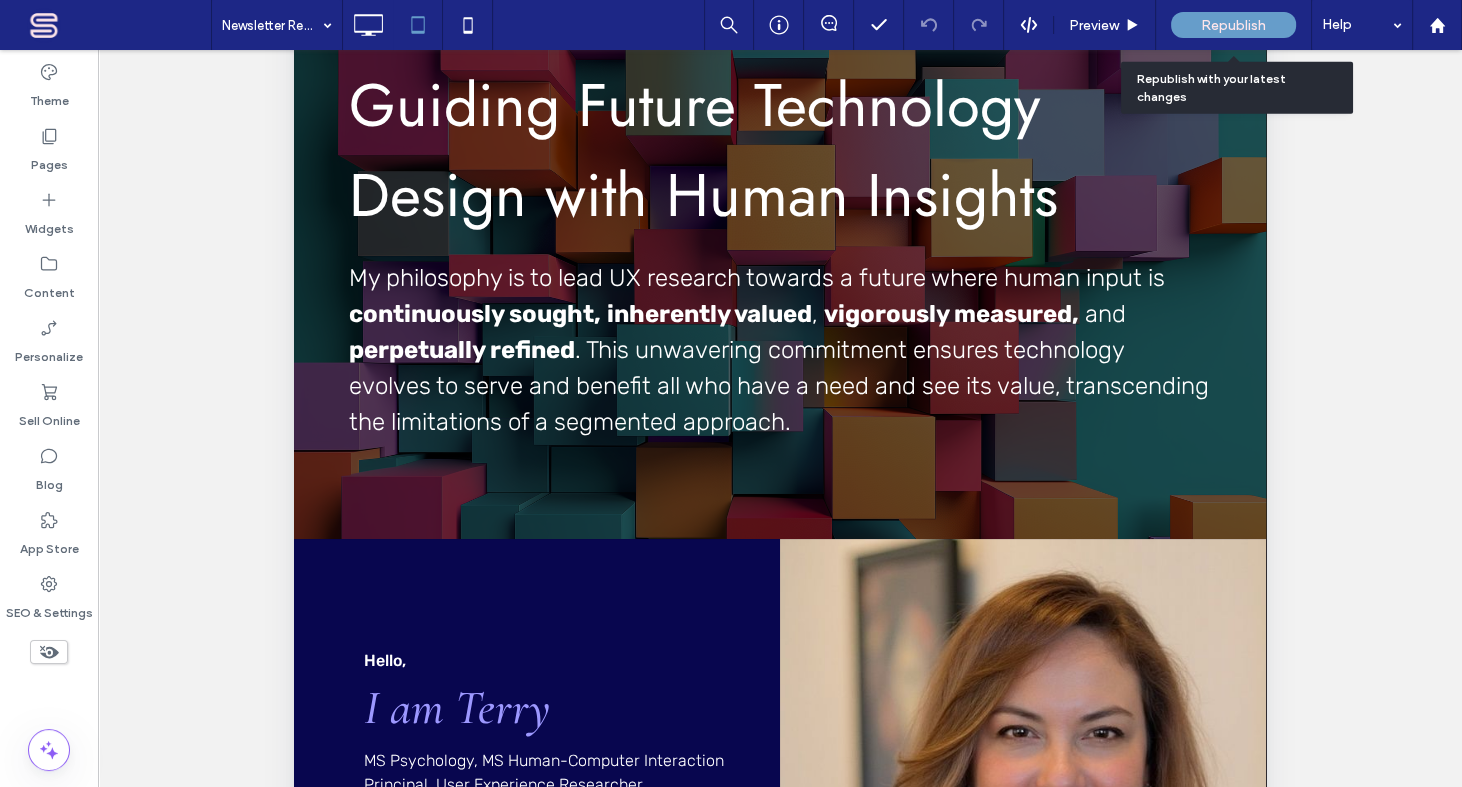 click on "Republish" at bounding box center (1233, 25) 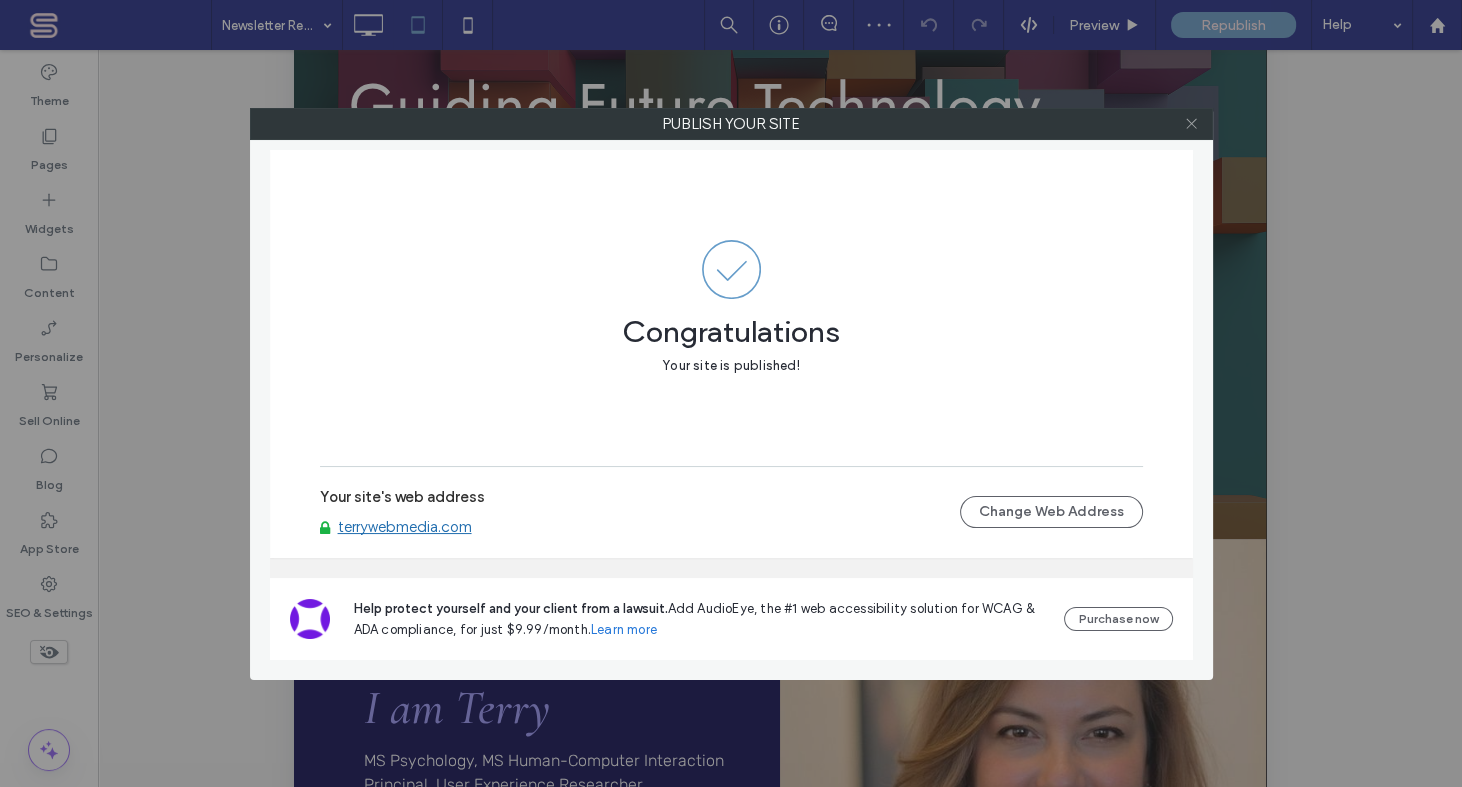 click 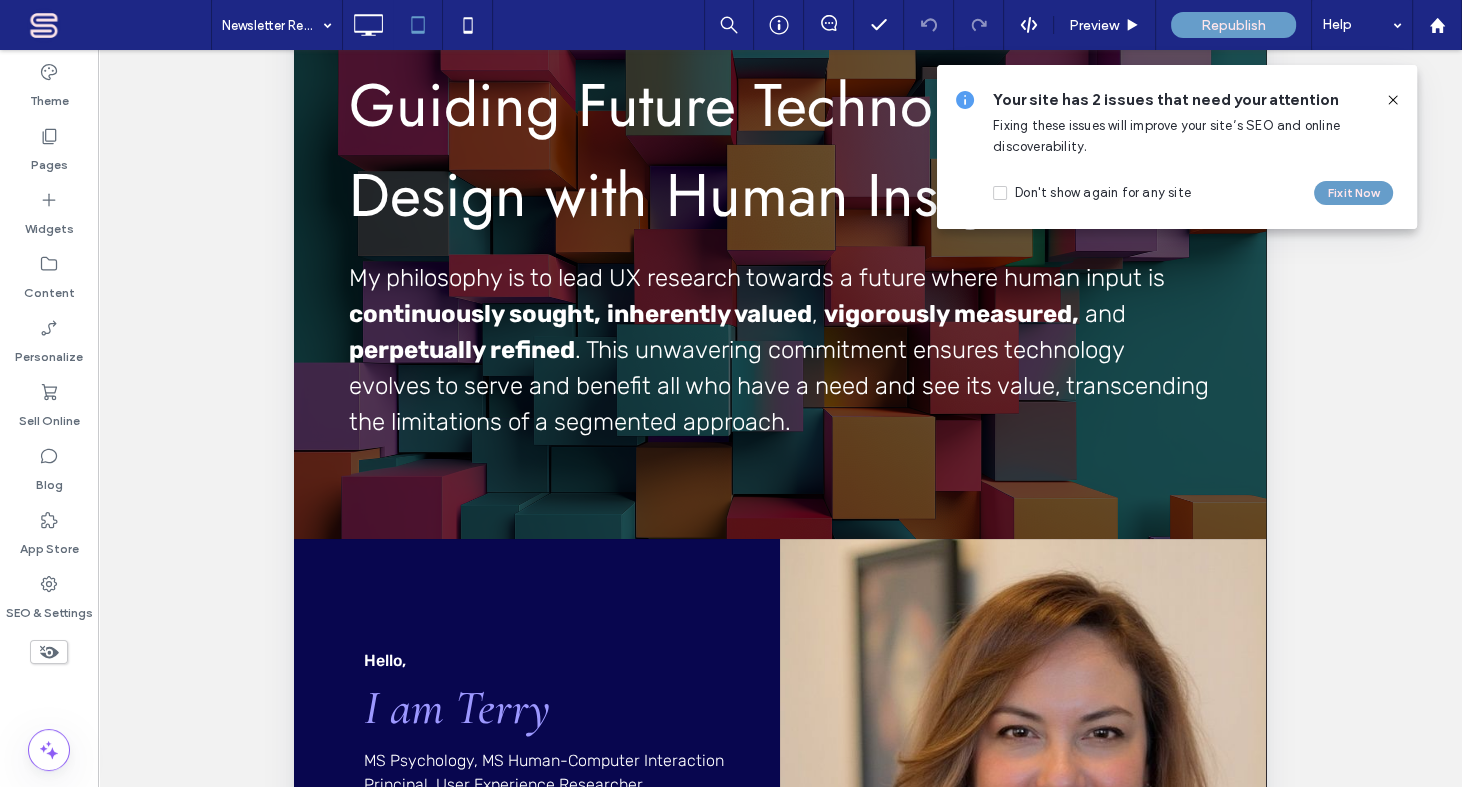 click 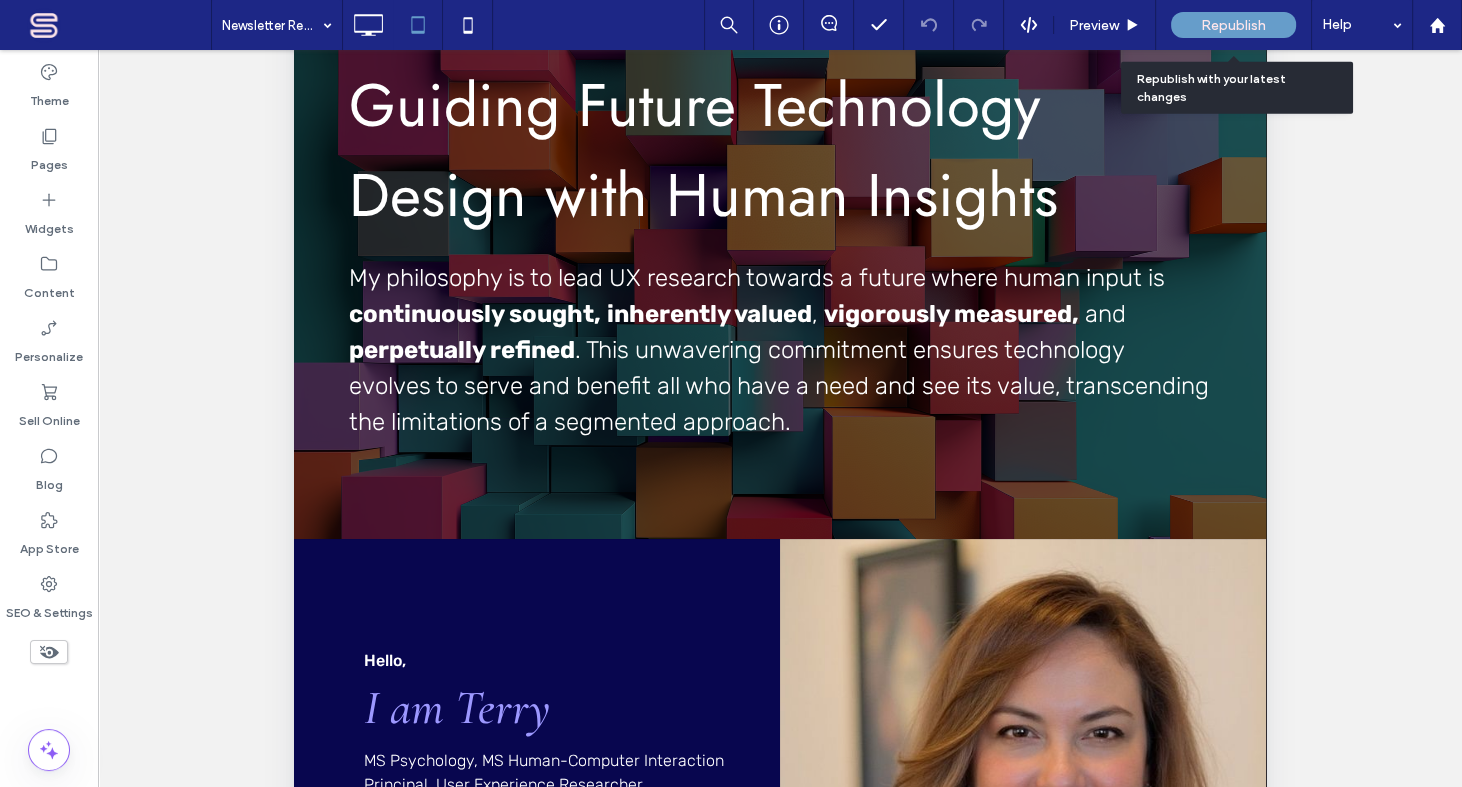 click on "Republish" at bounding box center [1233, 25] 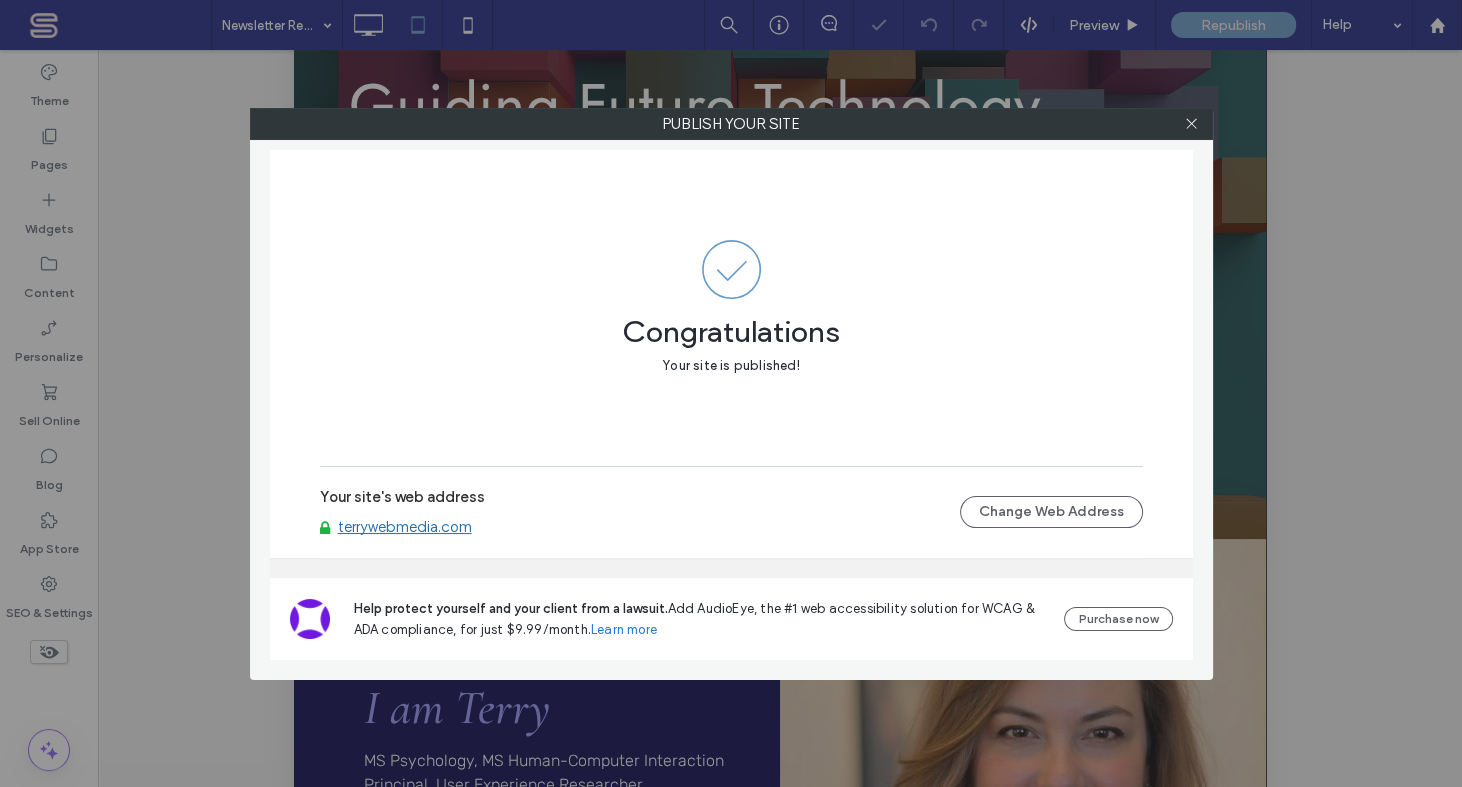 drag, startPoint x: 1184, startPoint y: 122, endPoint x: 1204, endPoint y: 122, distance: 20 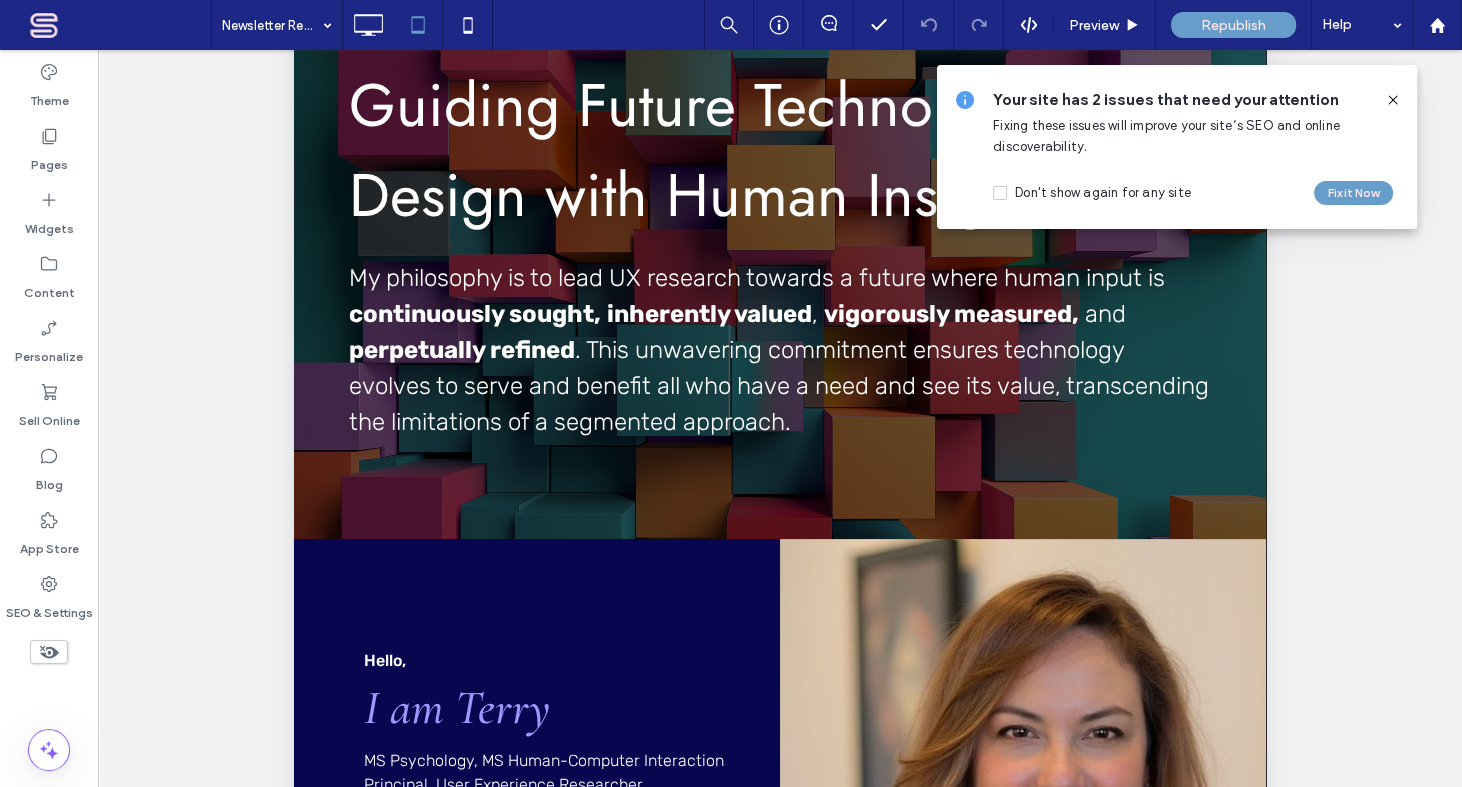 click 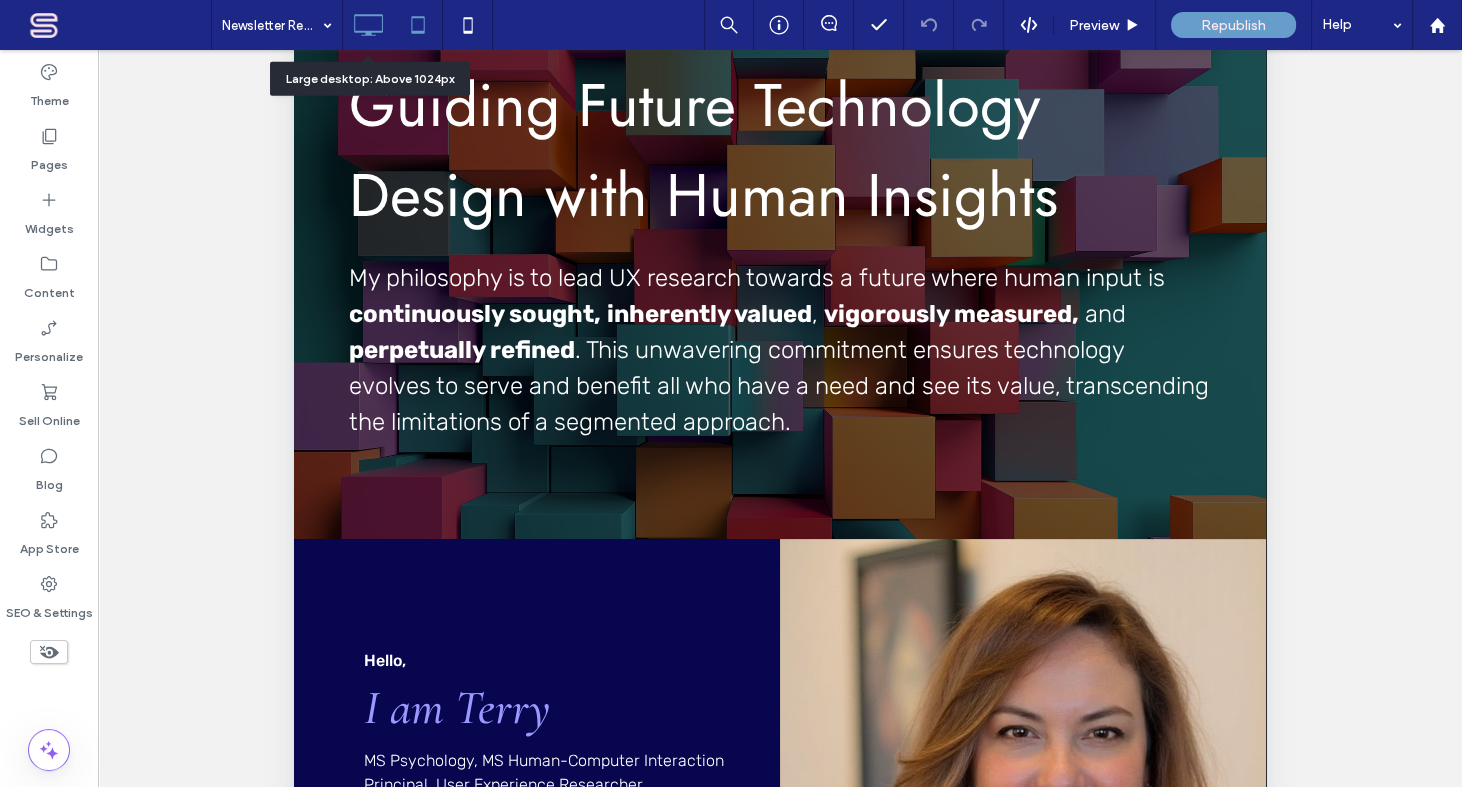 click 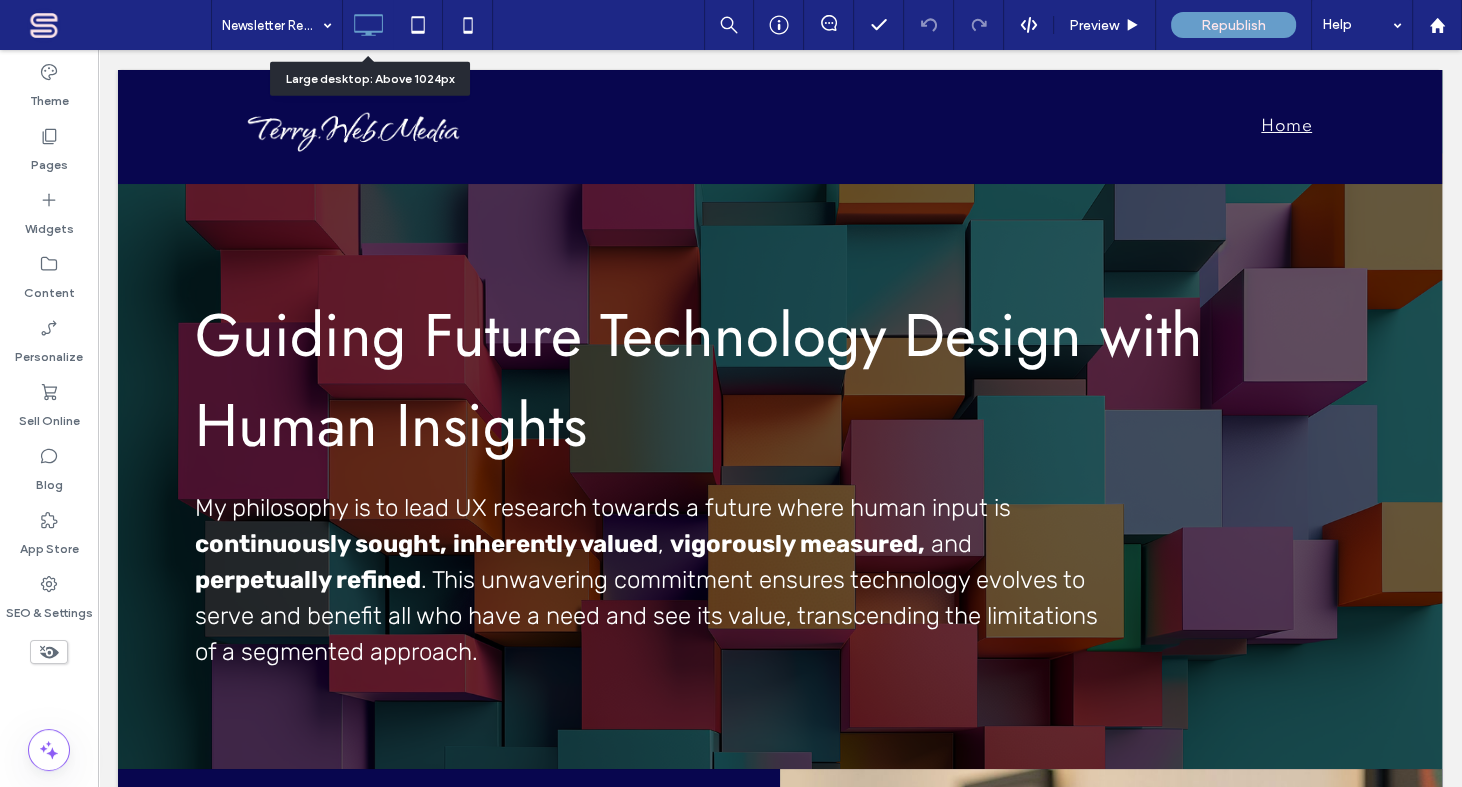 scroll, scrollTop: 0, scrollLeft: 0, axis: both 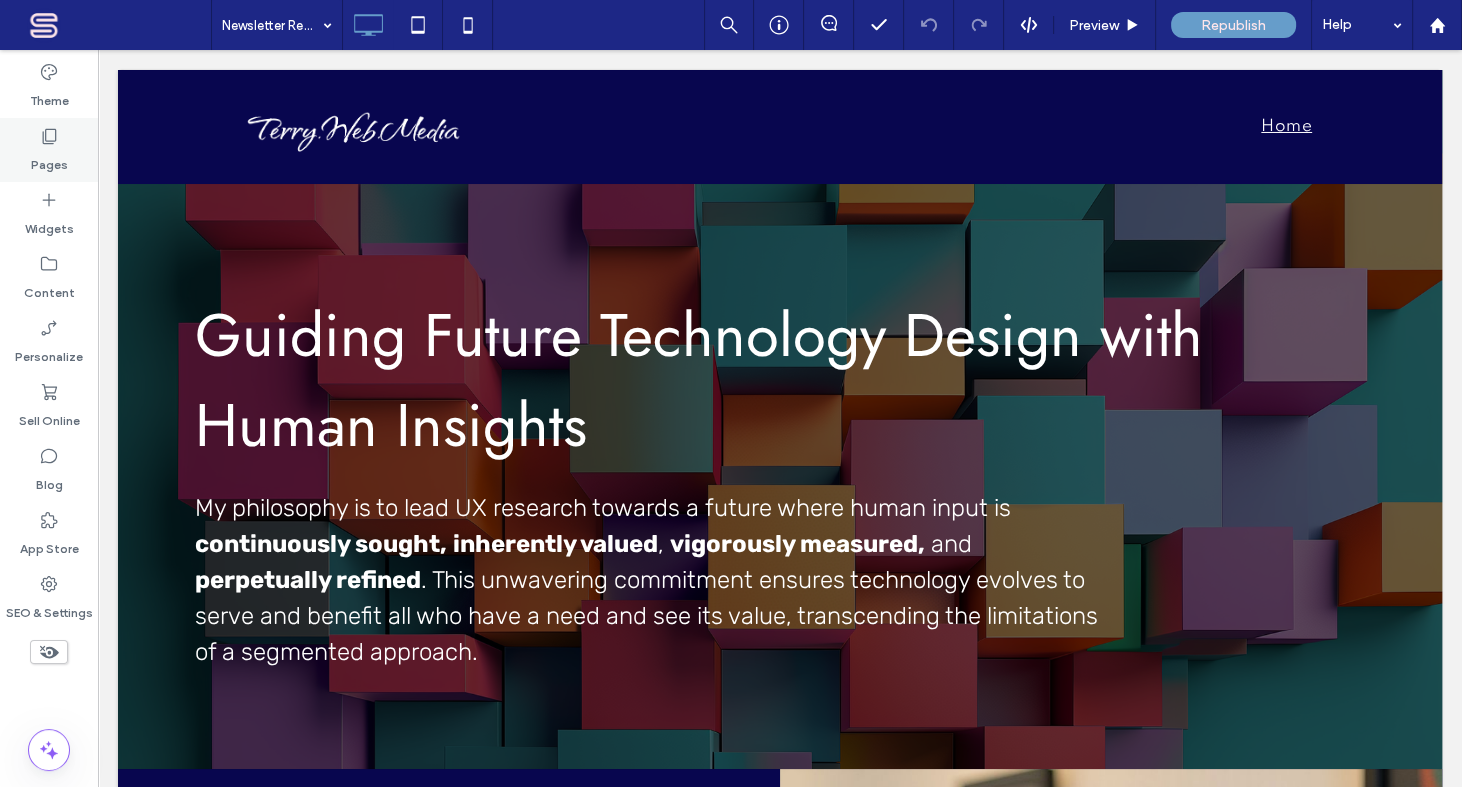 click 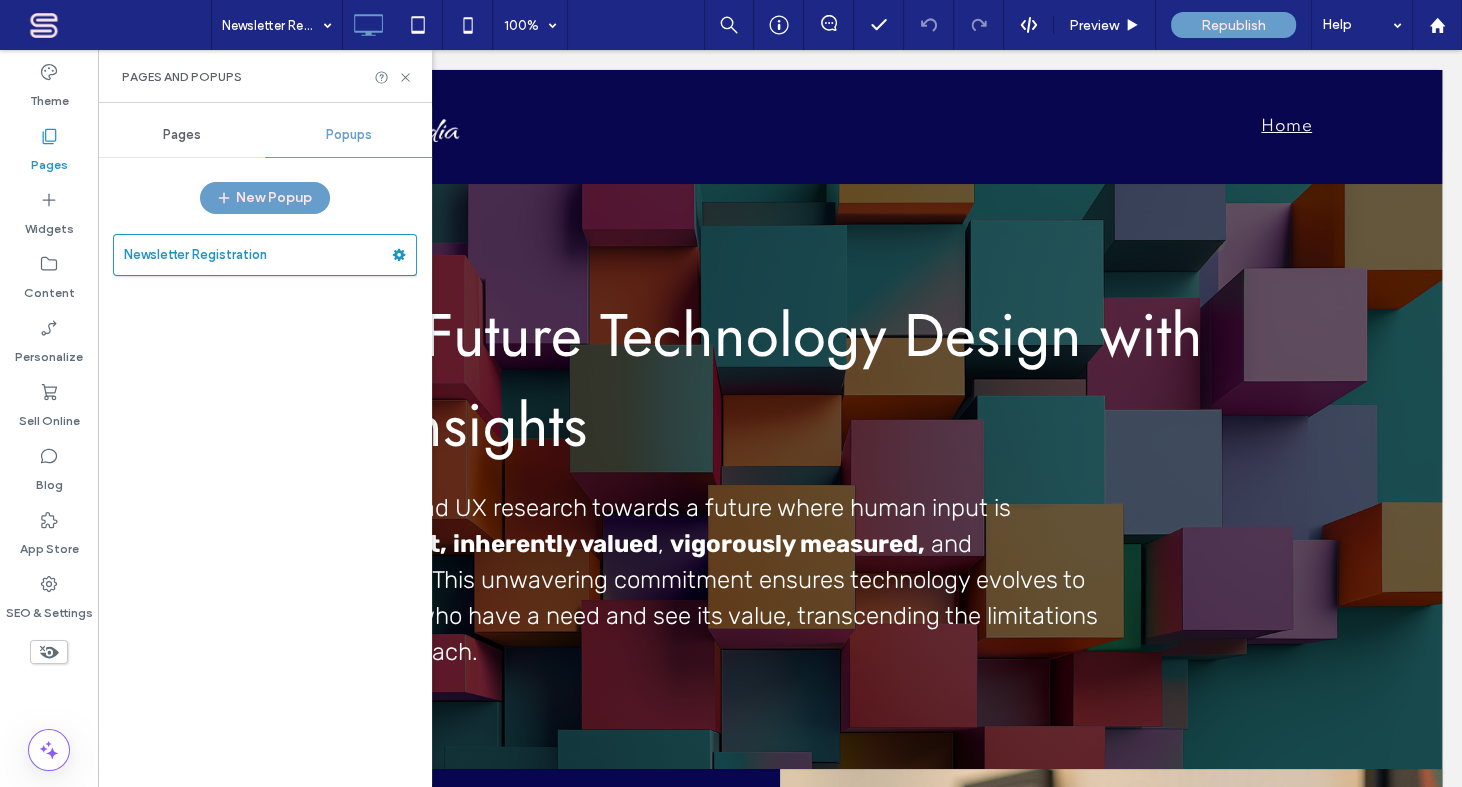 click on "Pages" at bounding box center (182, 135) 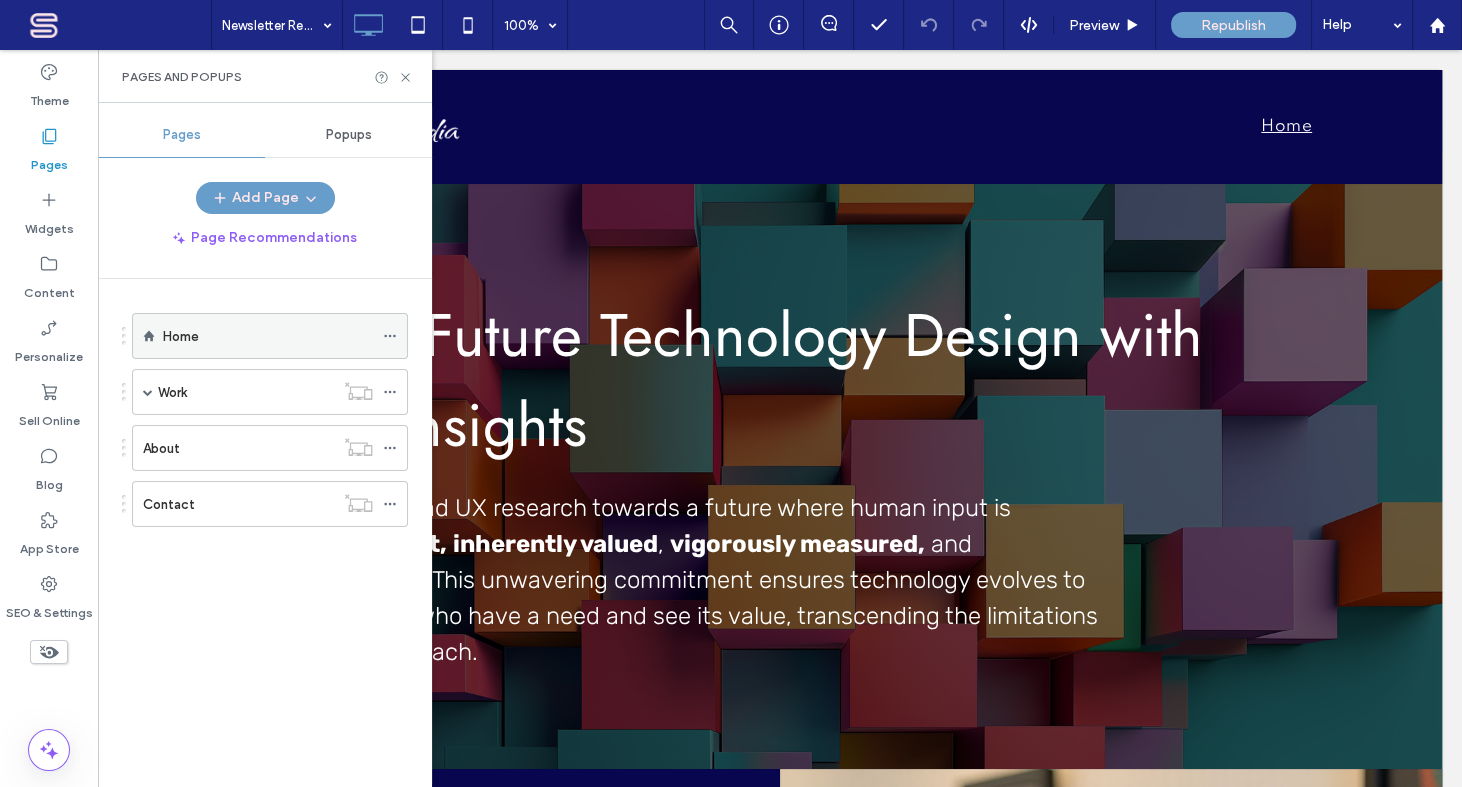 click on "Home" at bounding box center [268, 336] 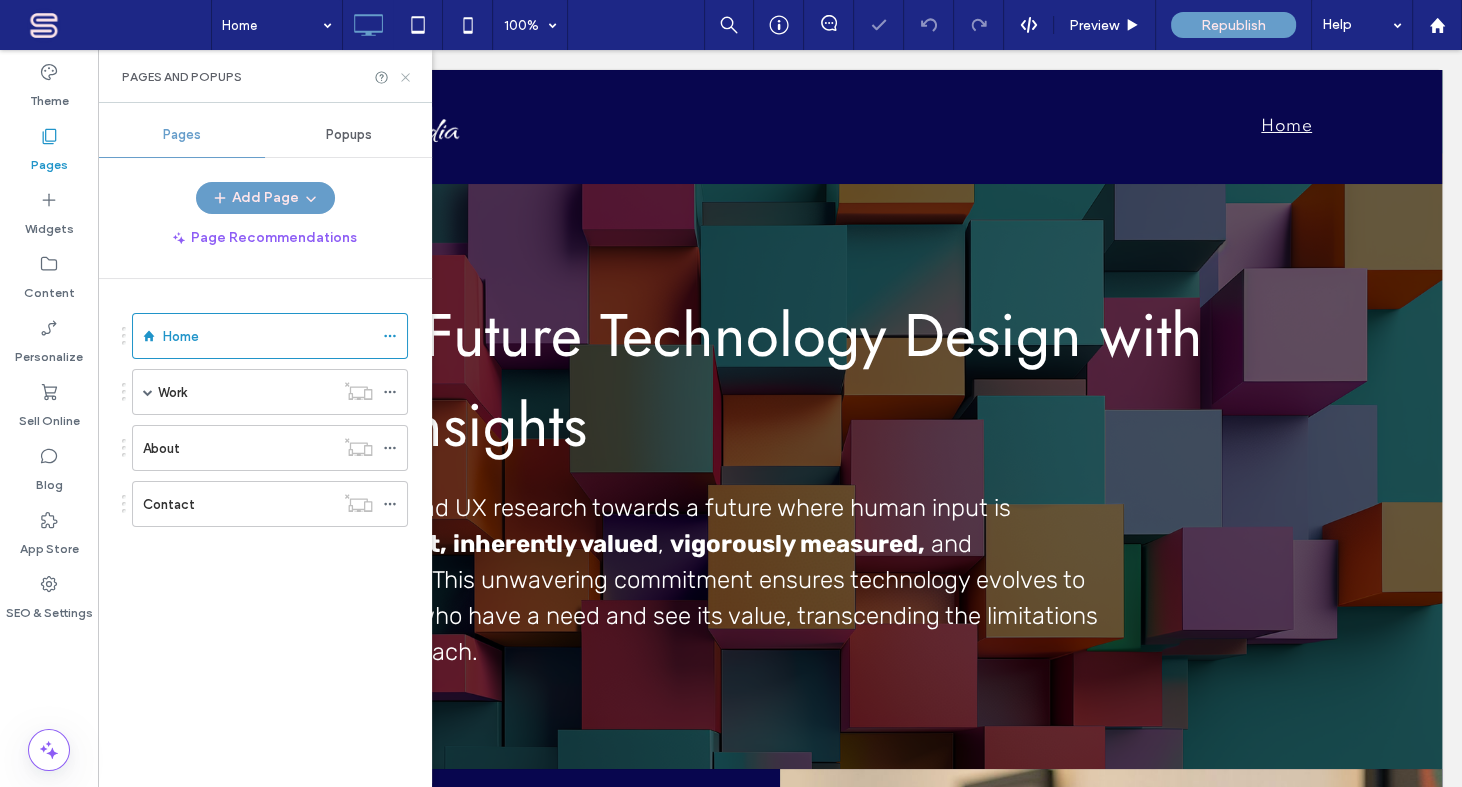 click 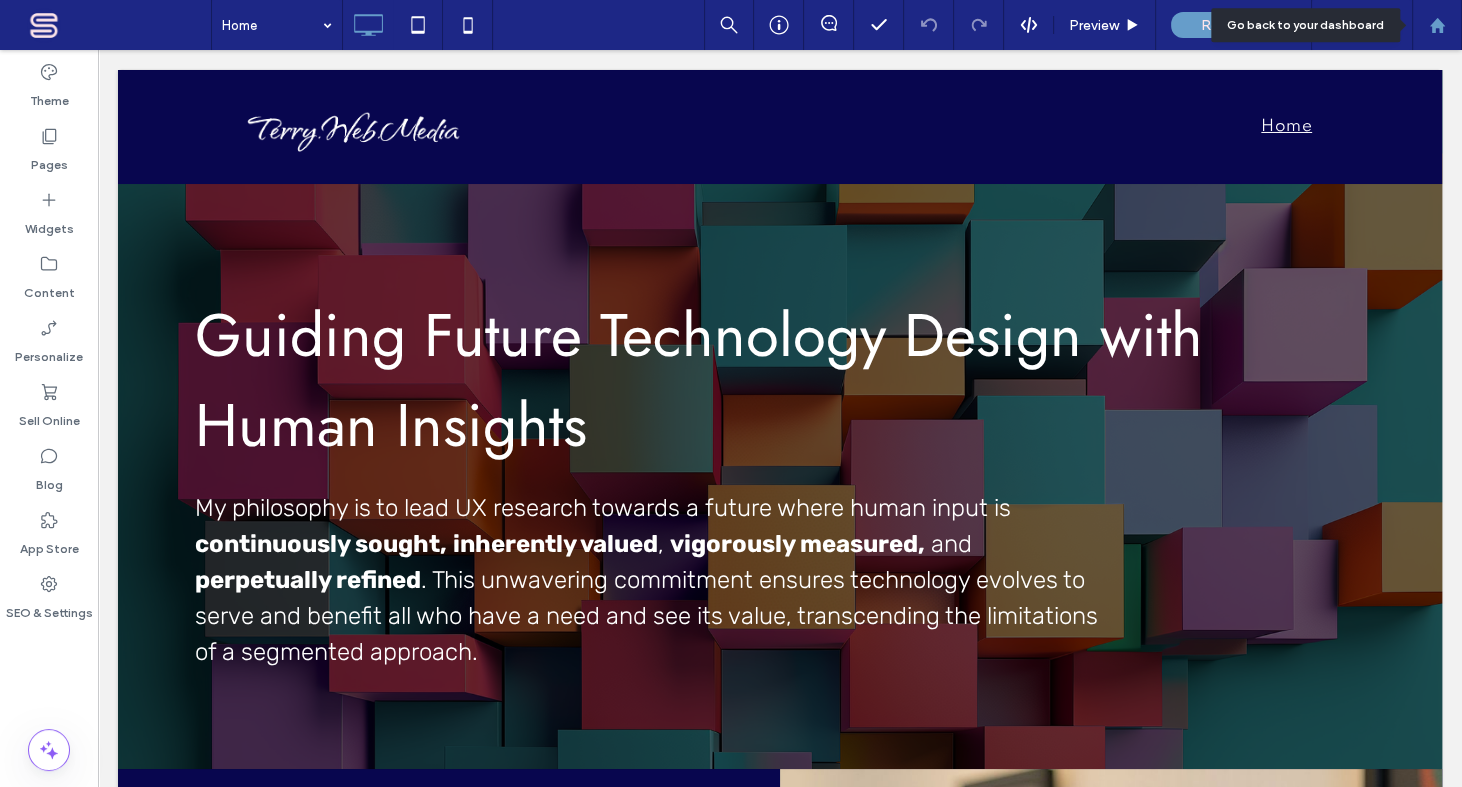 click 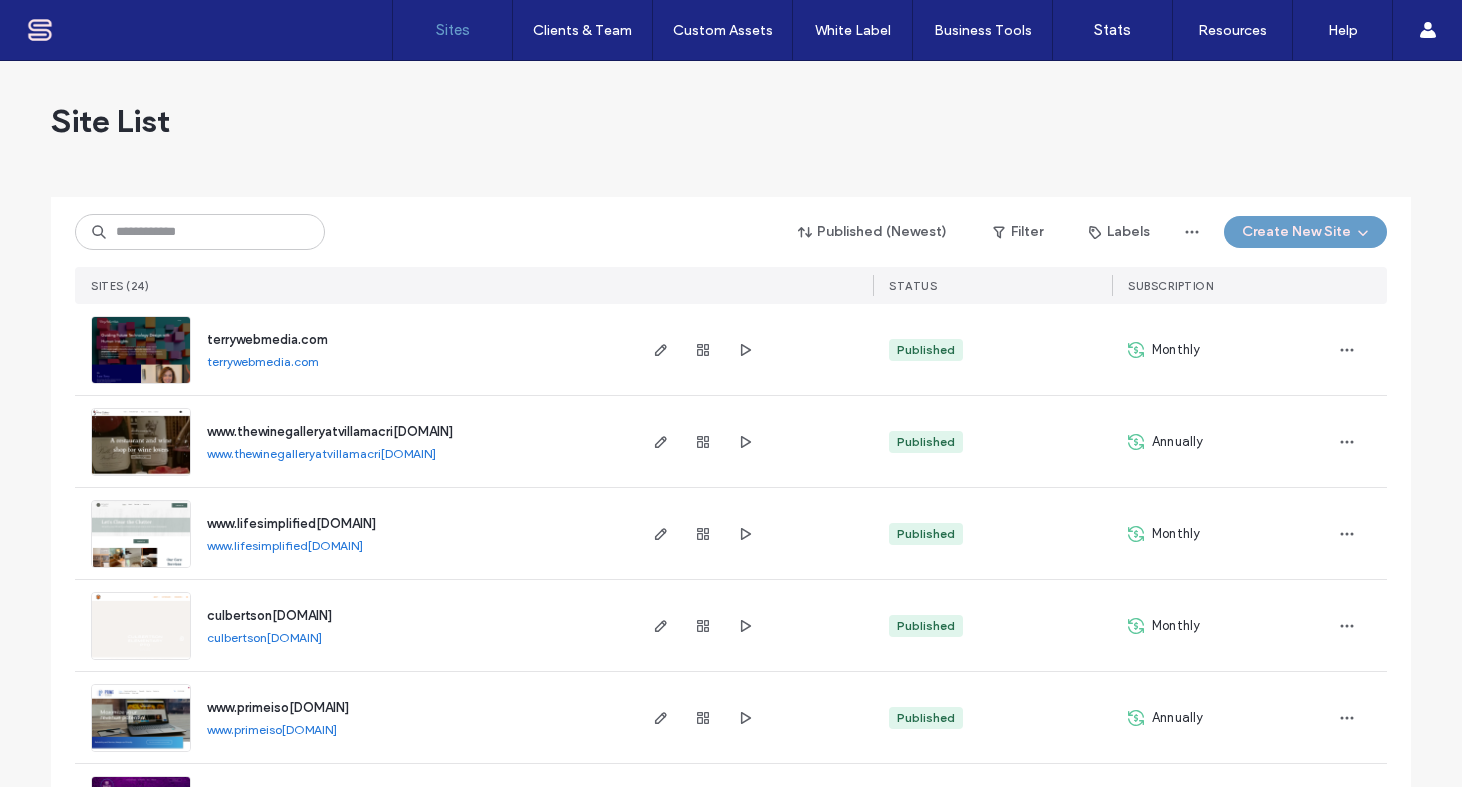 scroll, scrollTop: 0, scrollLeft: 0, axis: both 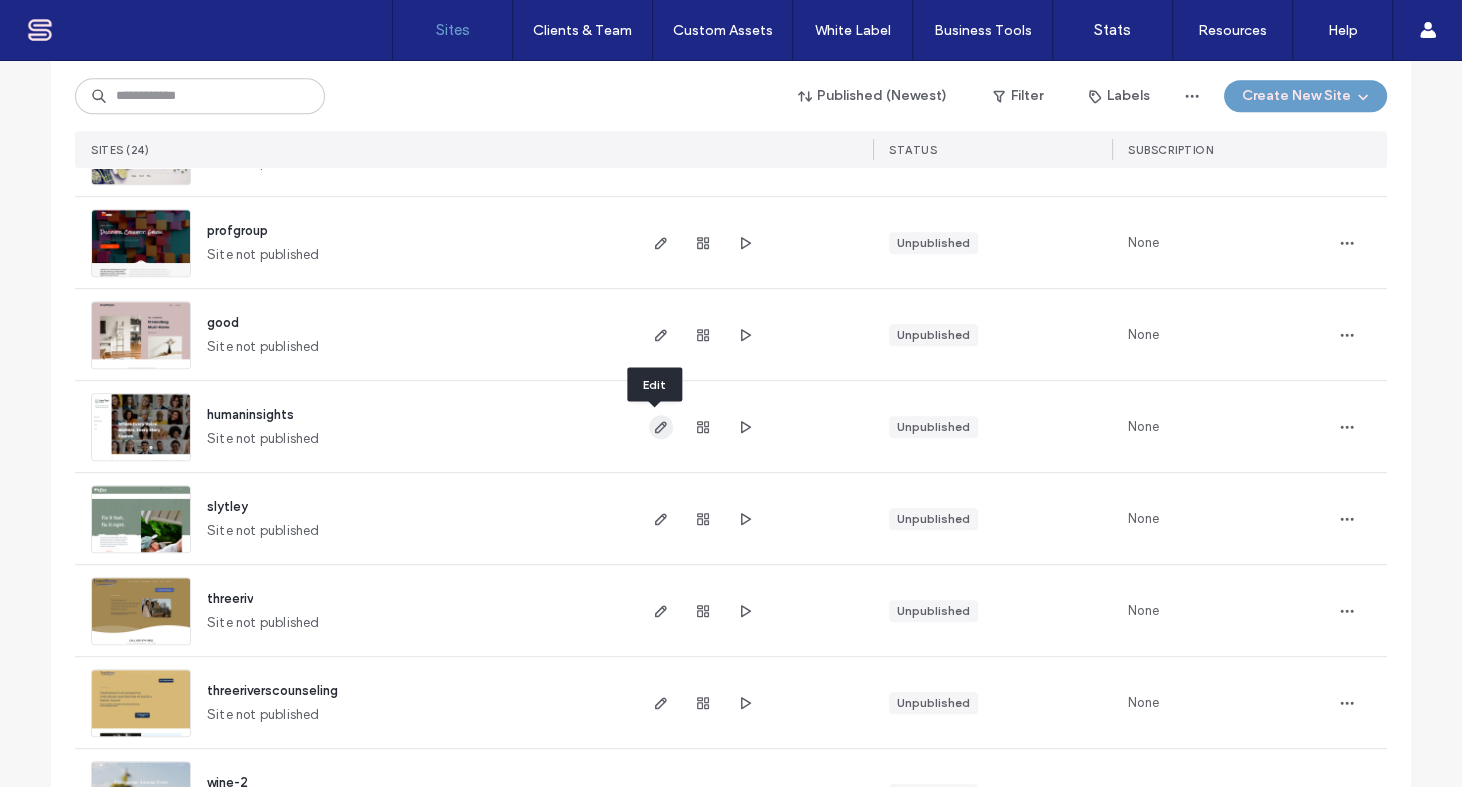 click 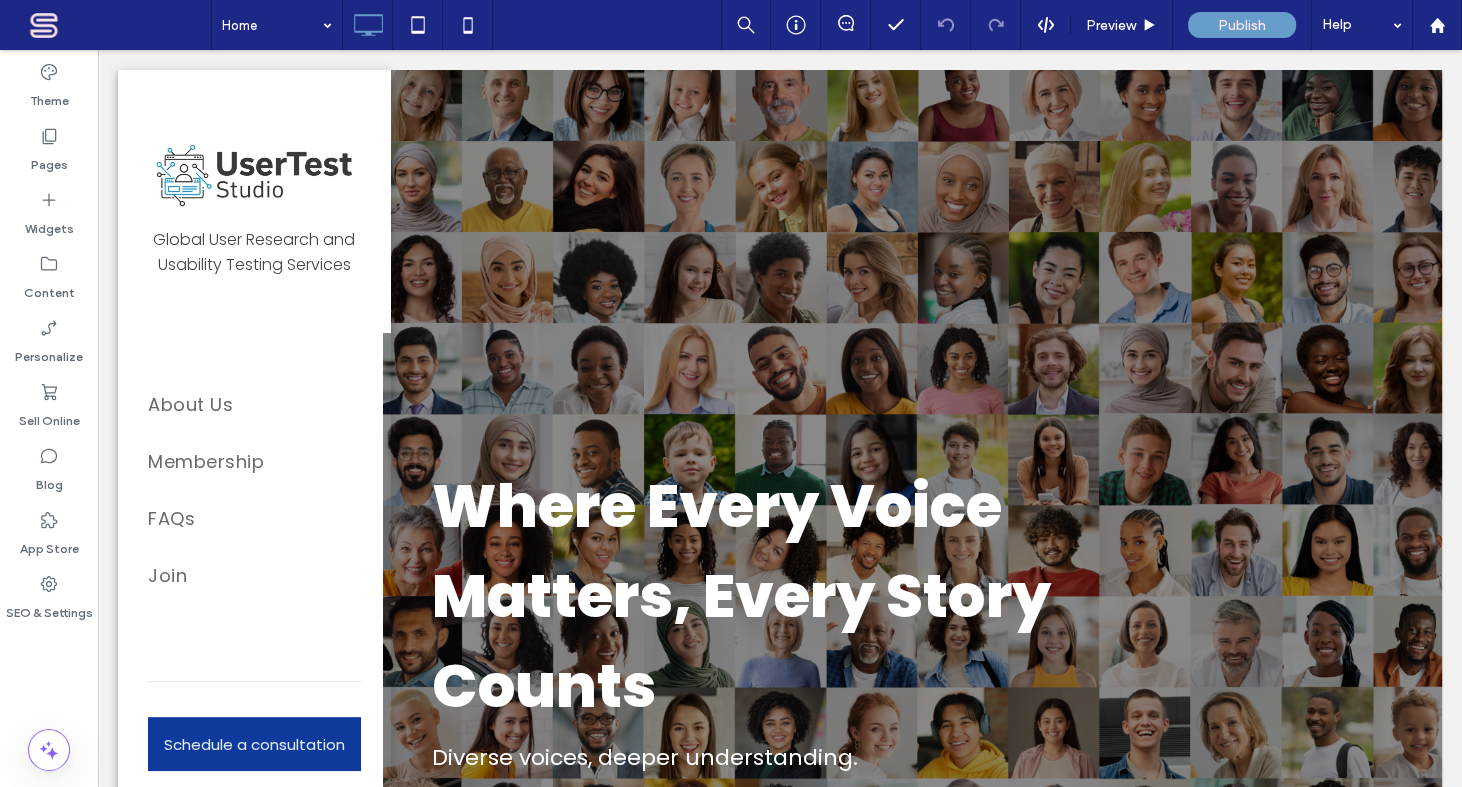 scroll, scrollTop: 0, scrollLeft: 0, axis: both 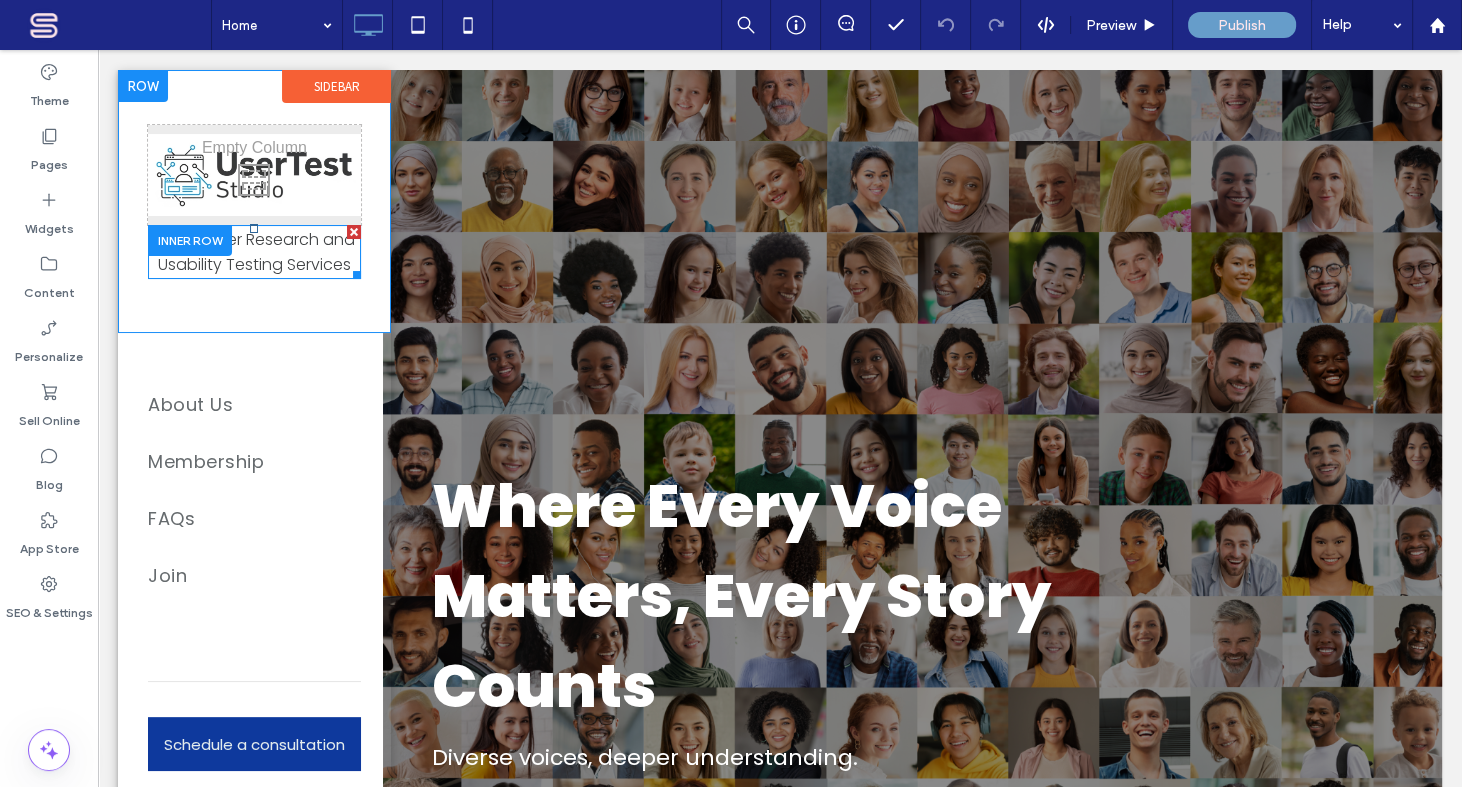 click on "Global User Research and Usability Testing Services" at bounding box center (254, 252) 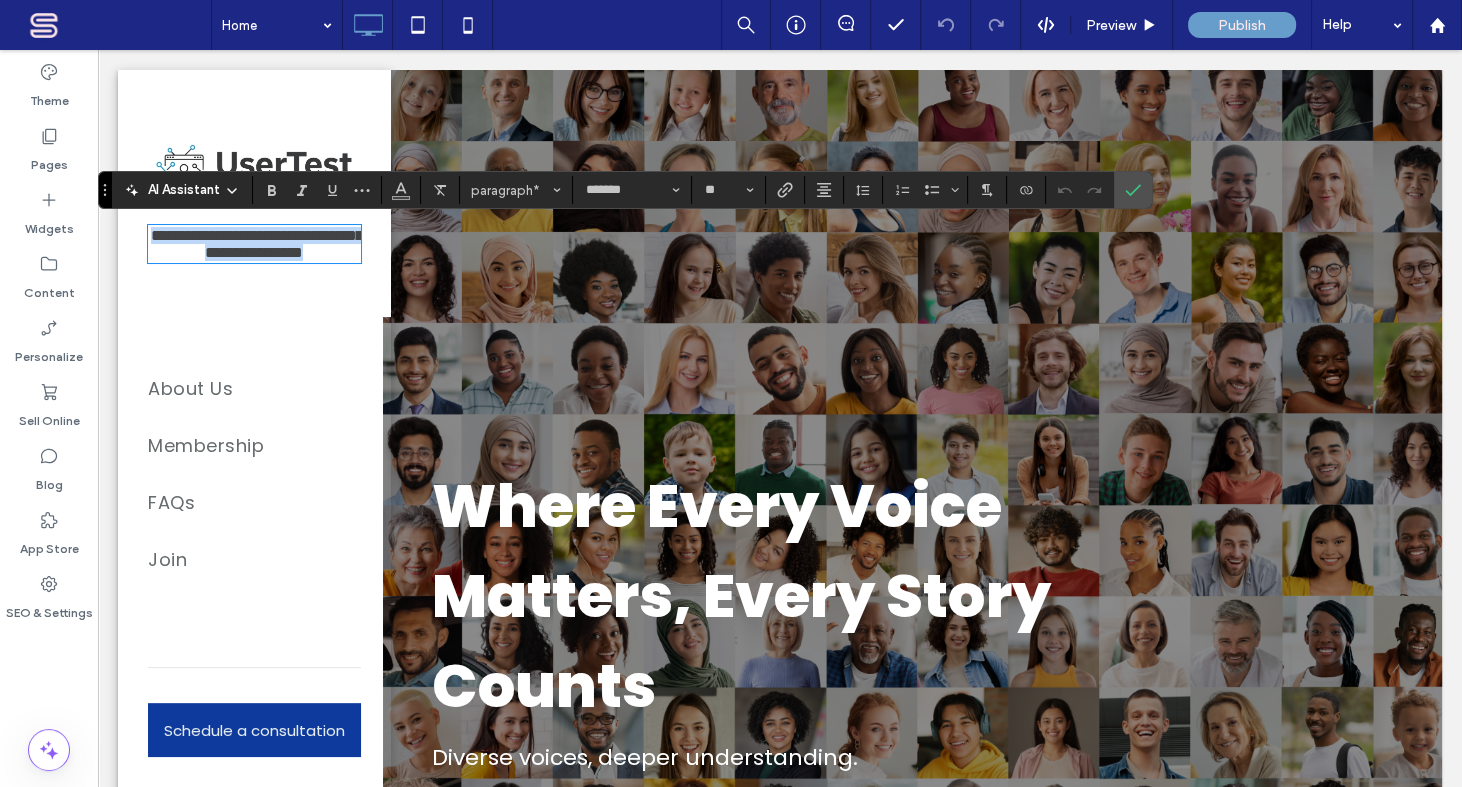 click on "**********" at bounding box center (257, 244) 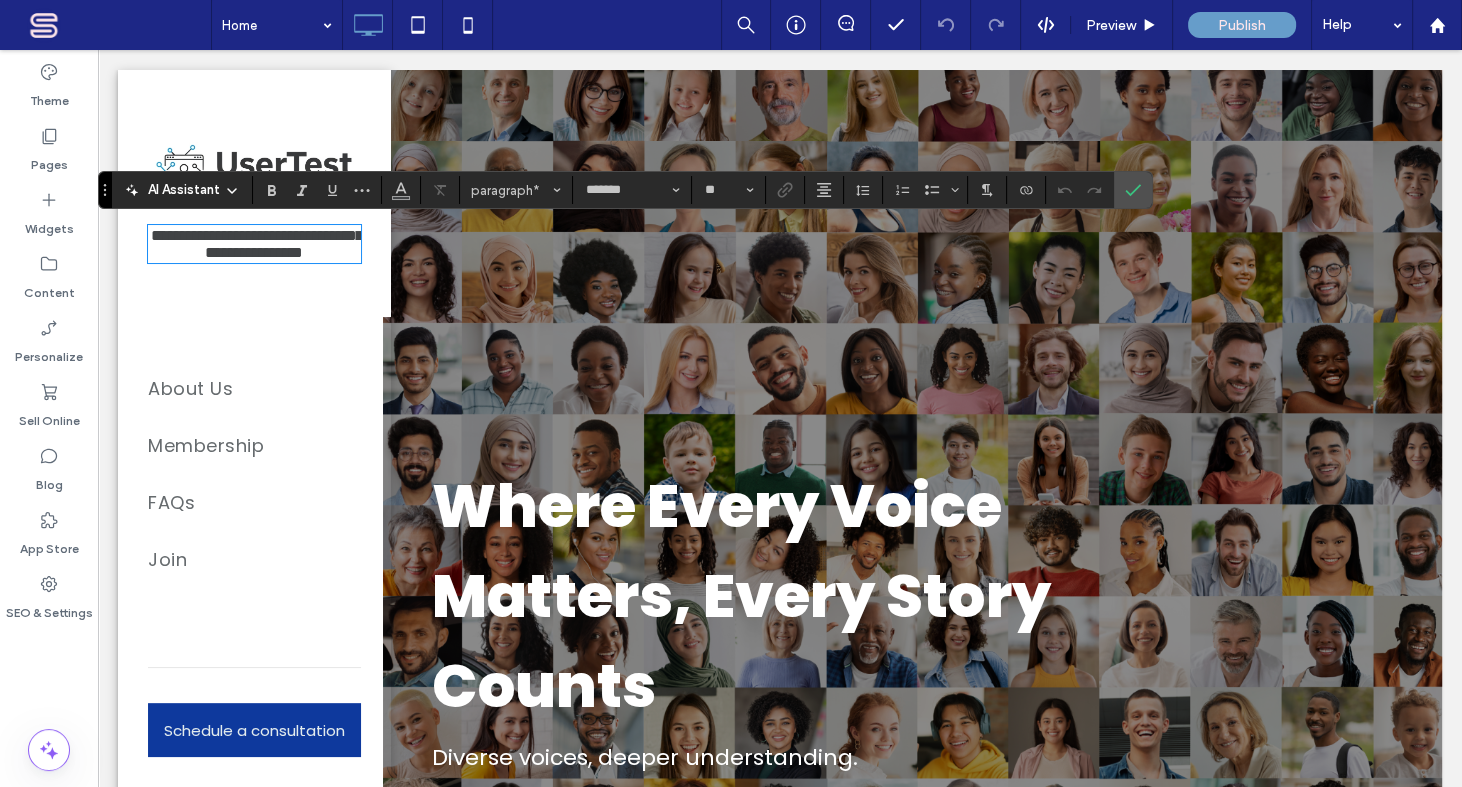 click on "**********" at bounding box center (257, 244) 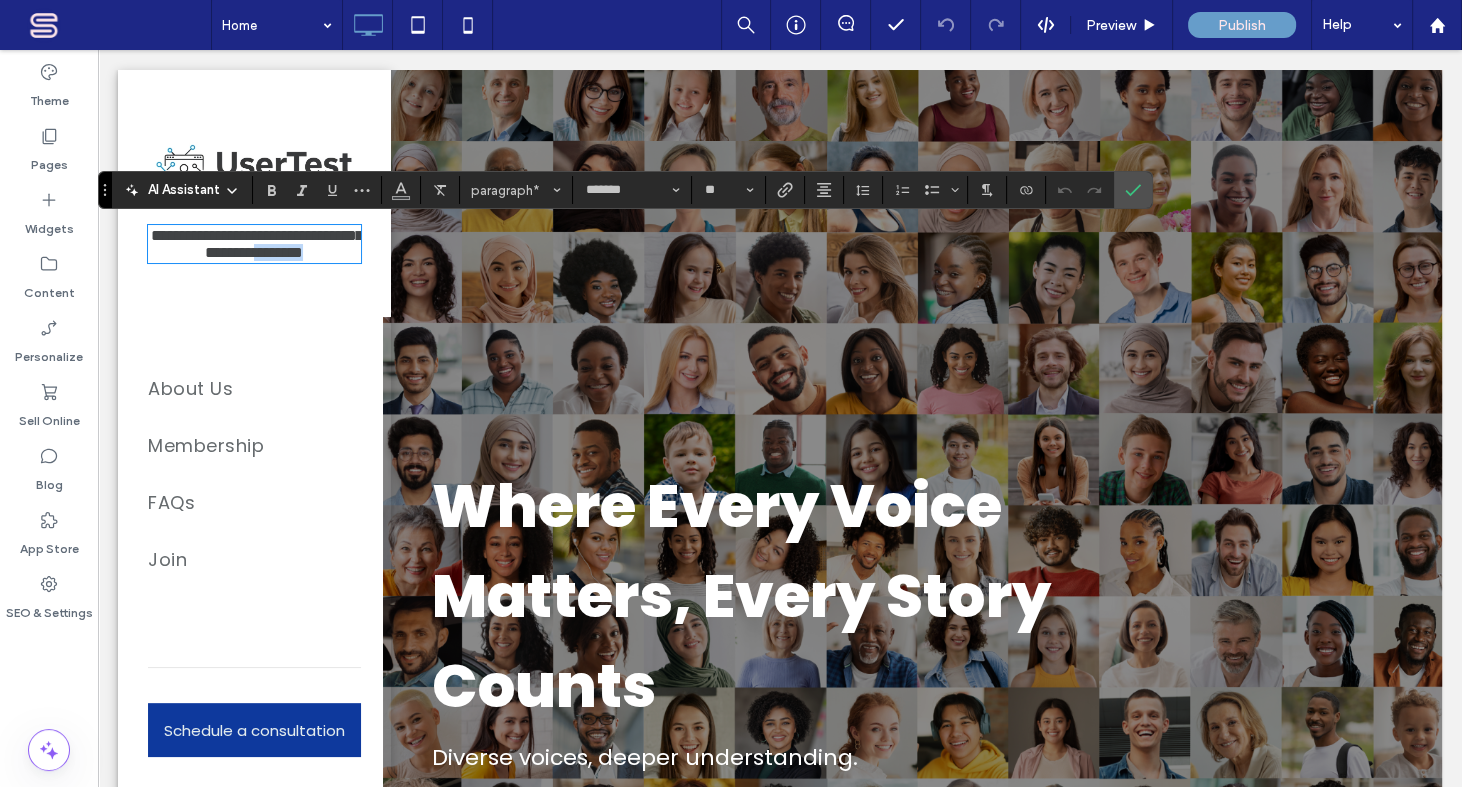 click on "**********" at bounding box center [257, 244] 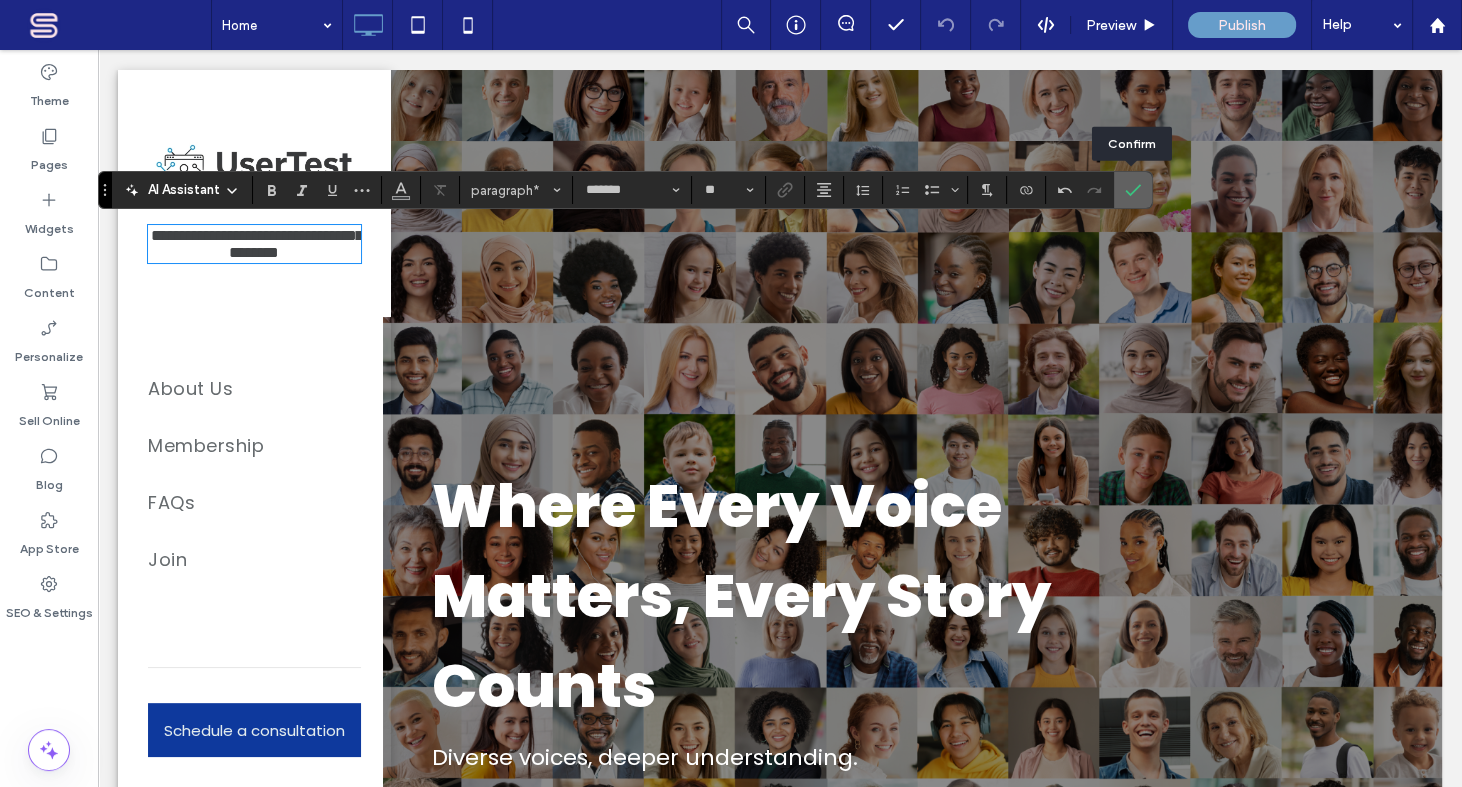 drag, startPoint x: 1131, startPoint y: 190, endPoint x: 1035, endPoint y: 139, distance: 108.706024 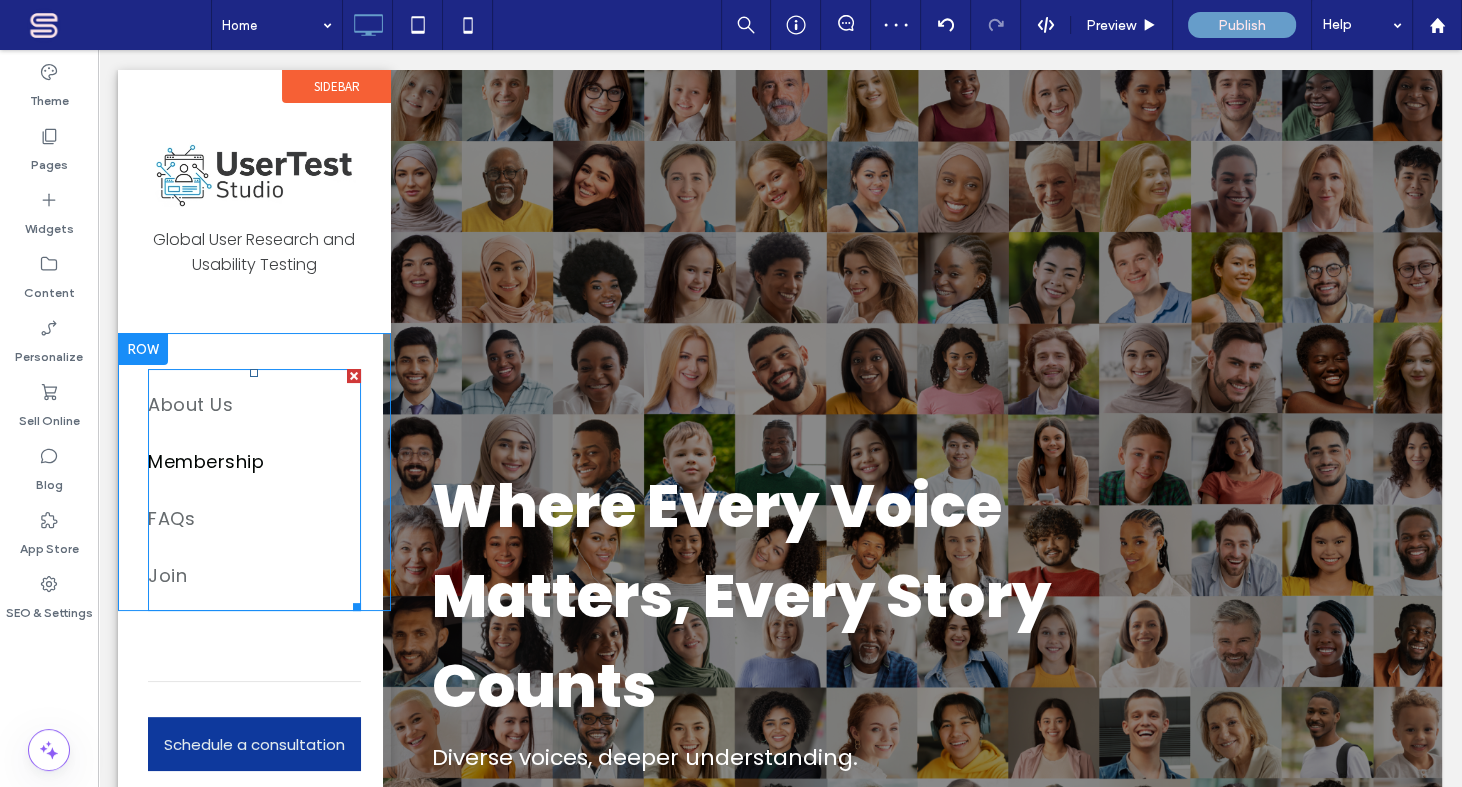 click on "Membership" at bounding box center (206, 461) 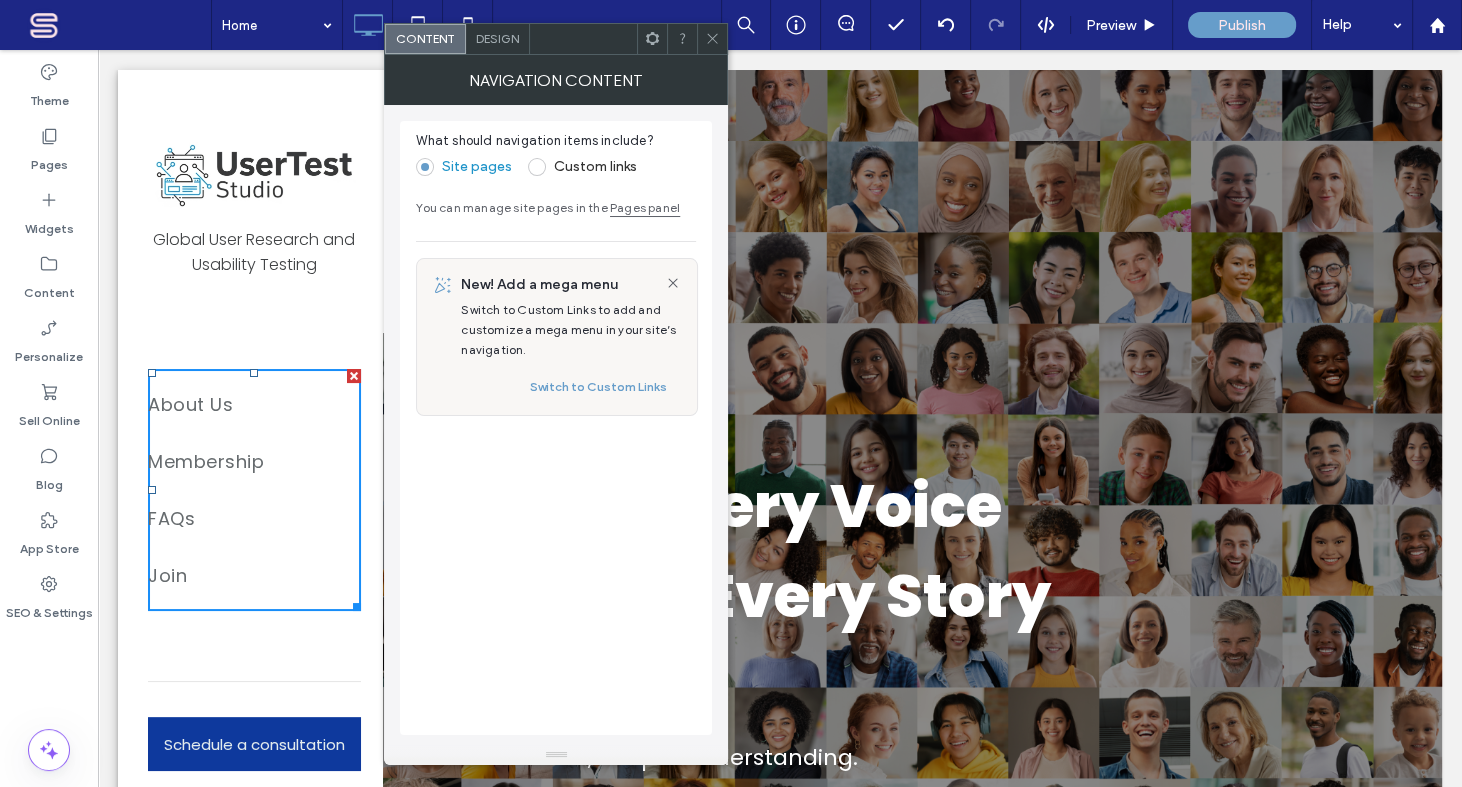 click 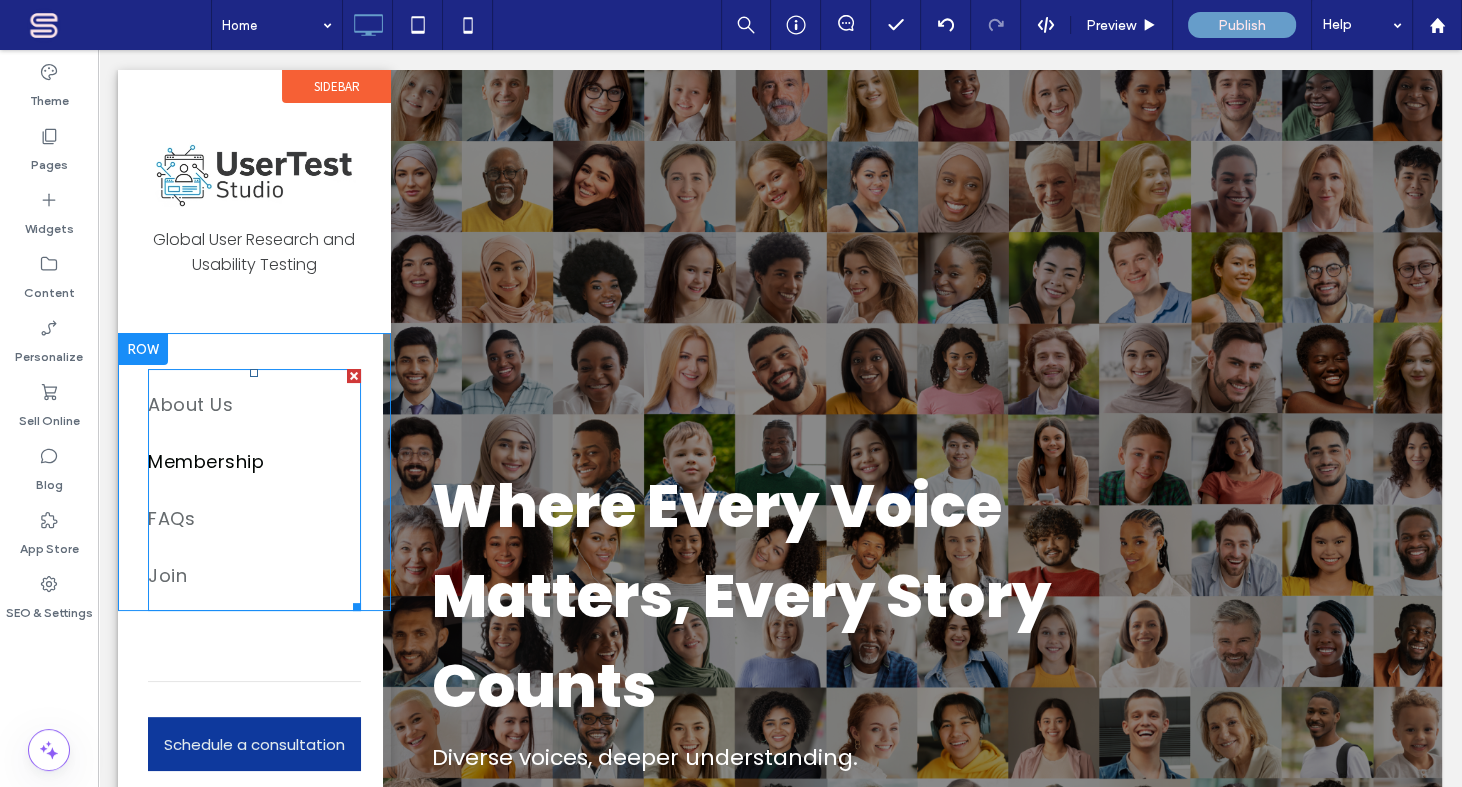 click on "Membership" at bounding box center (206, 461) 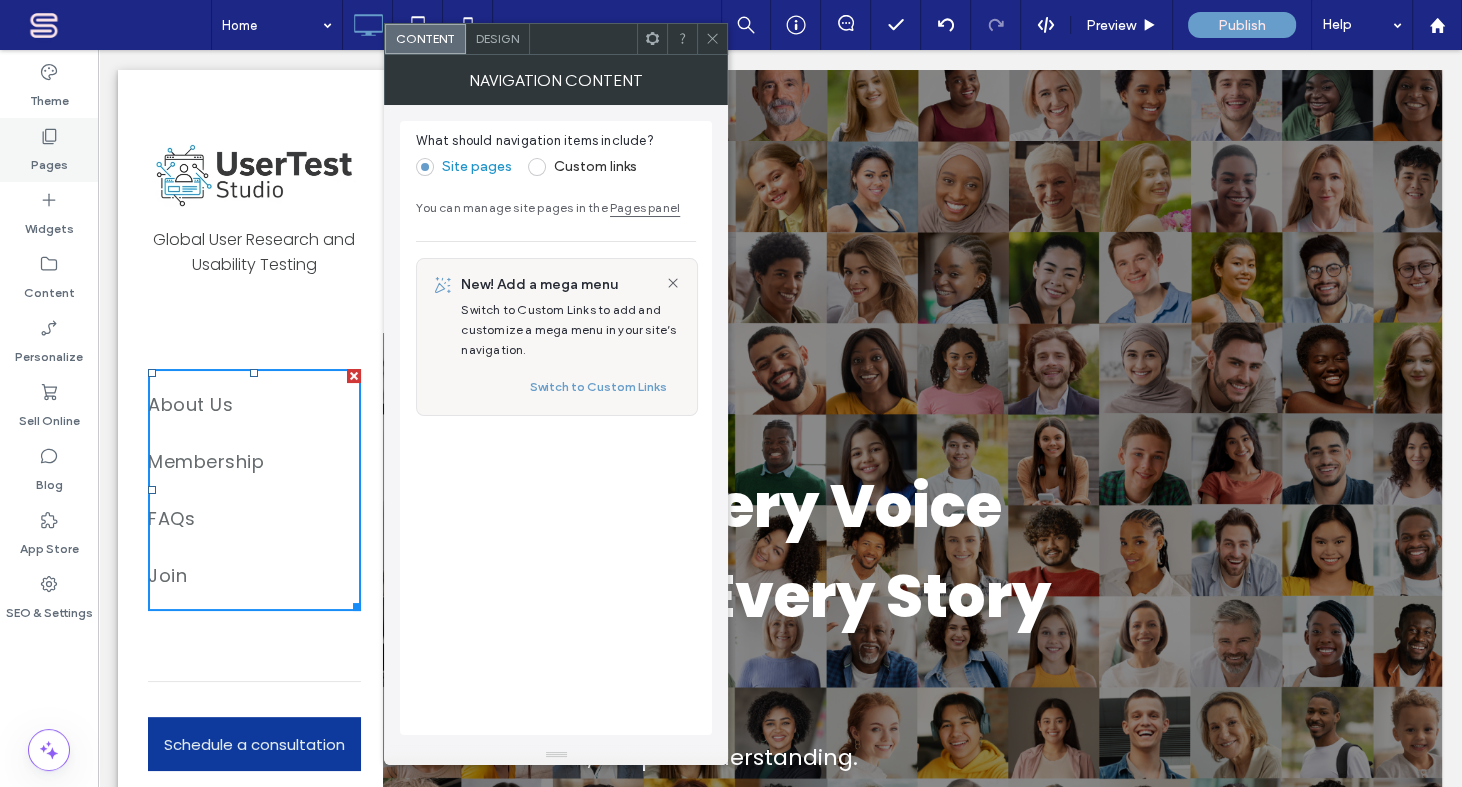 click 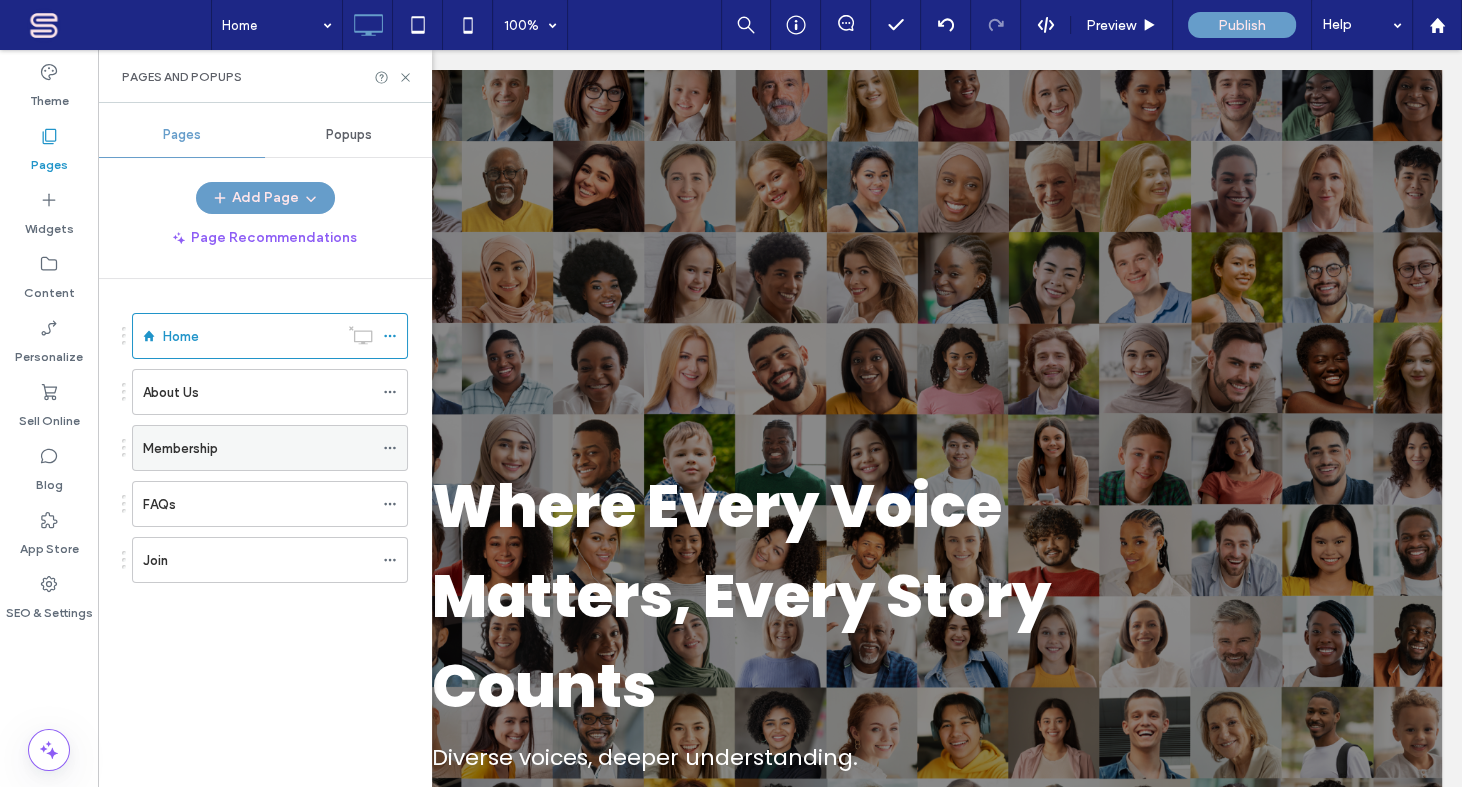 click 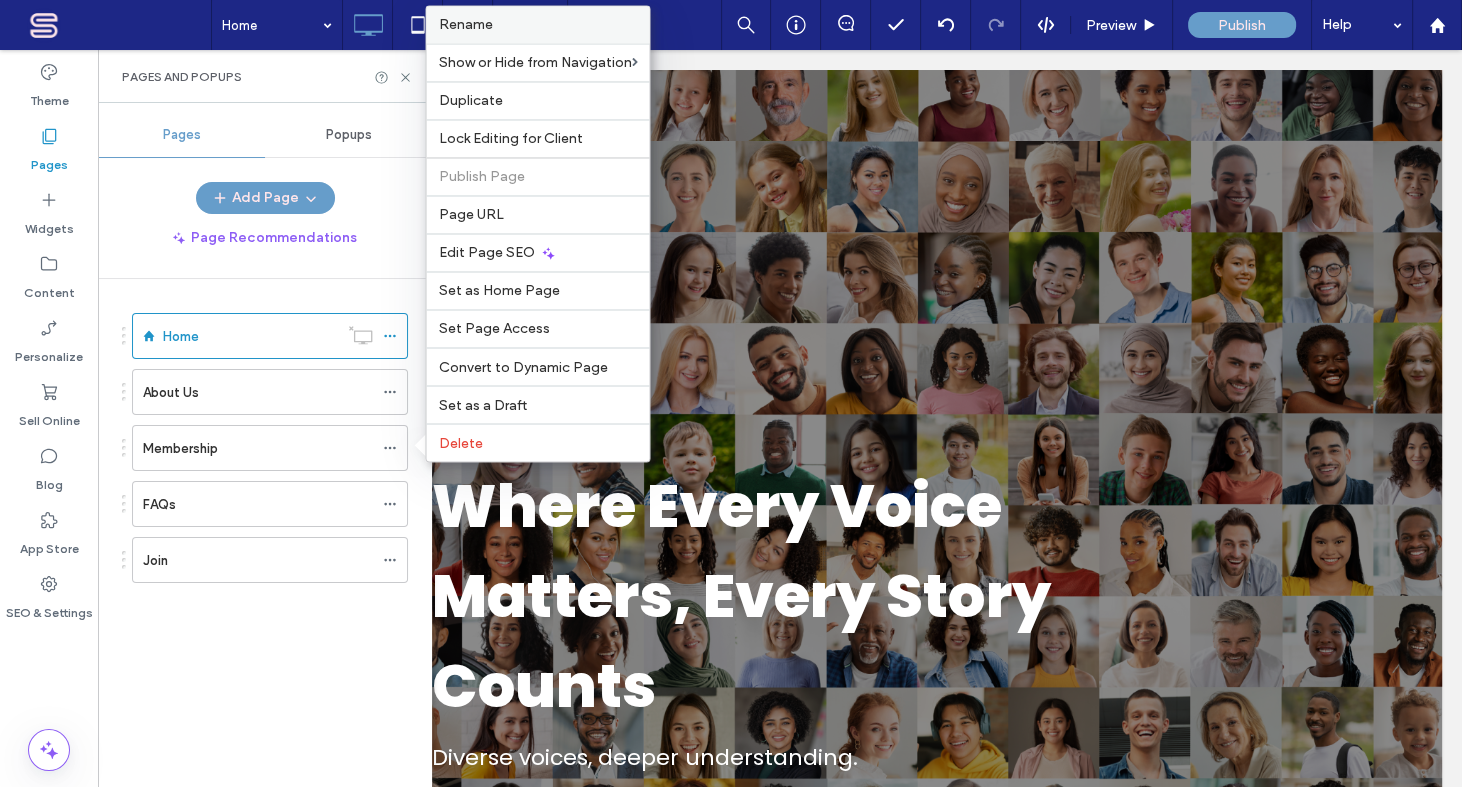 click on "Rename" at bounding box center [465, 24] 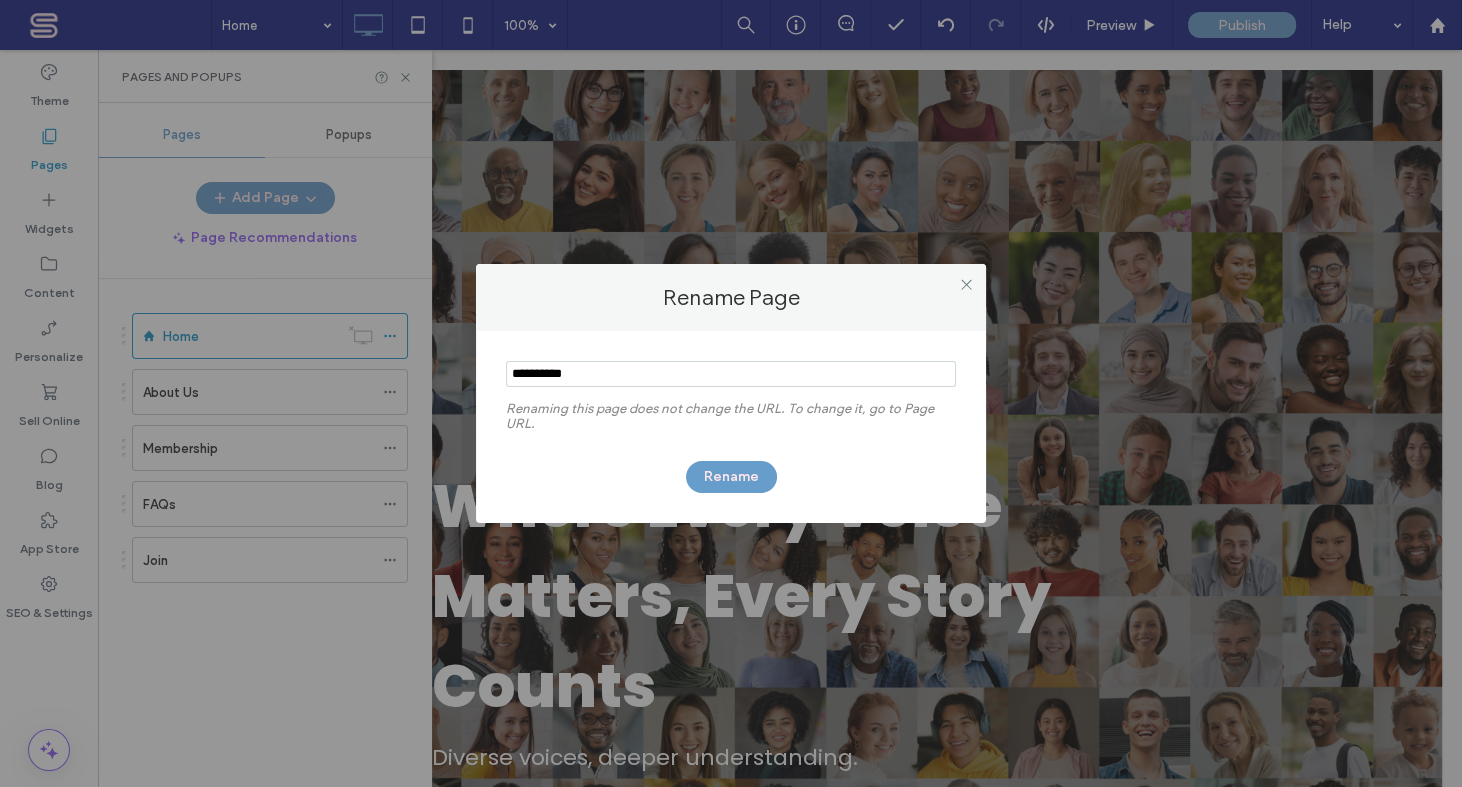 click at bounding box center (731, 374) 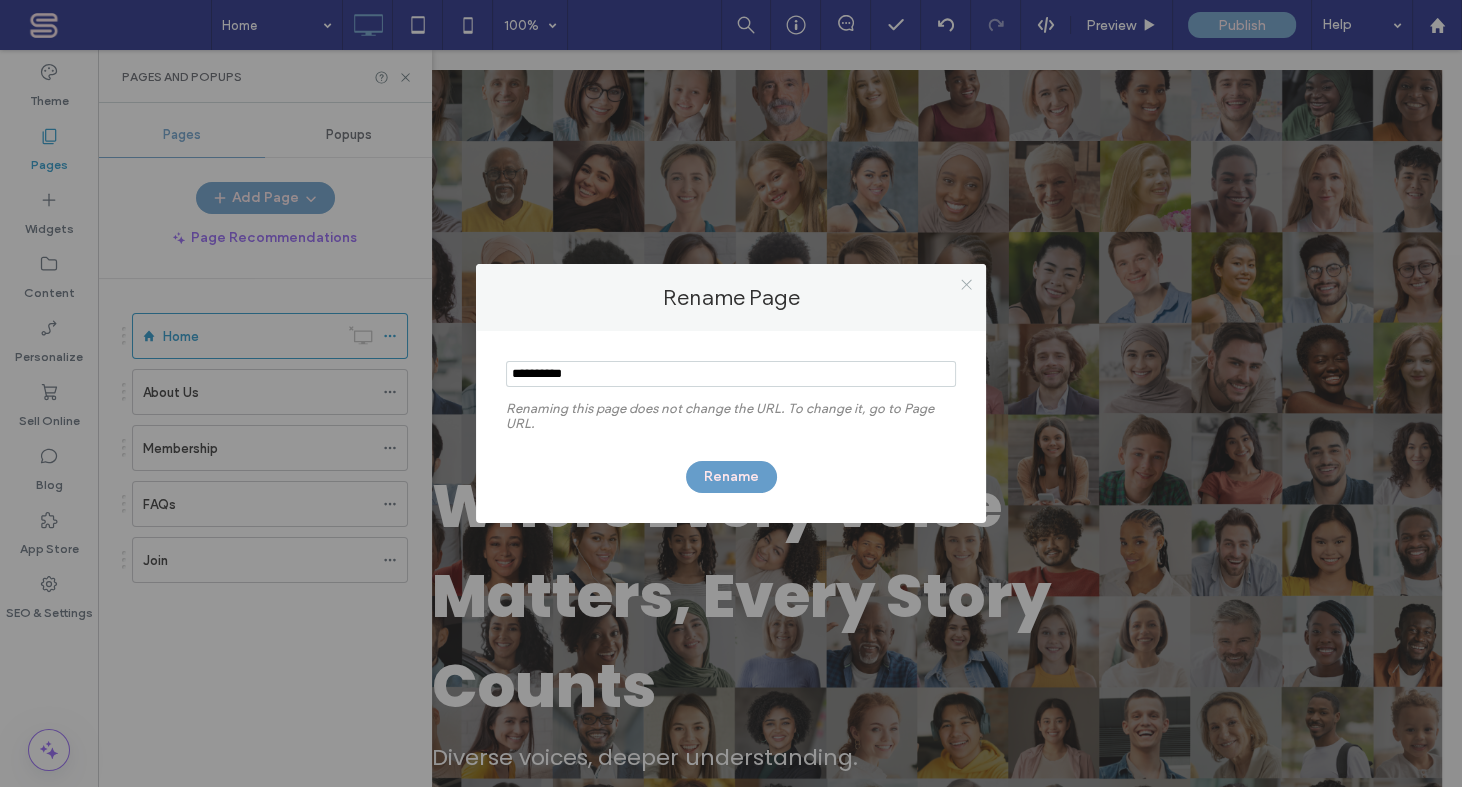 click 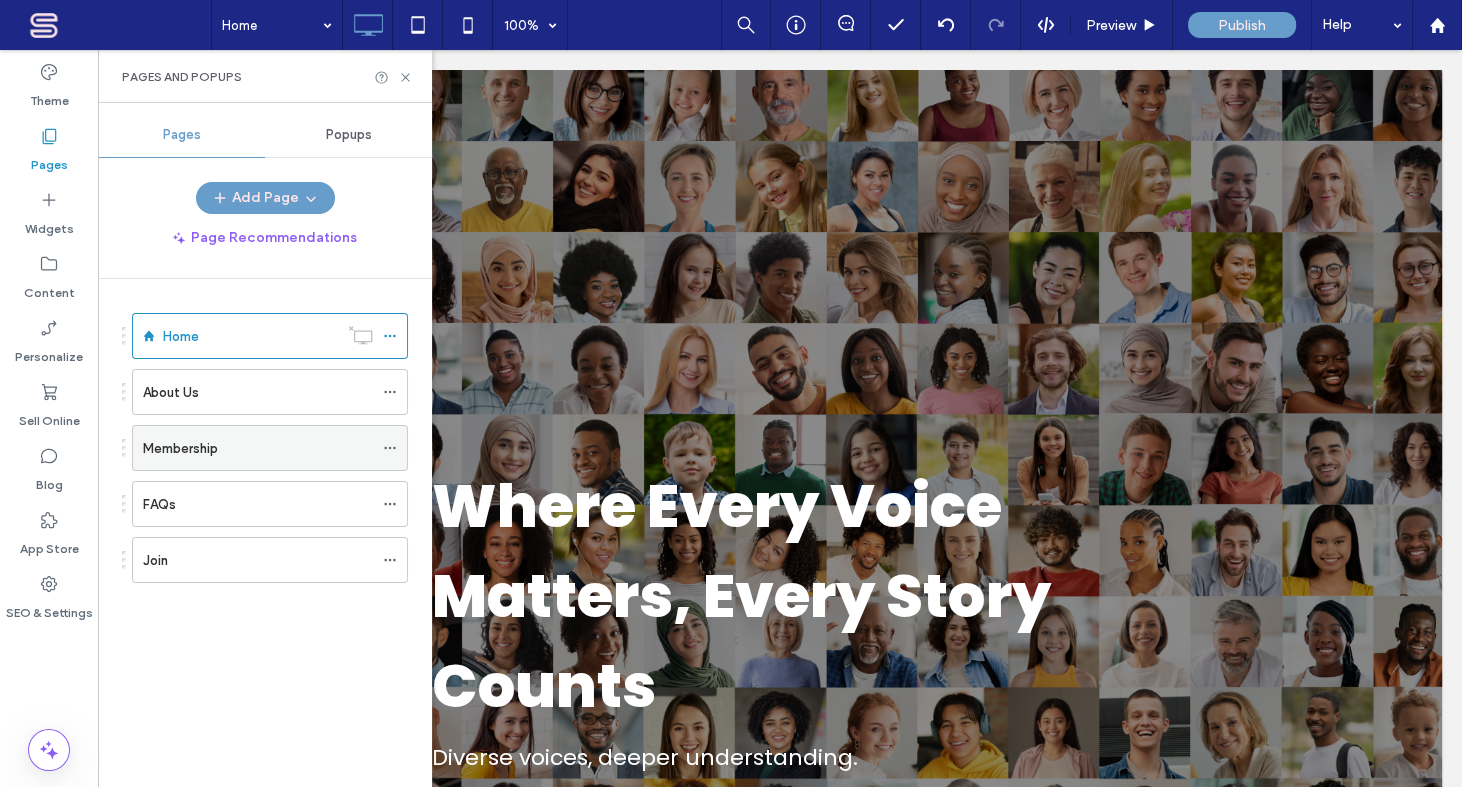 click 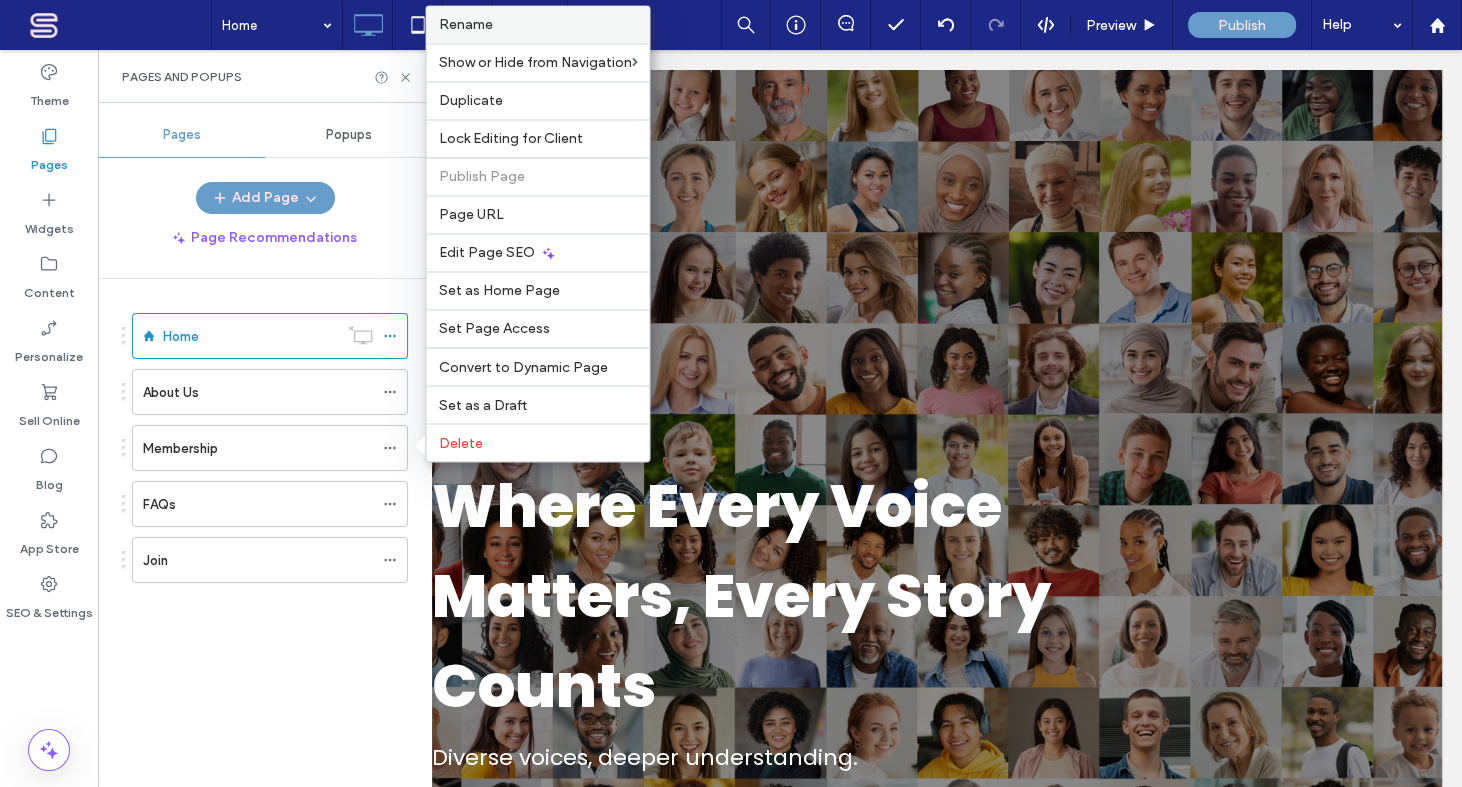 click on "Rename" at bounding box center [465, 24] 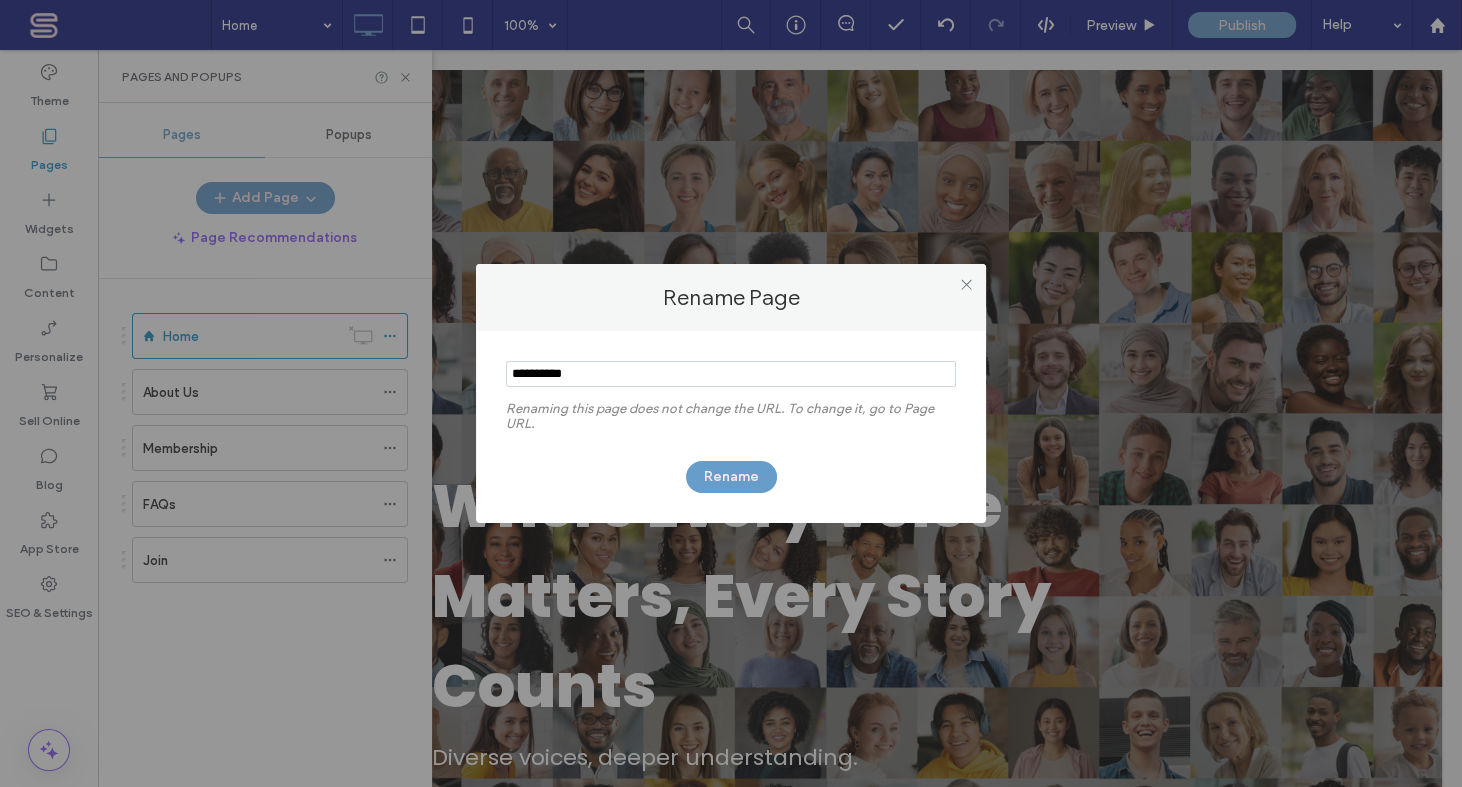 drag, startPoint x: 612, startPoint y: 374, endPoint x: 468, endPoint y: 374, distance: 144 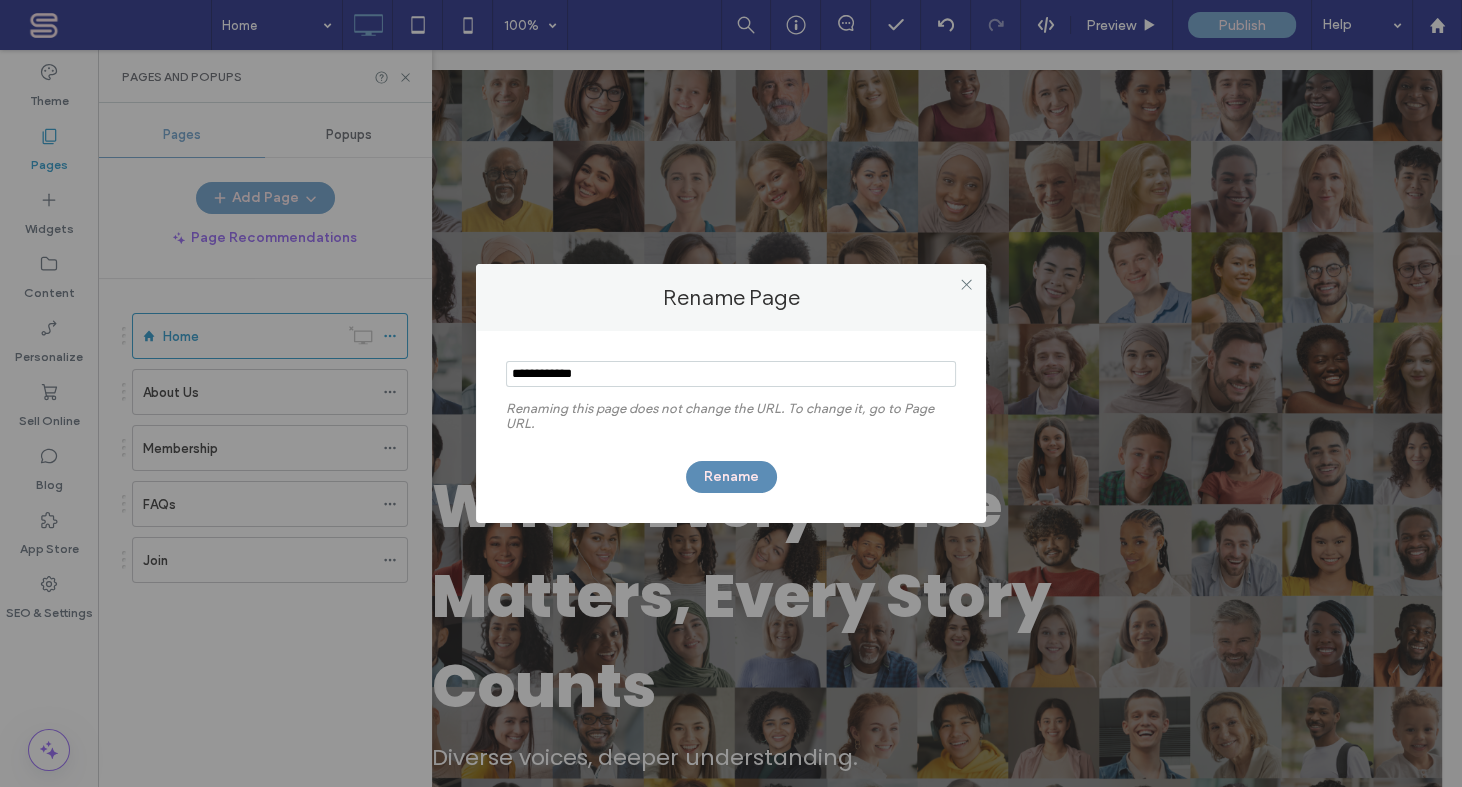 type on "**********" 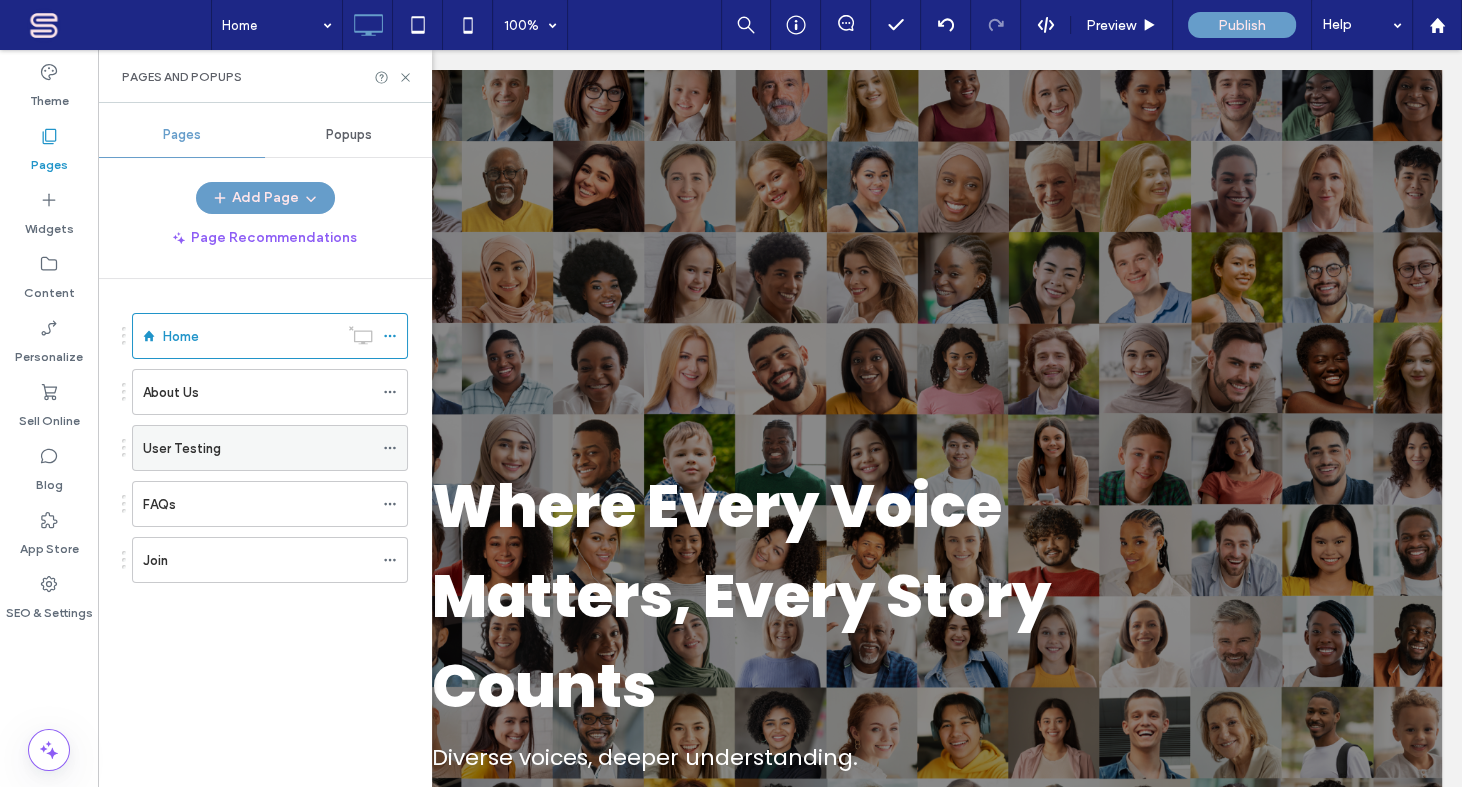 click 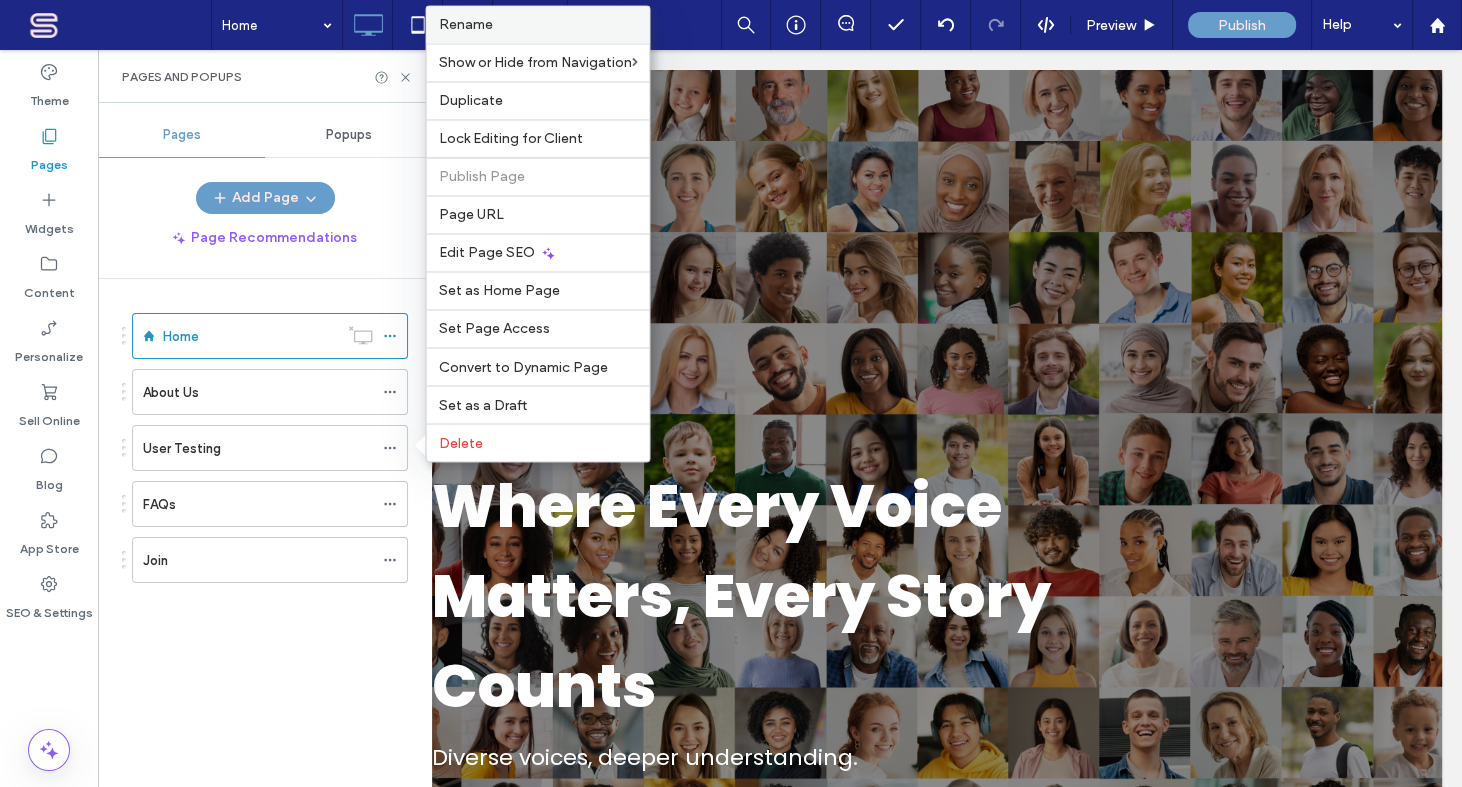 click on "Rename" at bounding box center (465, 24) 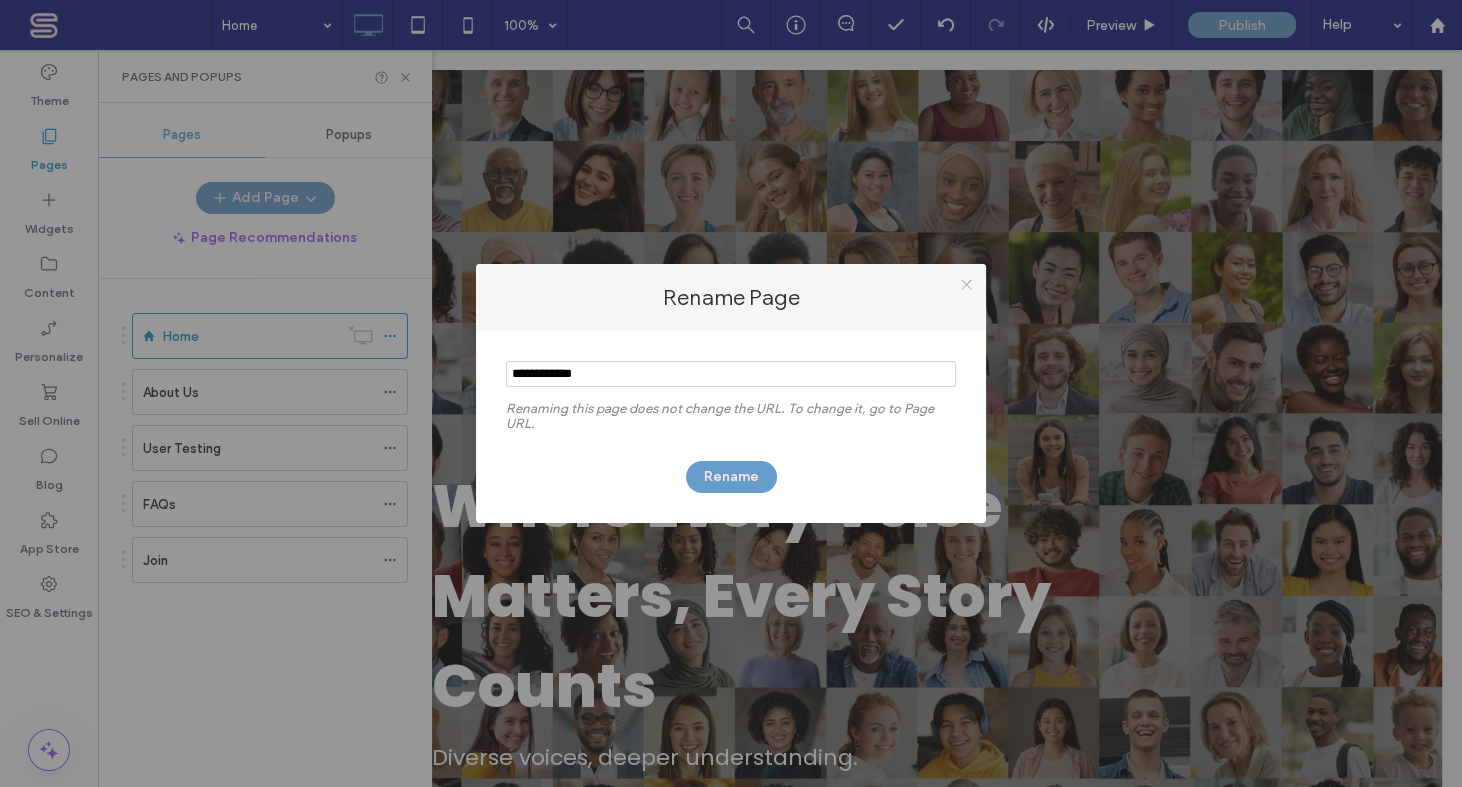 click 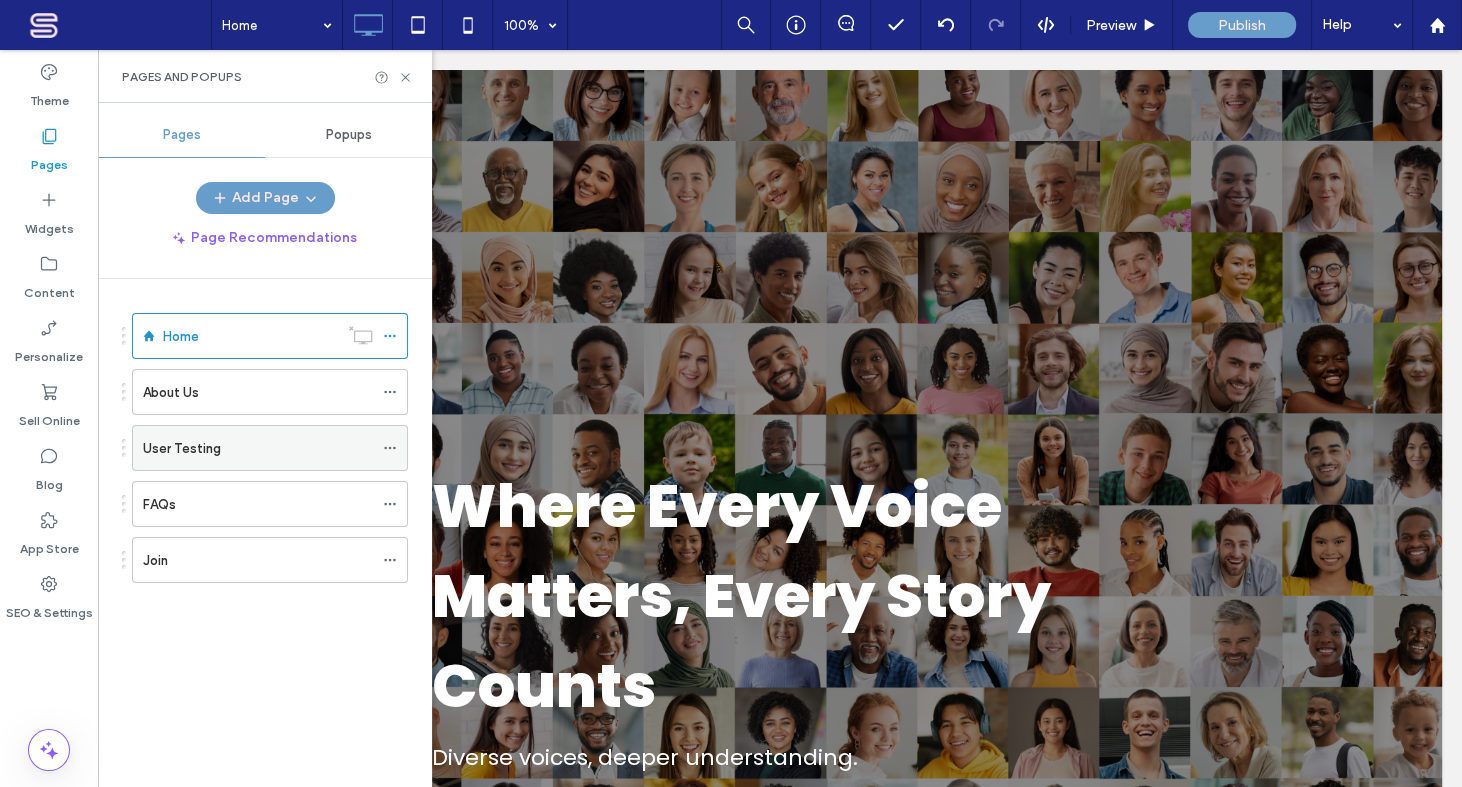 click 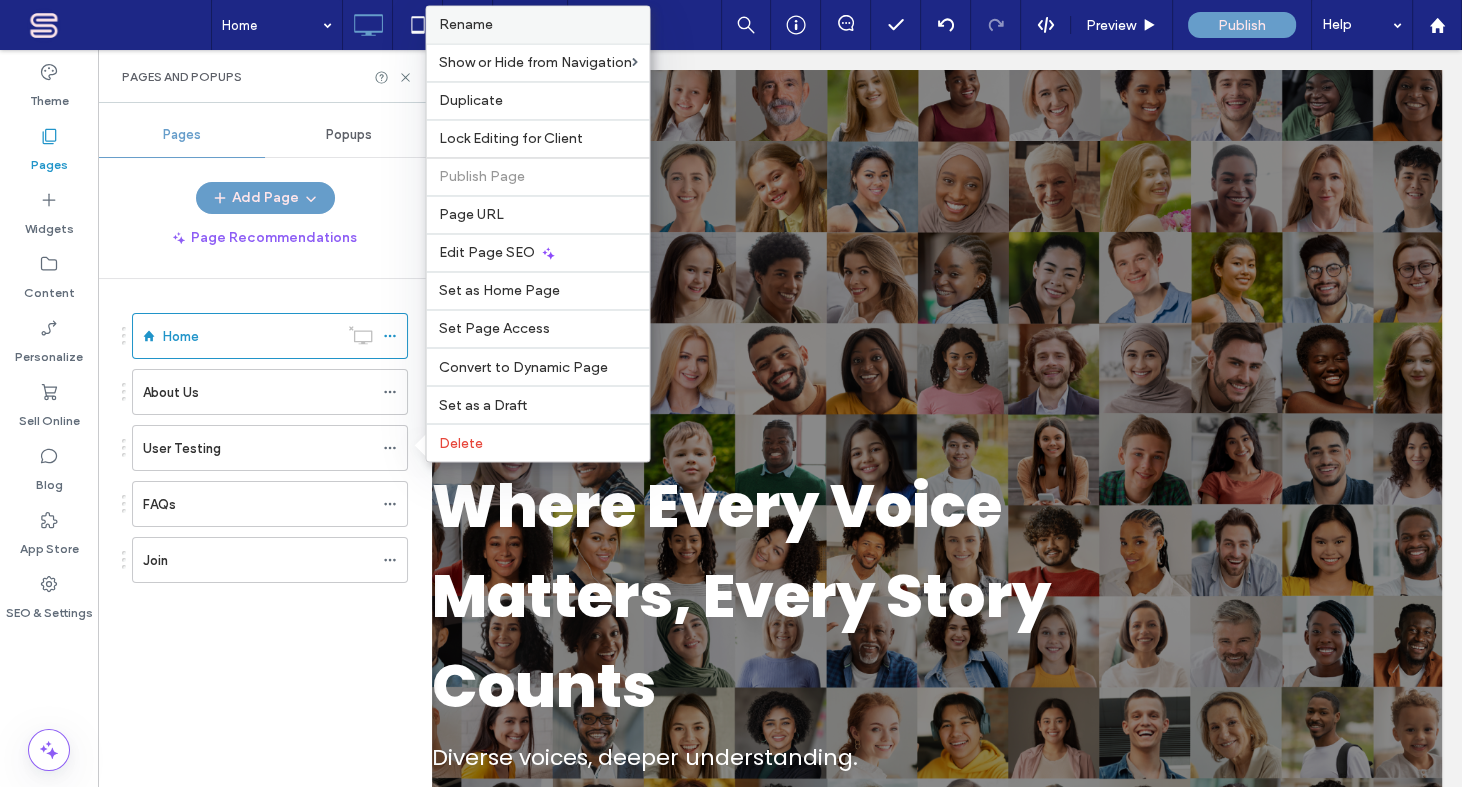 click on "Rename" at bounding box center [465, 24] 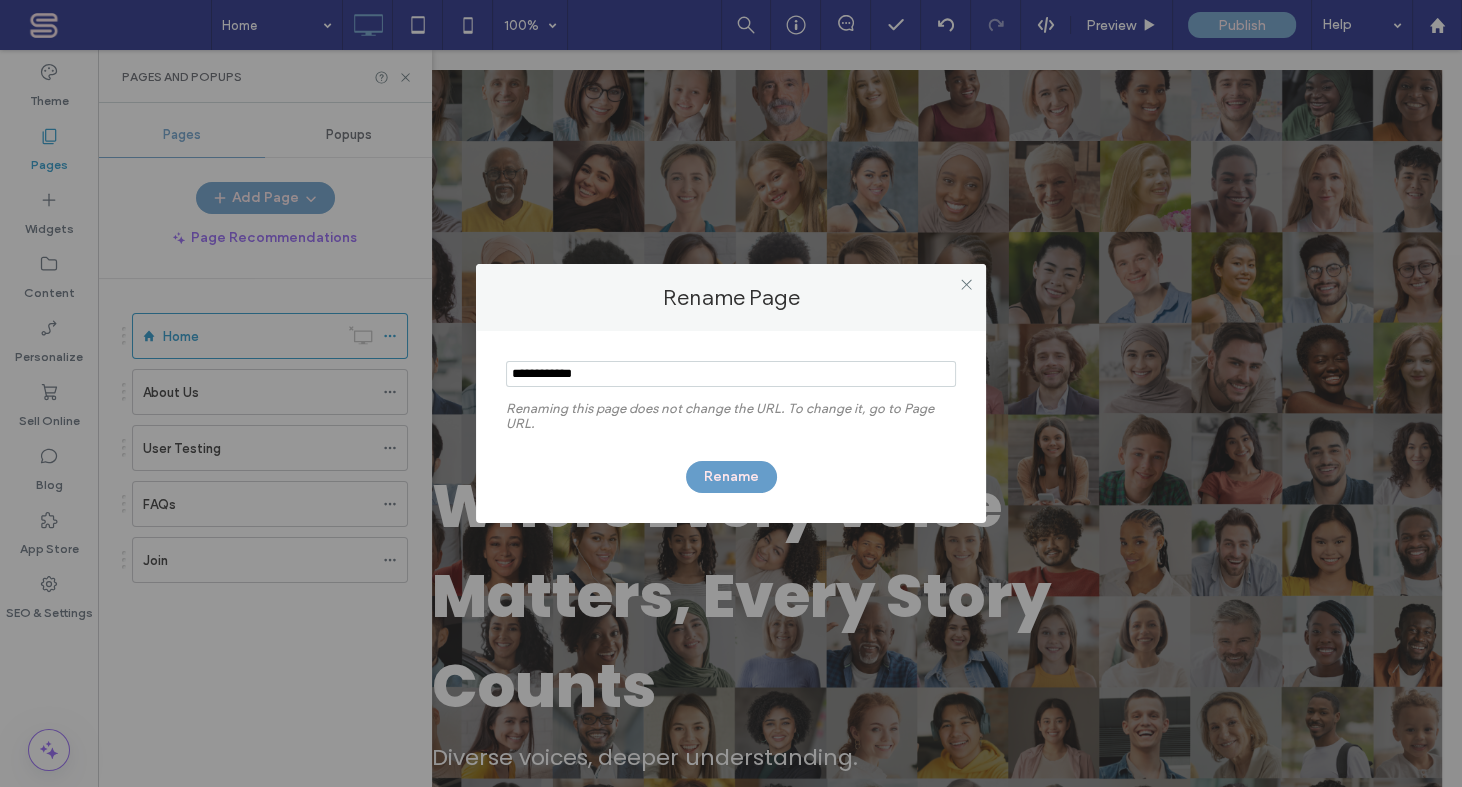 drag, startPoint x: 594, startPoint y: 375, endPoint x: 425, endPoint y: 360, distance: 169.66437 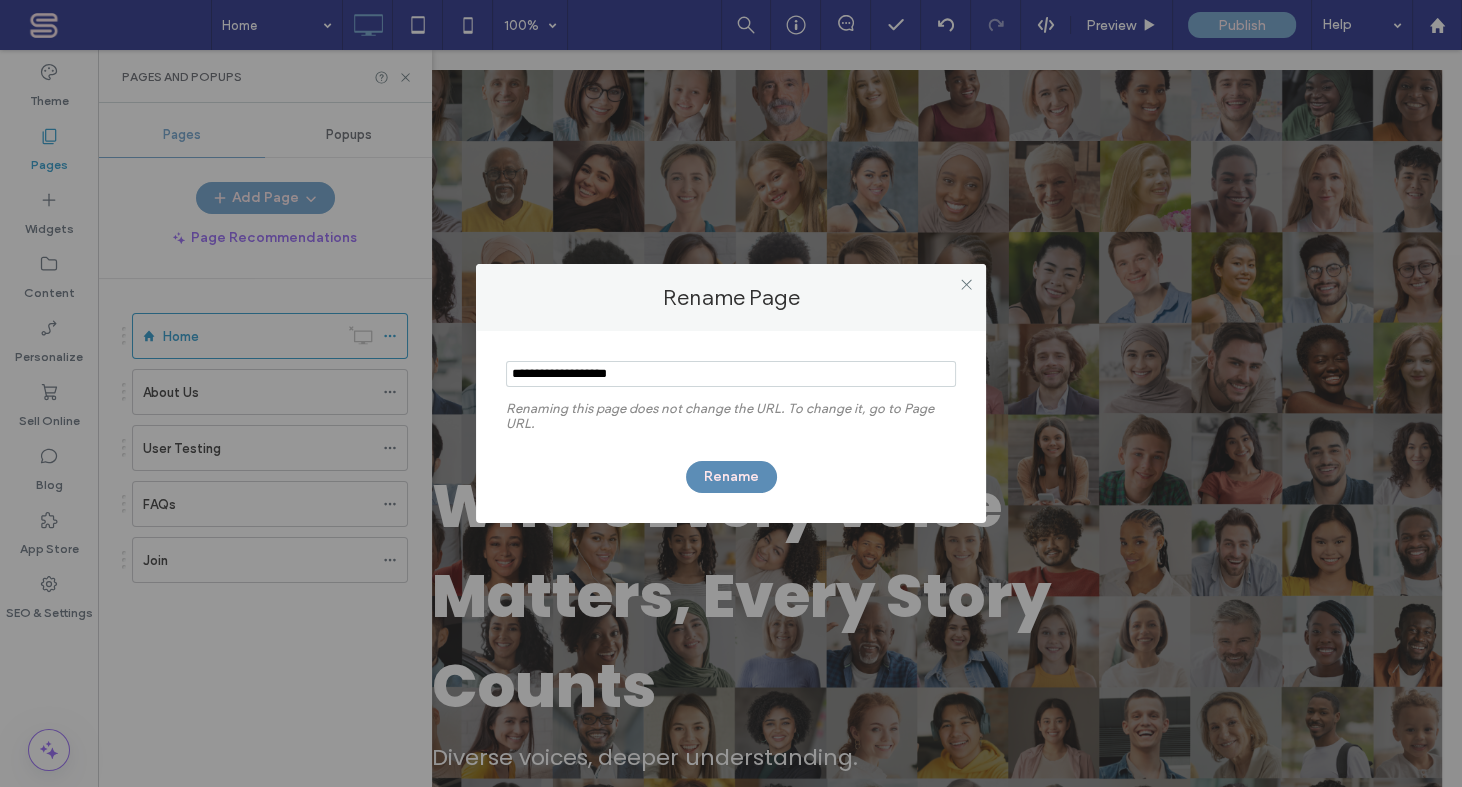 type on "**********" 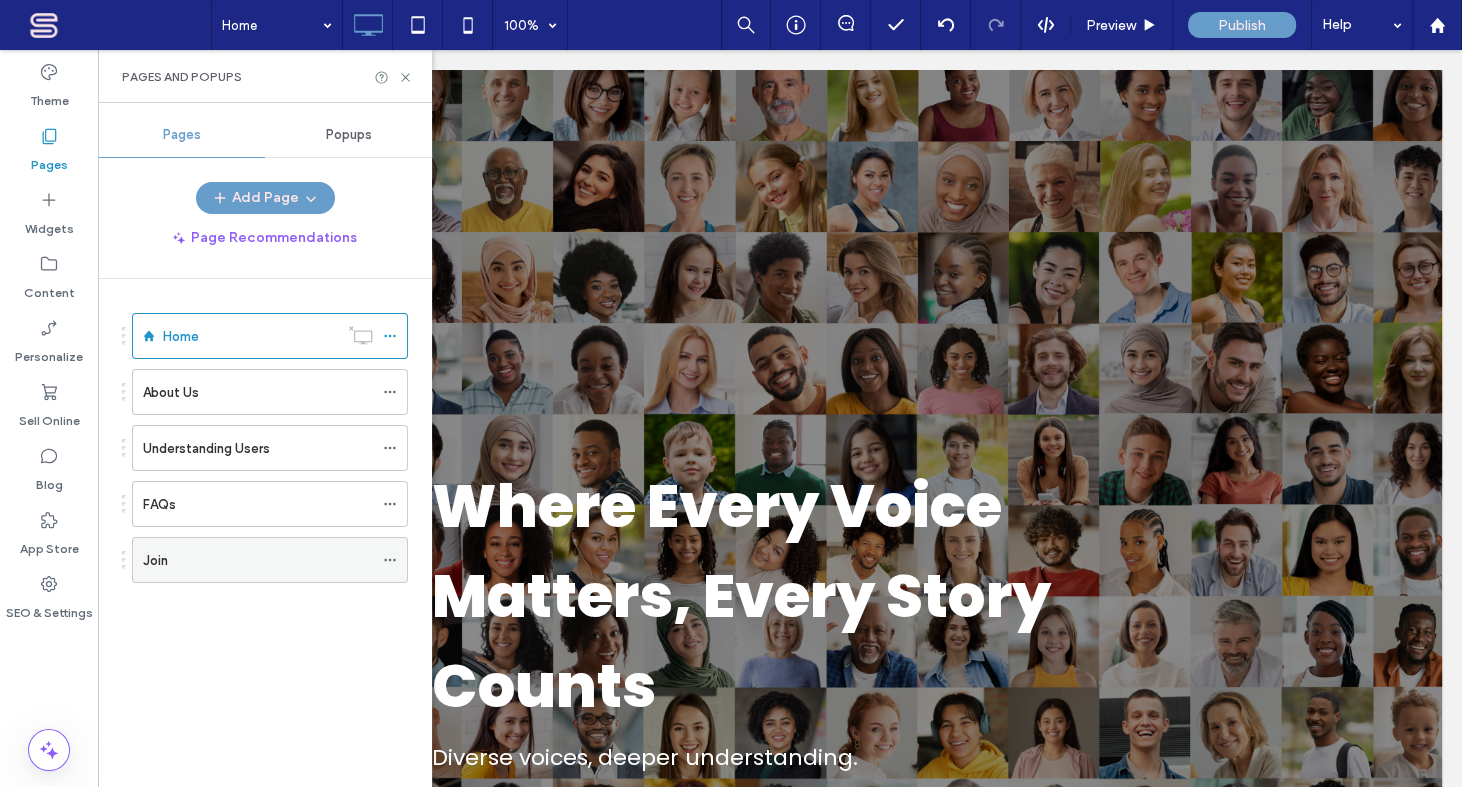 click 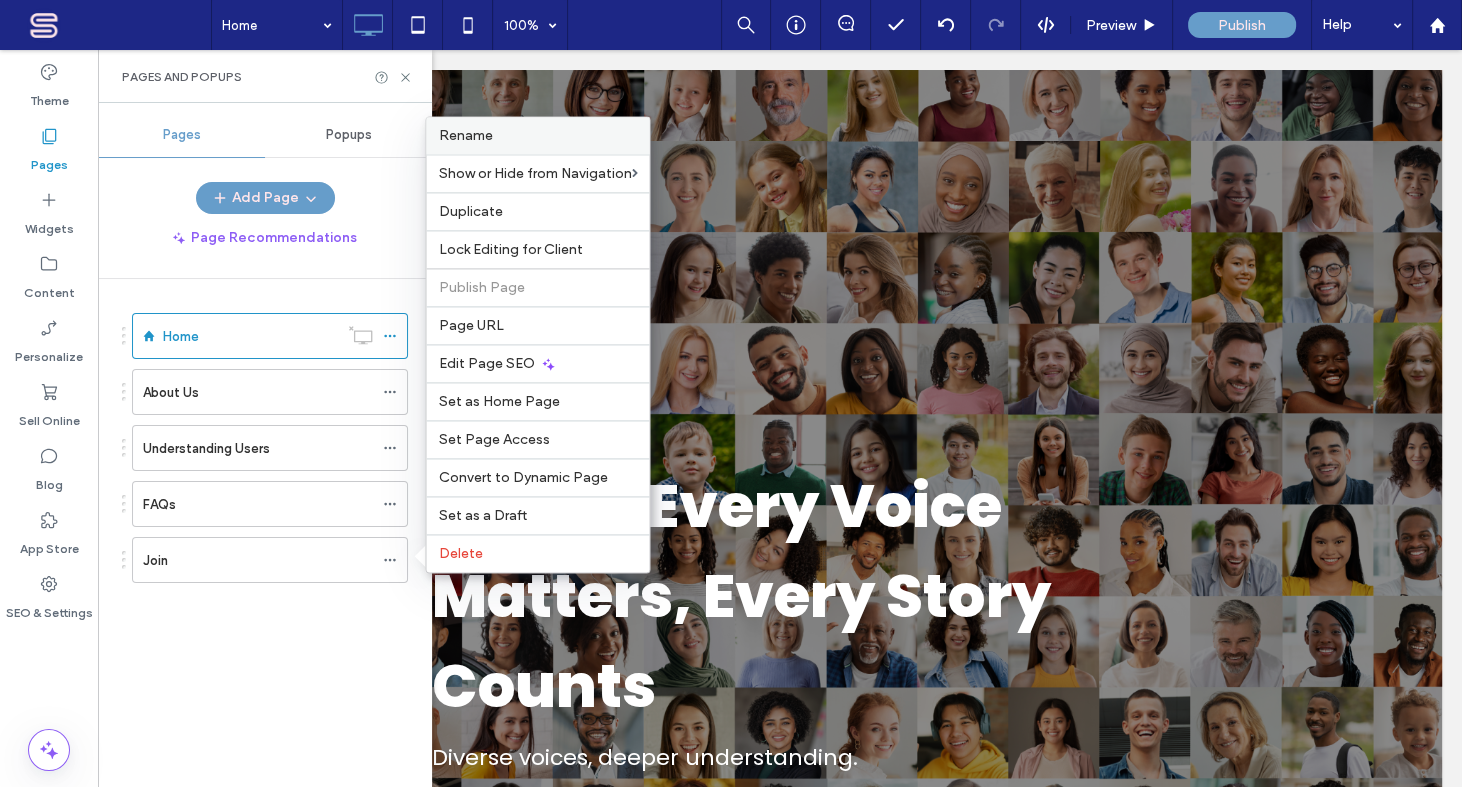 click on "Rename" at bounding box center [465, 135] 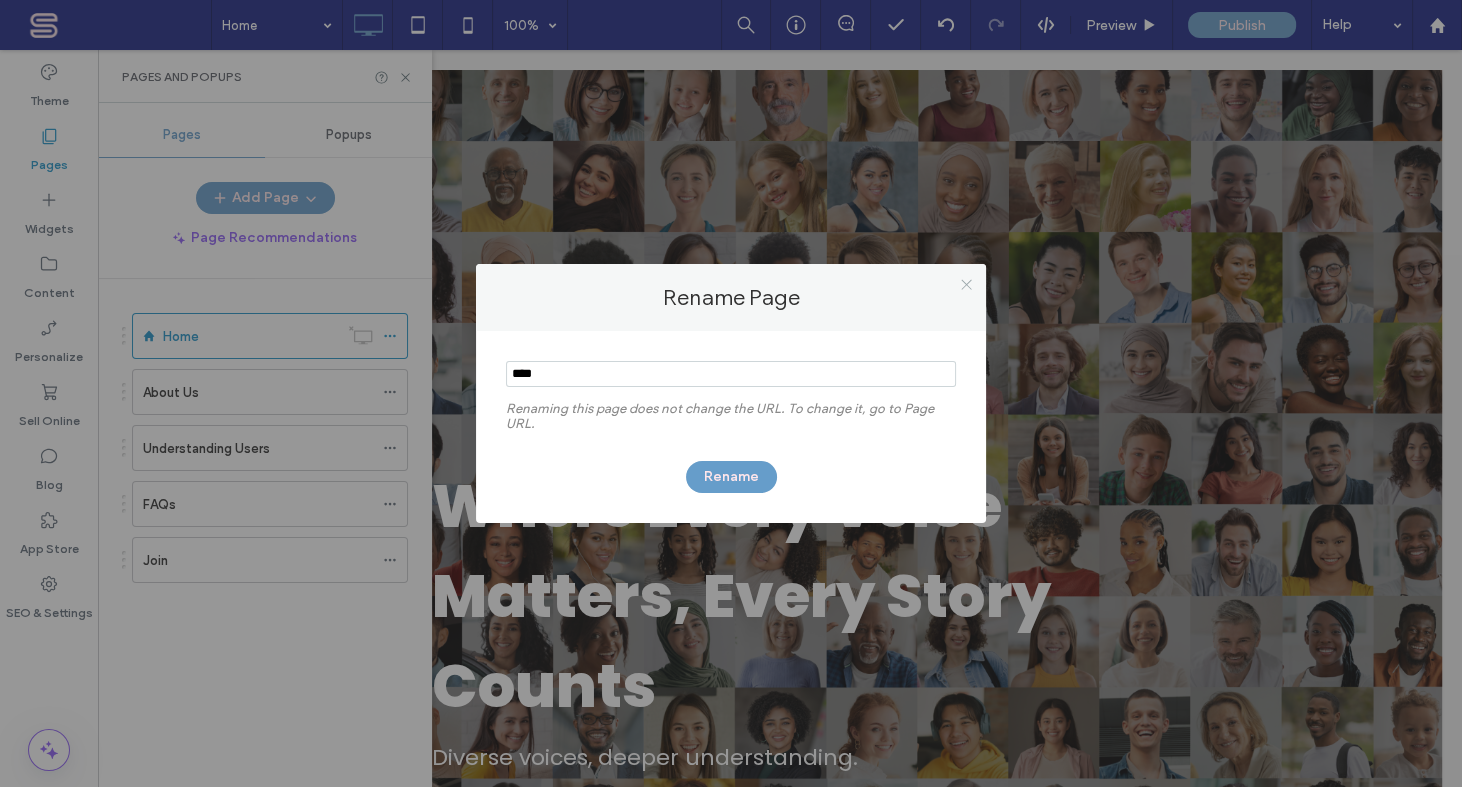 click 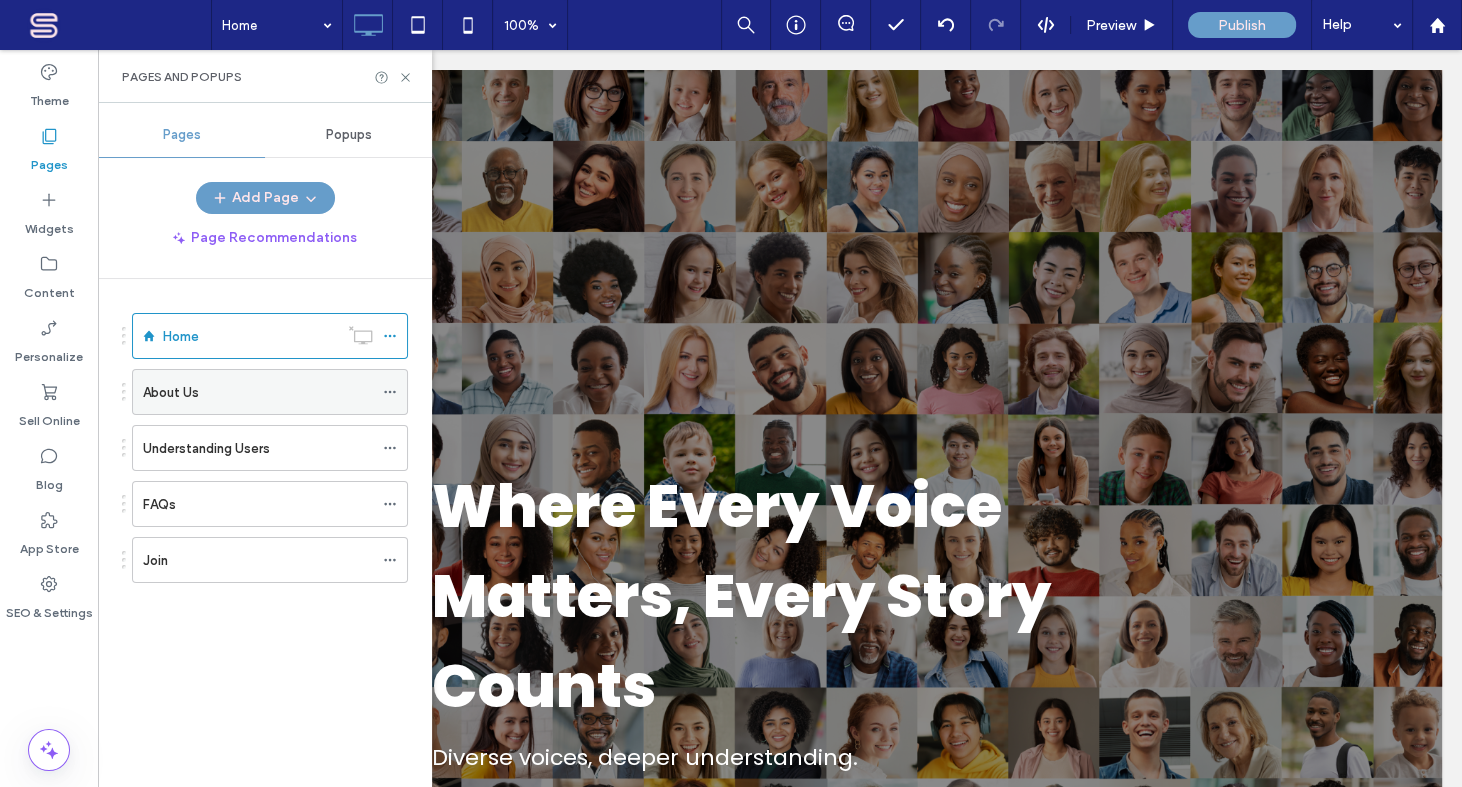 click 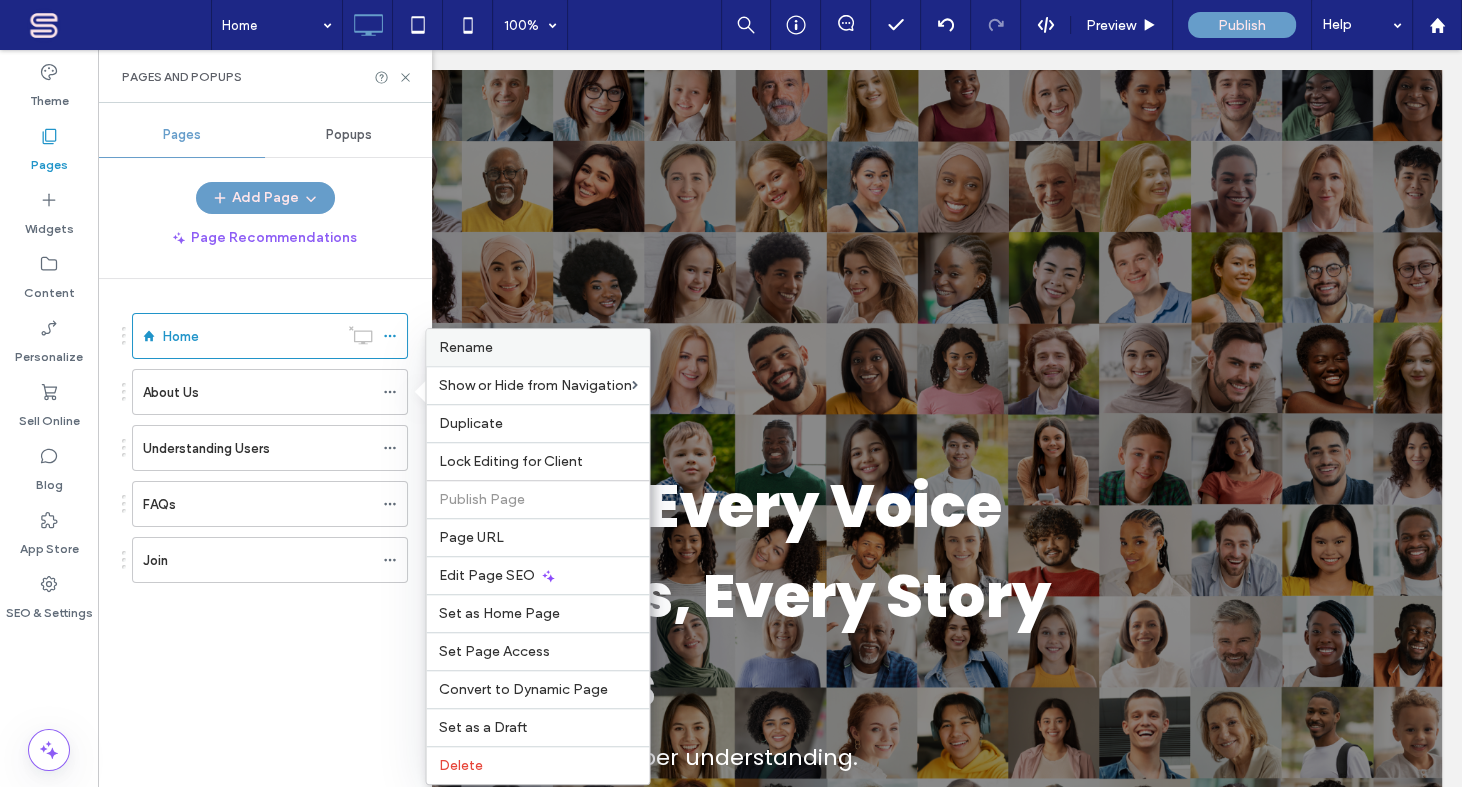 click on "Rename" at bounding box center (465, 347) 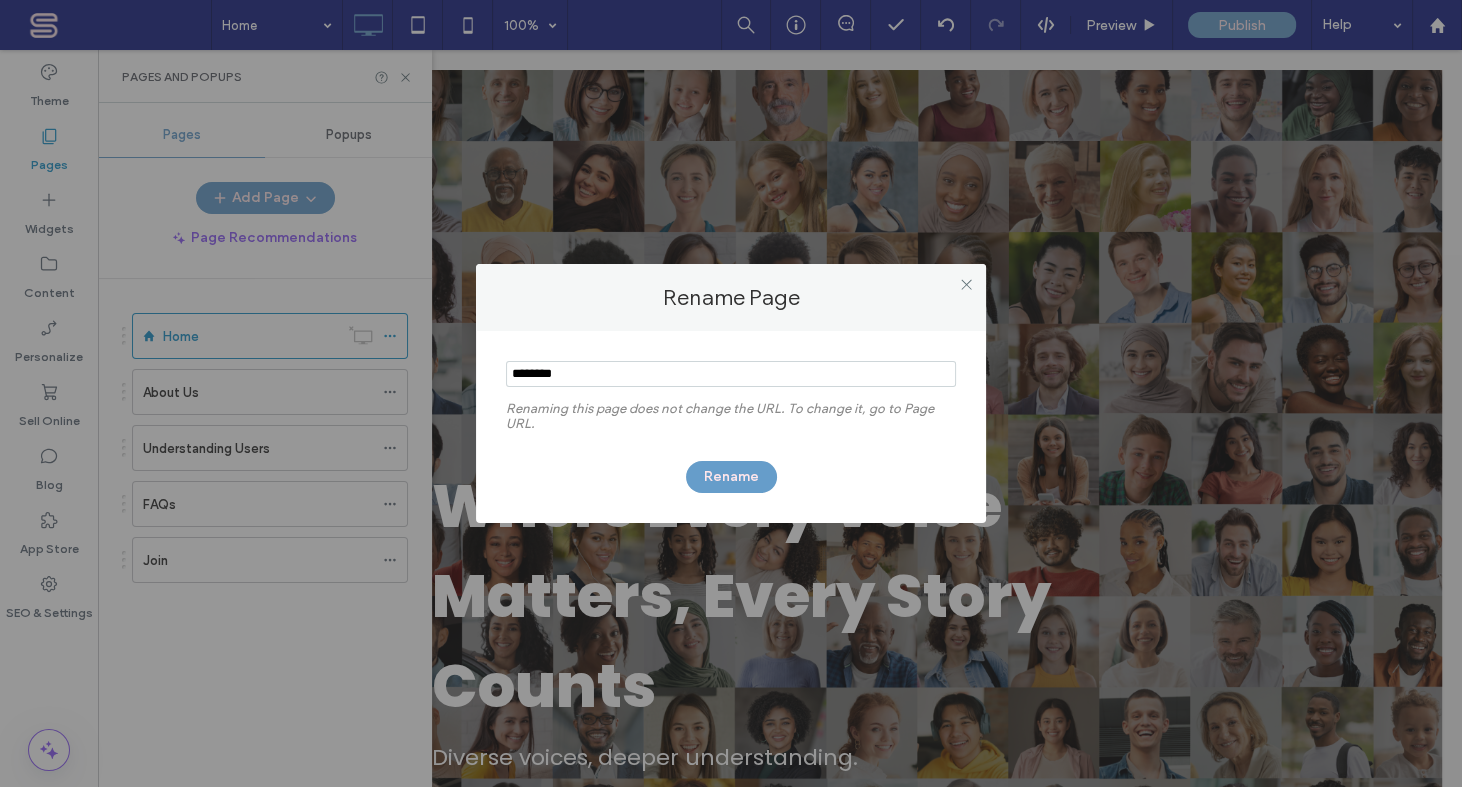 click at bounding box center [731, 374] 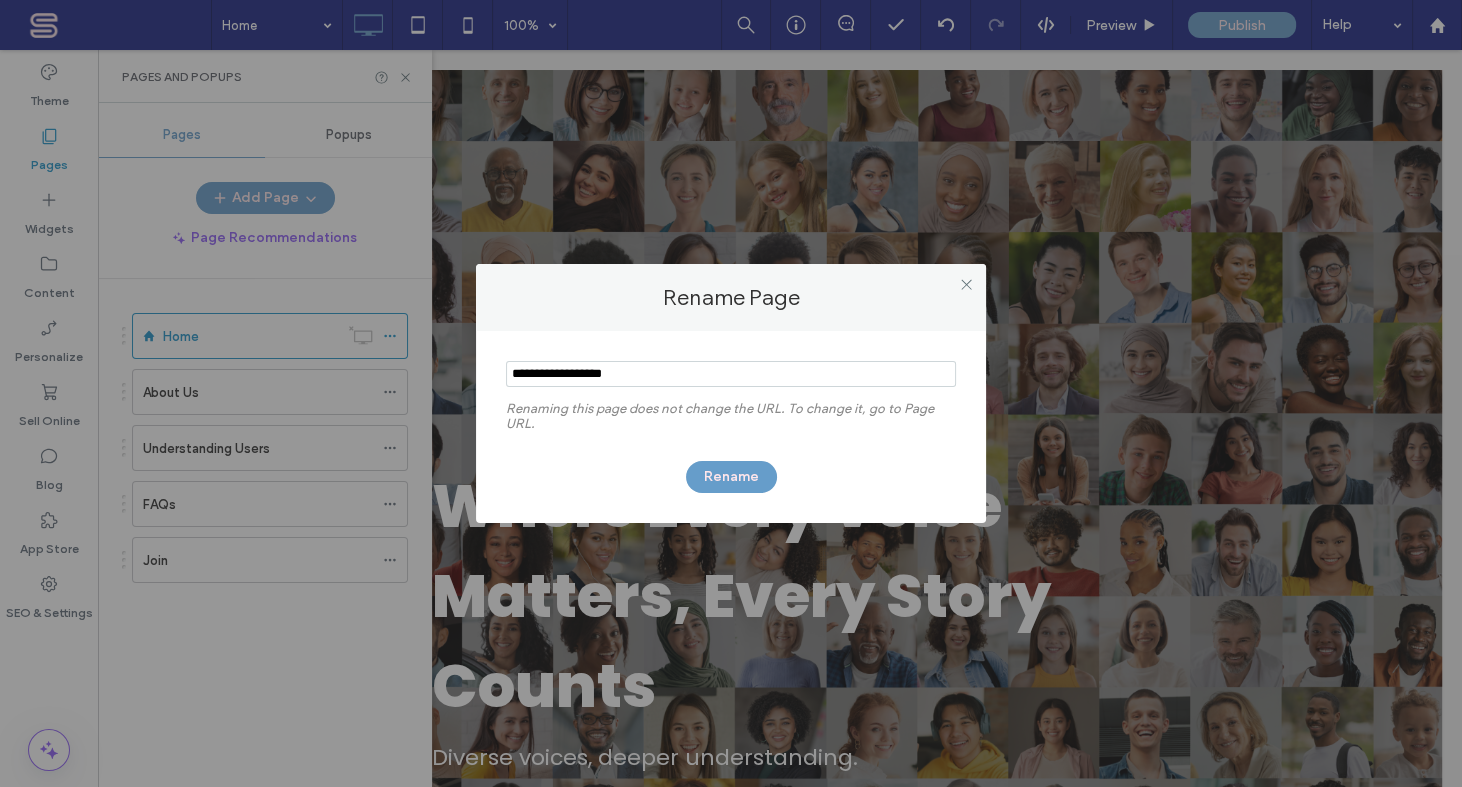 click at bounding box center (731, 374) 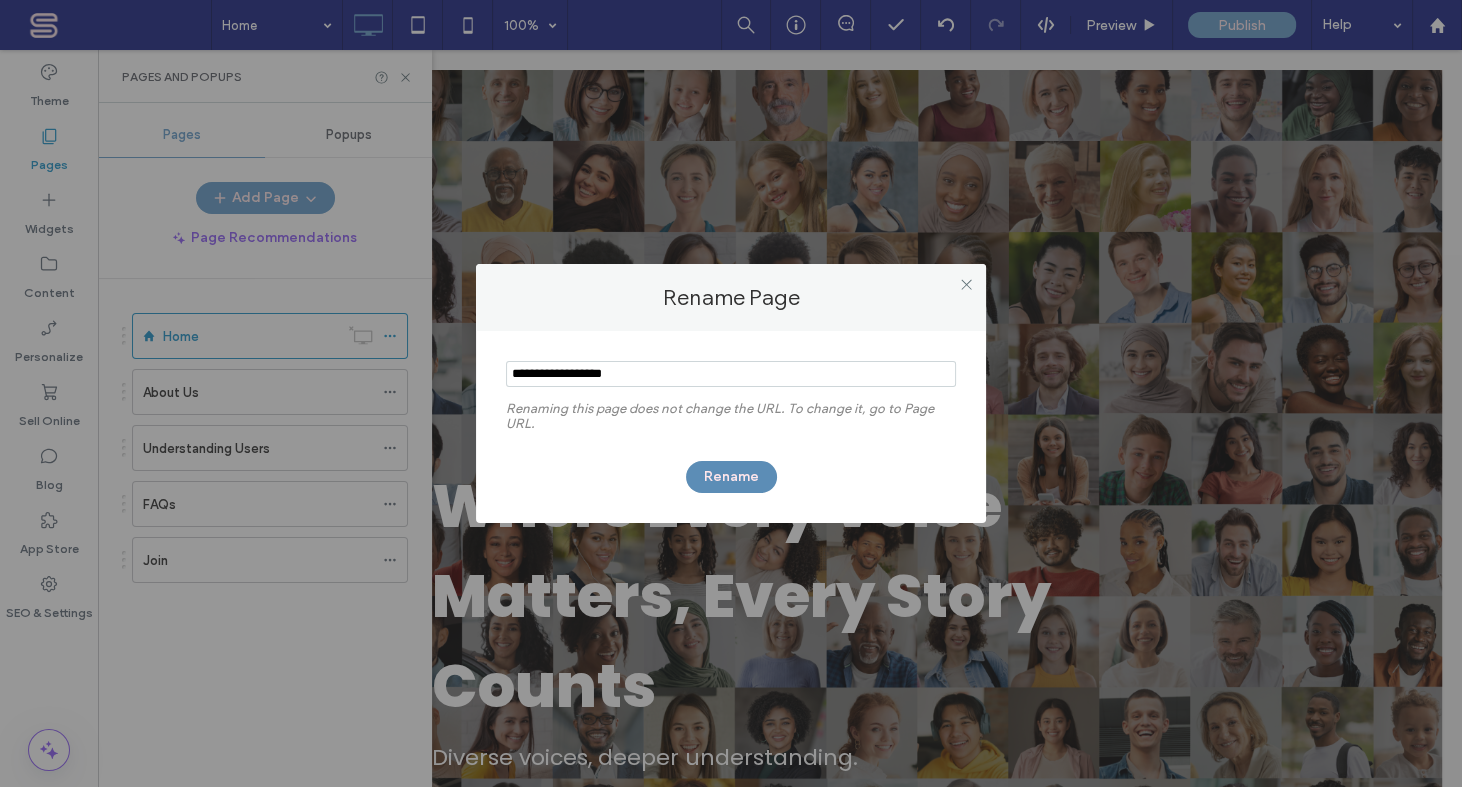 type on "**********" 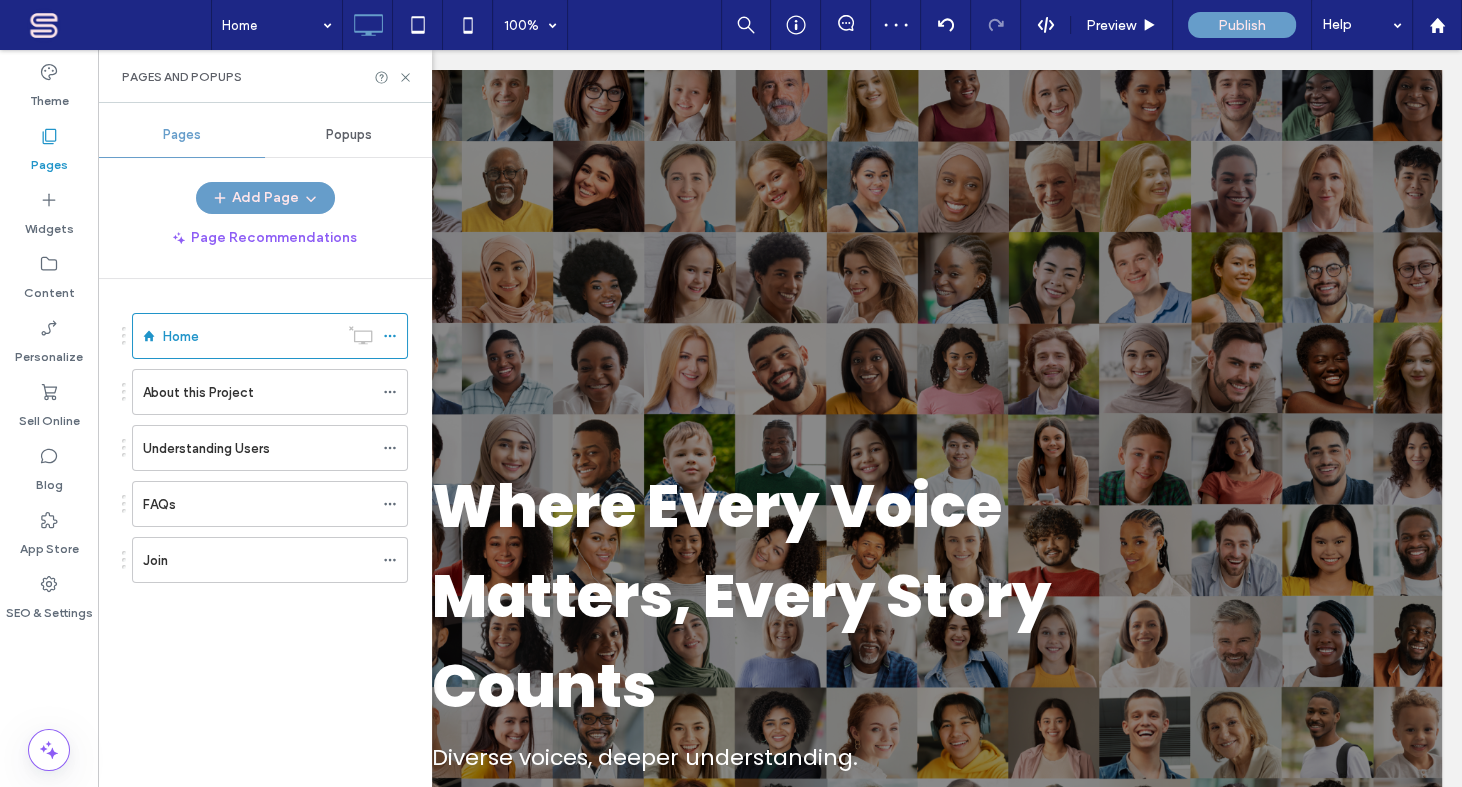 click on "Home About this Project Understanding Users FAQs Join" at bounding box center (277, 528) 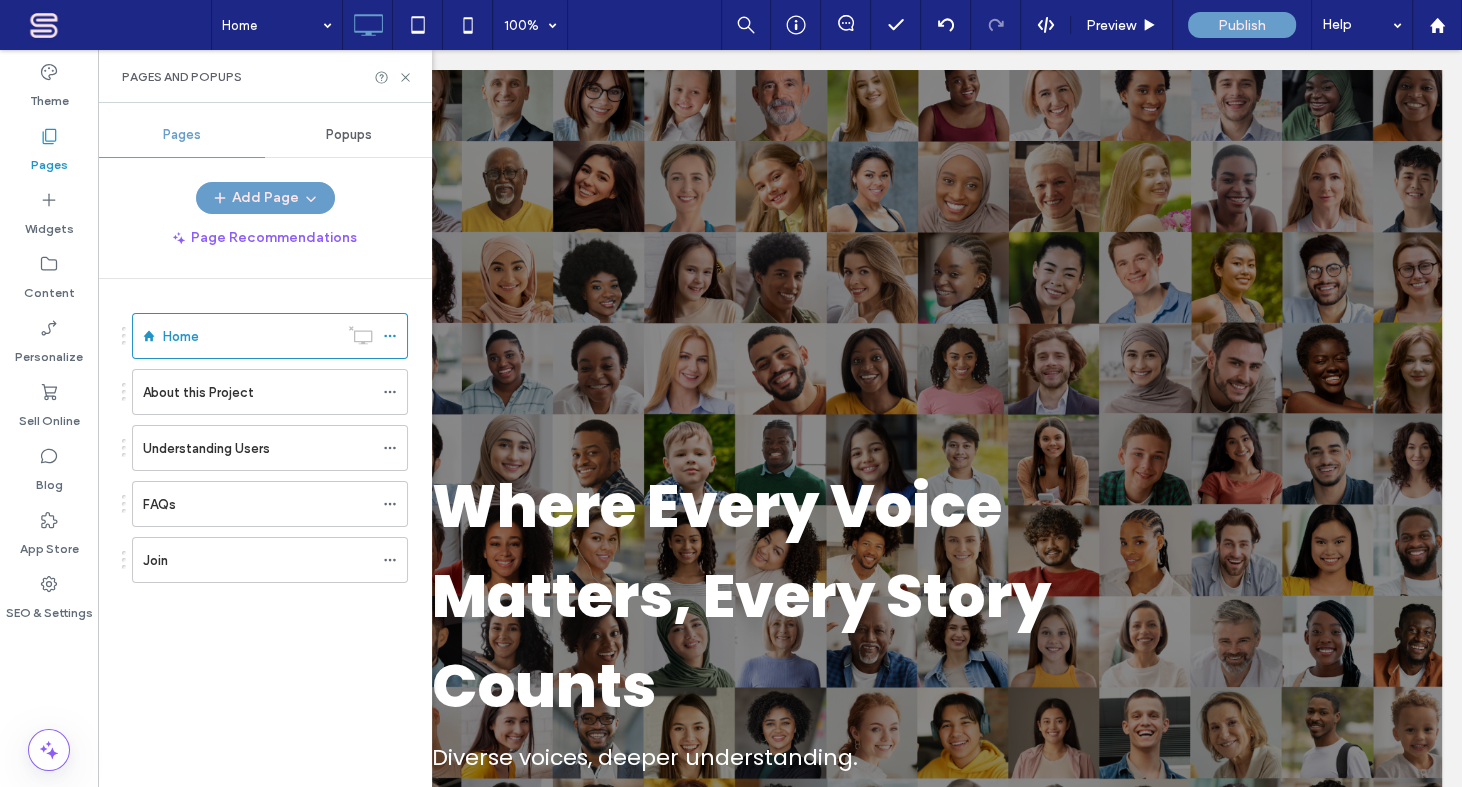 click on "Home About this Project Understanding Users FAQs Join" at bounding box center [277, 528] 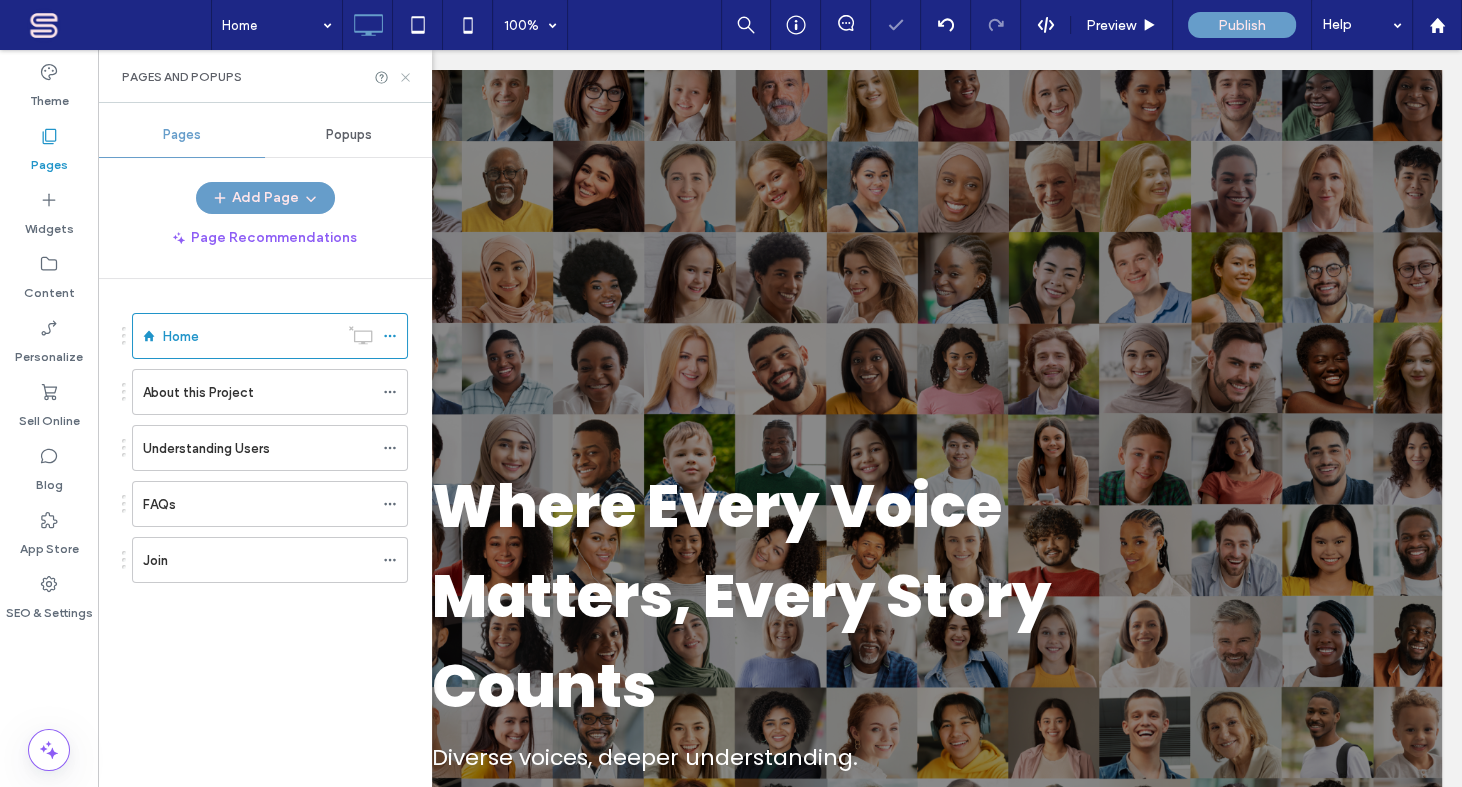 click 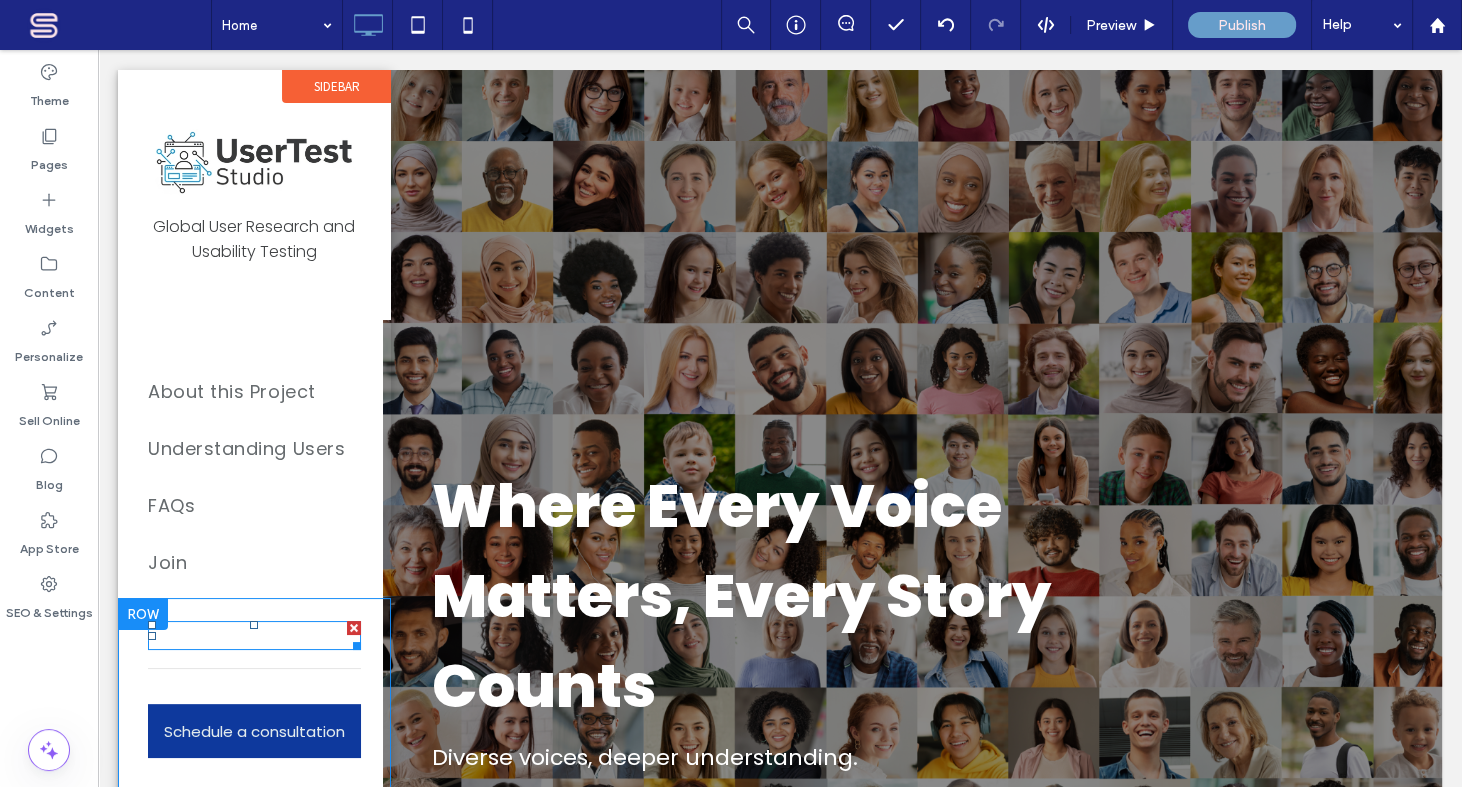 scroll, scrollTop: 38, scrollLeft: 0, axis: vertical 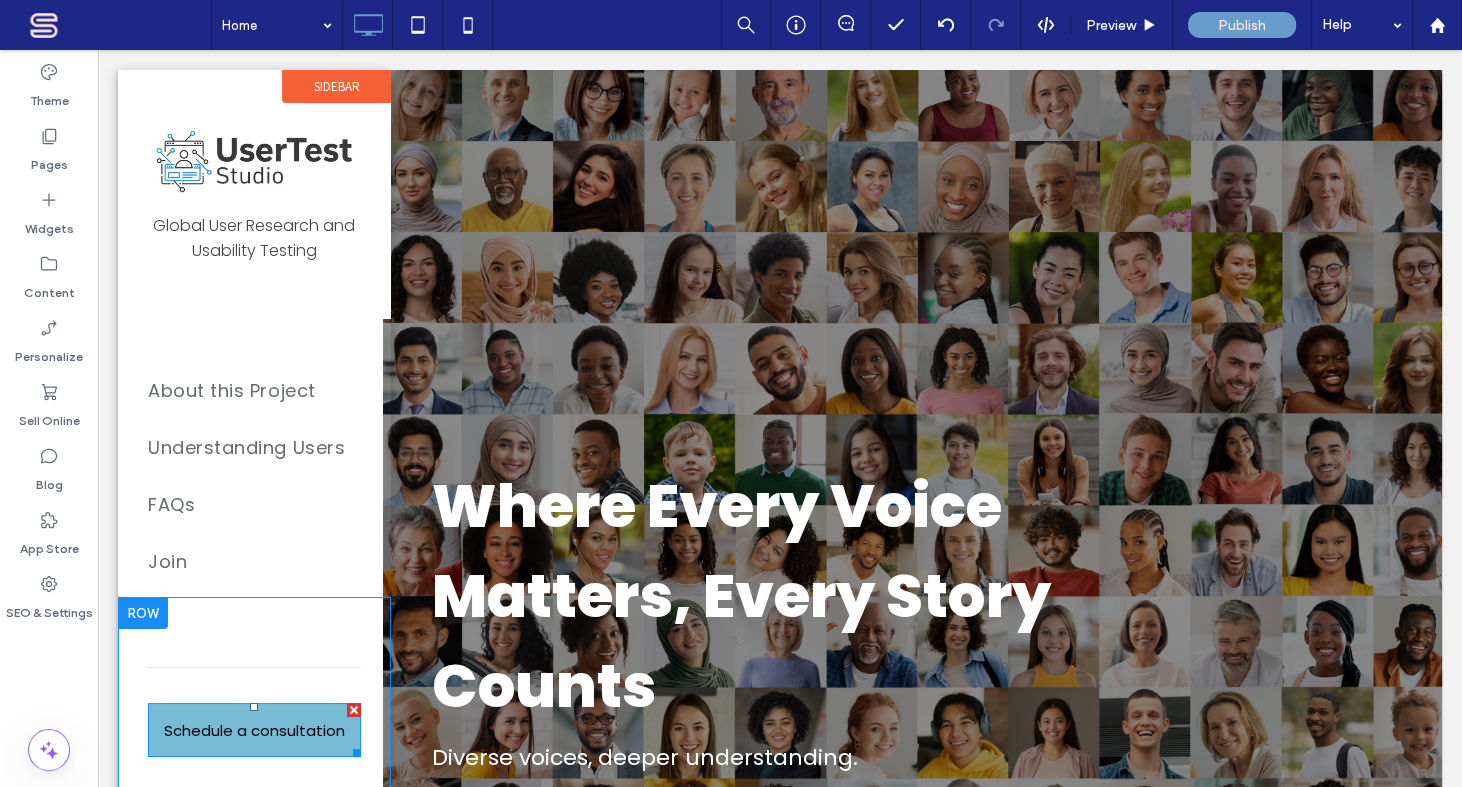 click on "Schedule a consultation" at bounding box center (254, 730) 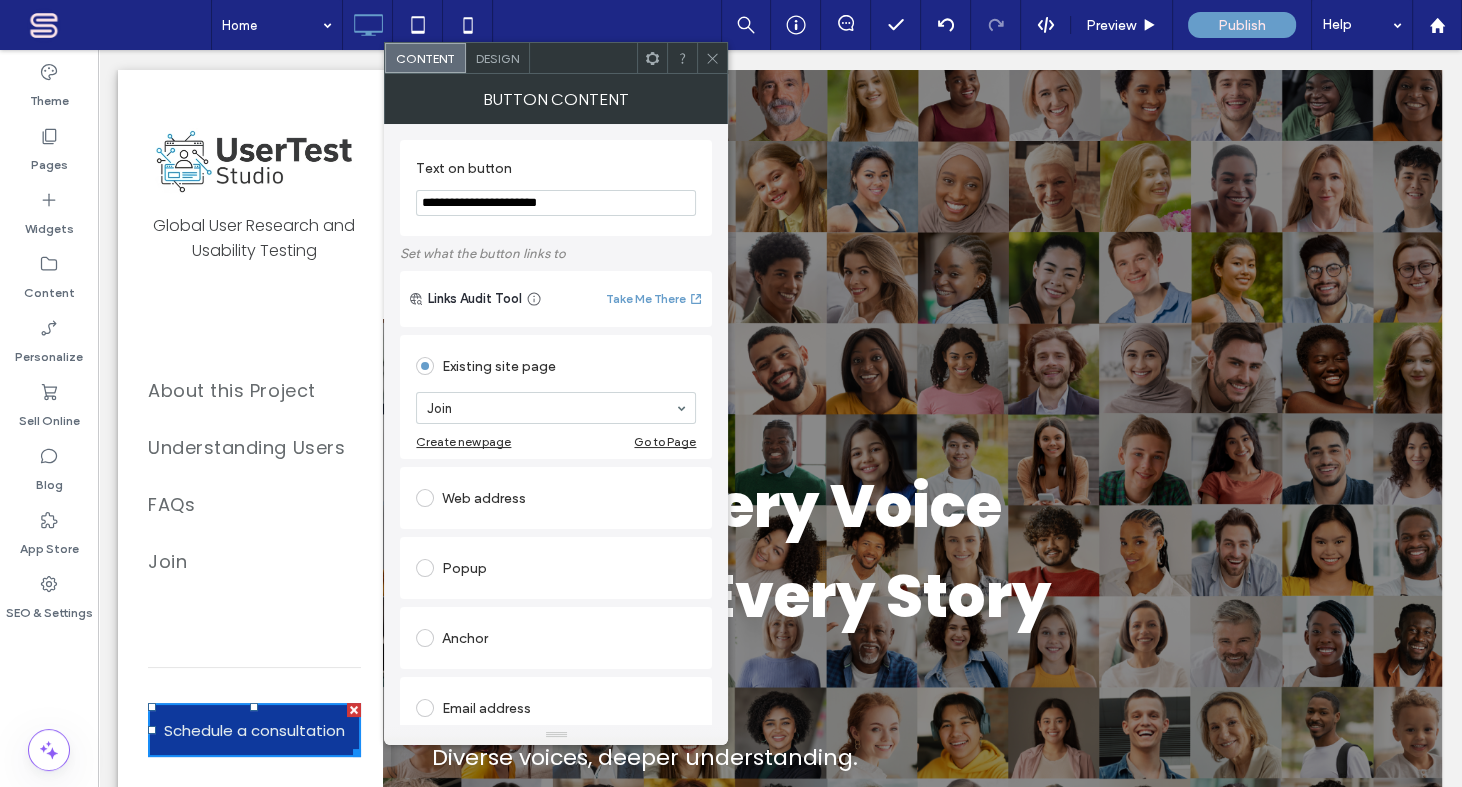 drag, startPoint x: 590, startPoint y: 204, endPoint x: 427, endPoint y: 203, distance: 163.00307 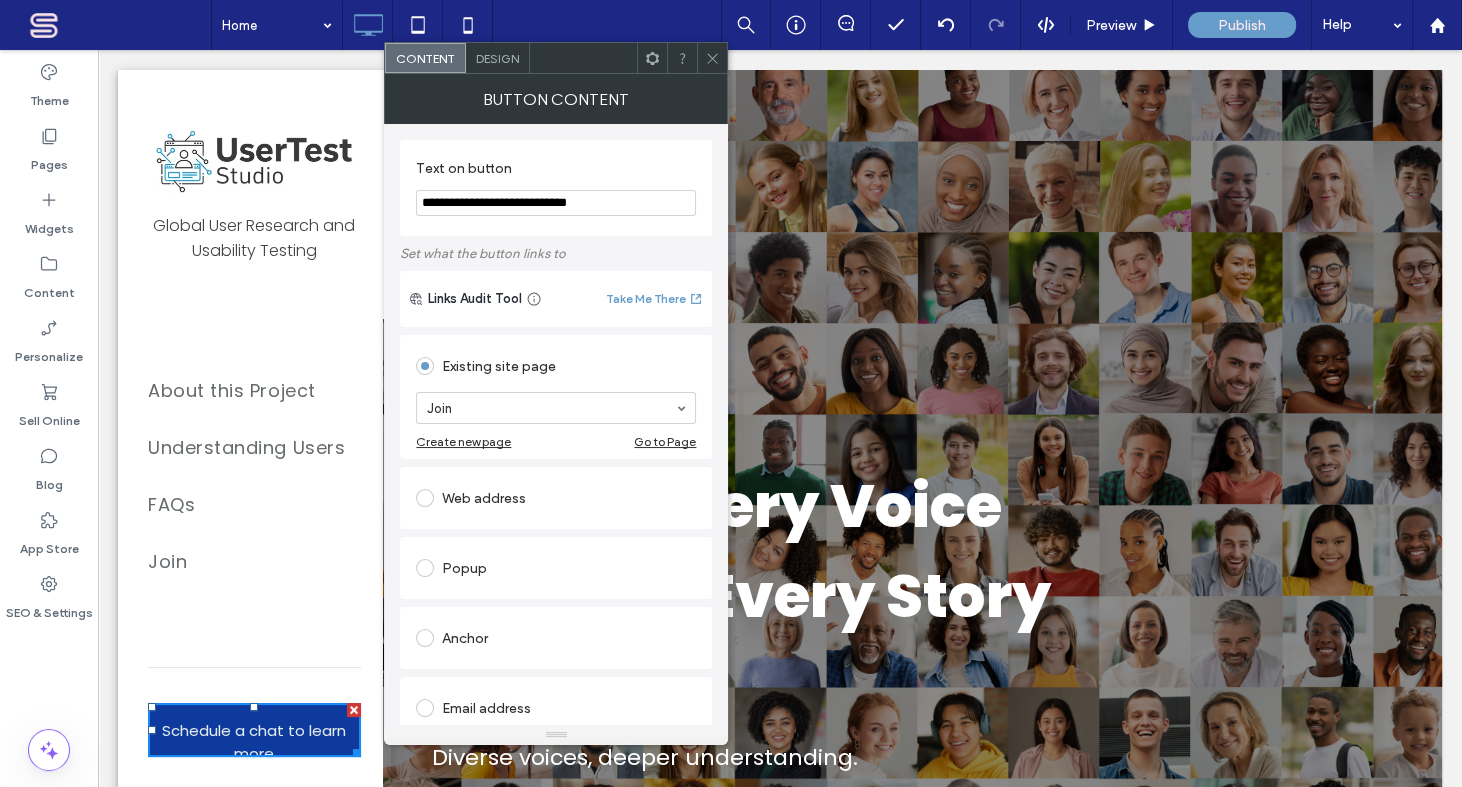 drag, startPoint x: 421, startPoint y: 205, endPoint x: 628, endPoint y: 204, distance: 207.00241 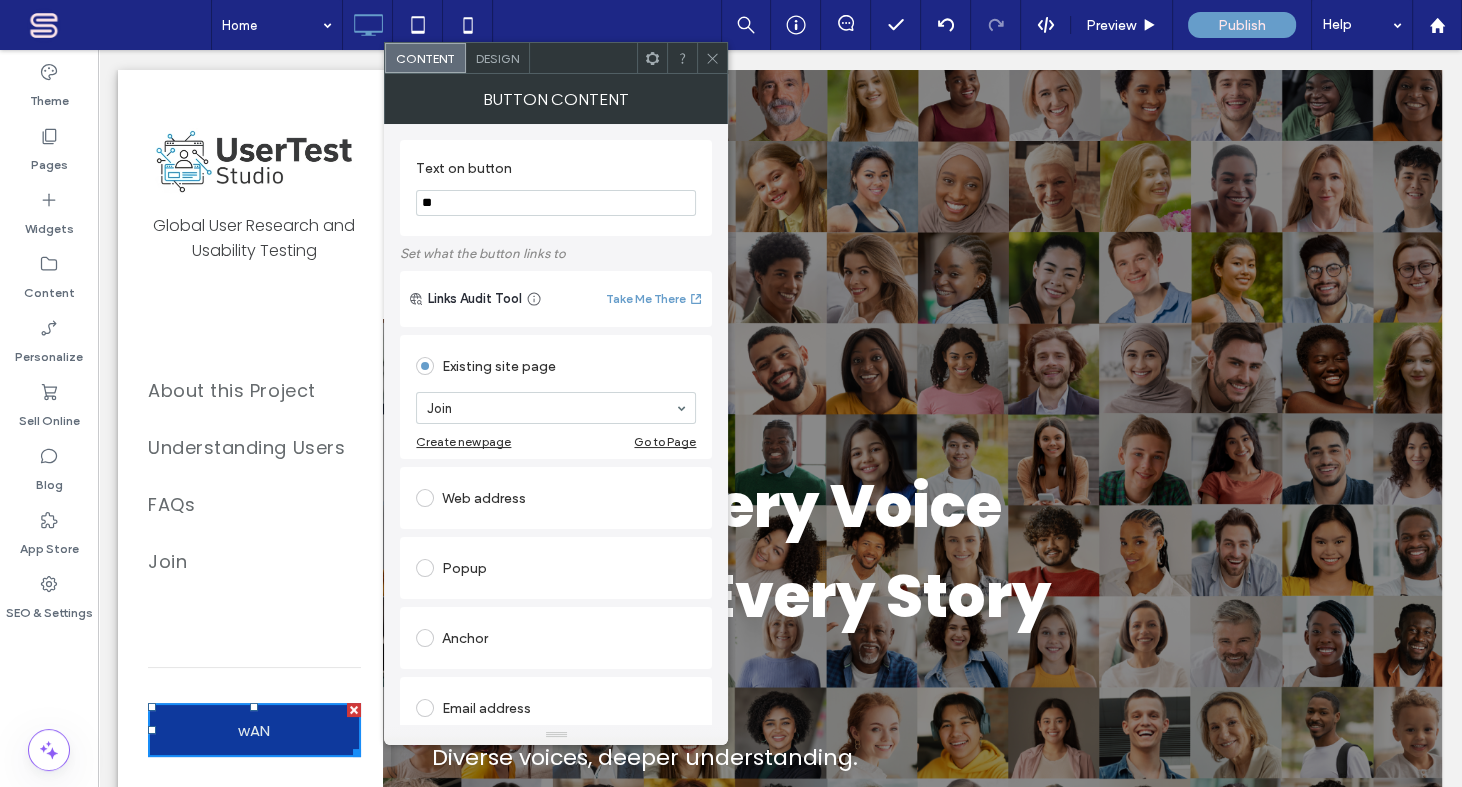 type on "*" 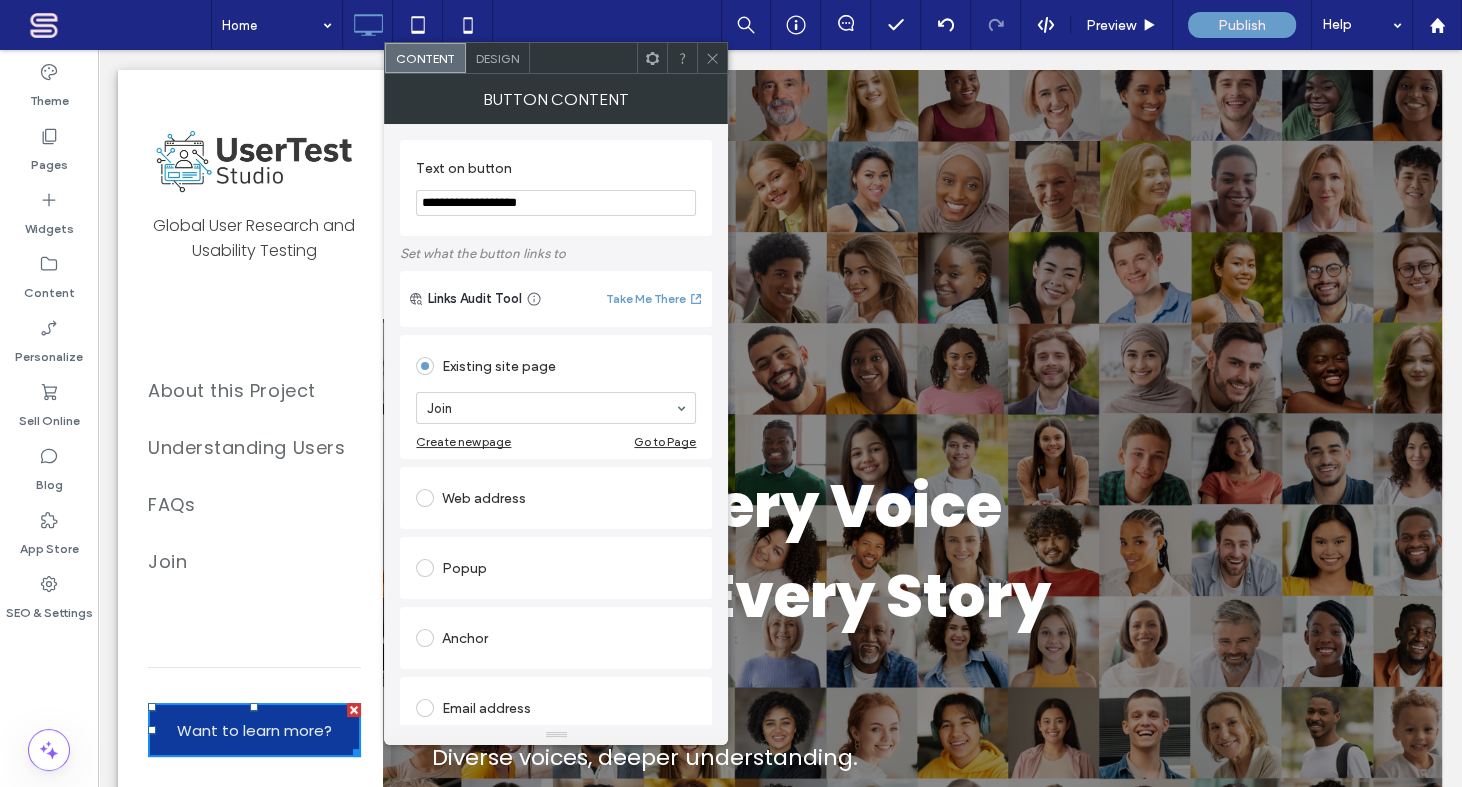 type on "**********" 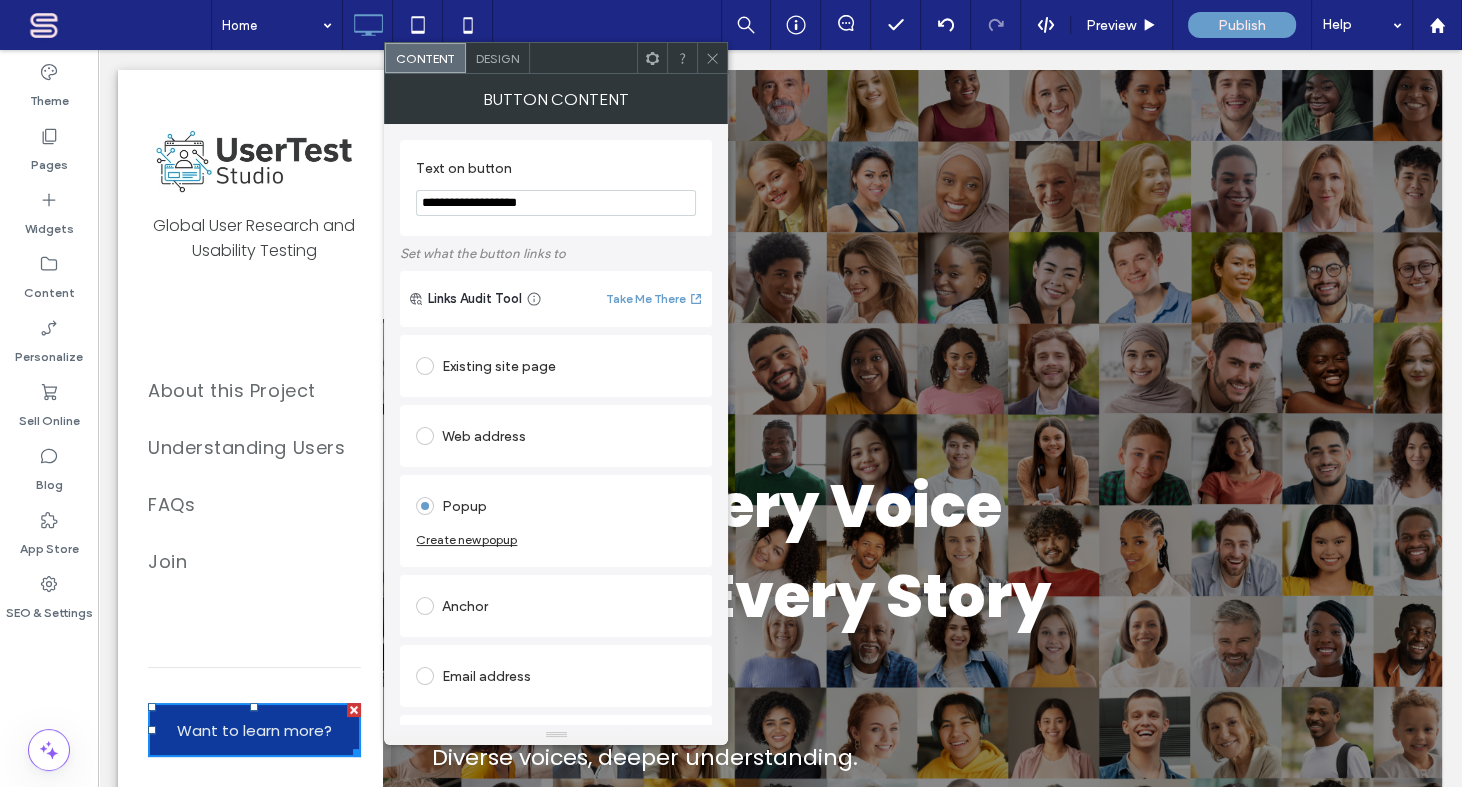 click 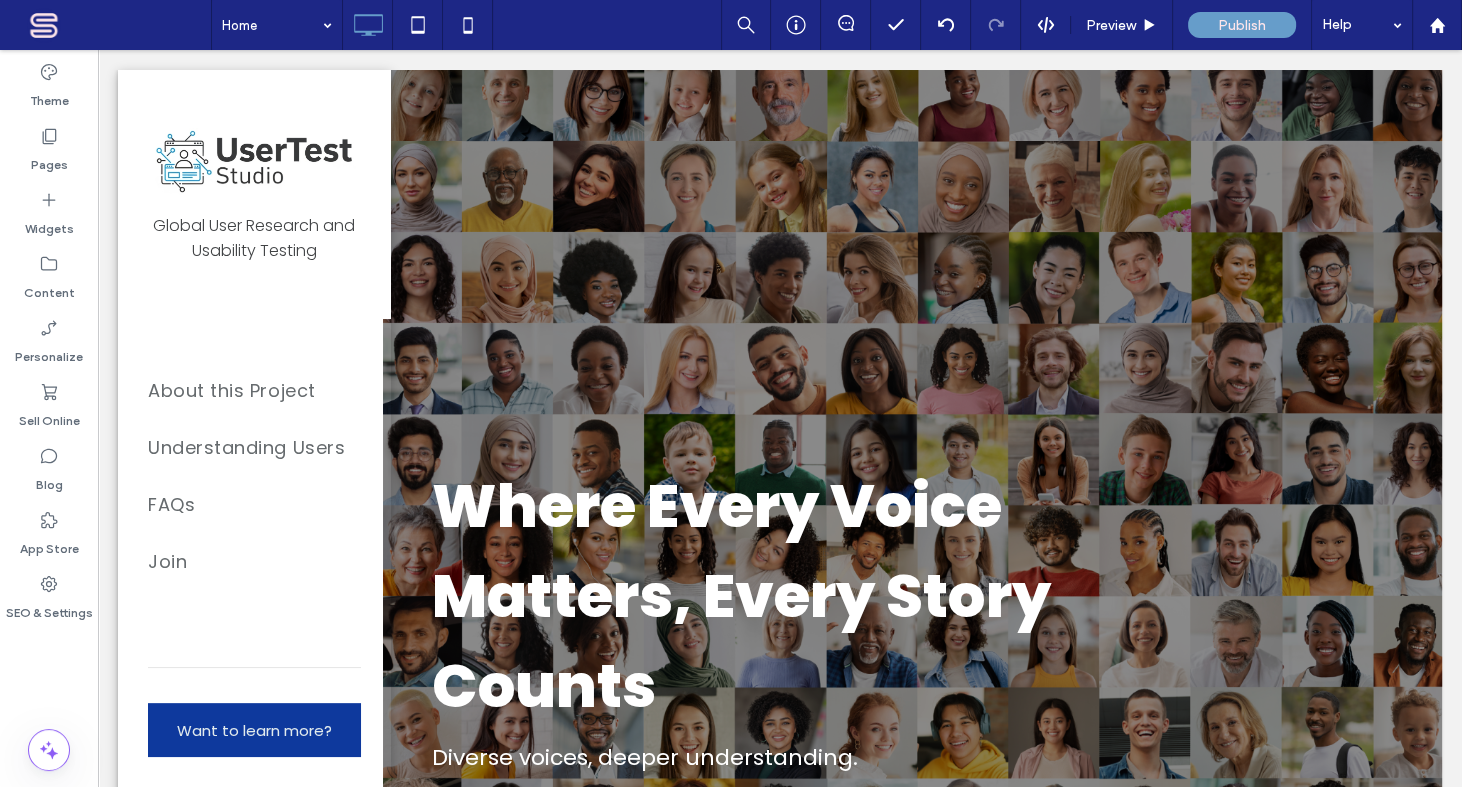 click on "Home Preview Publish Help" at bounding box center (836, 25) 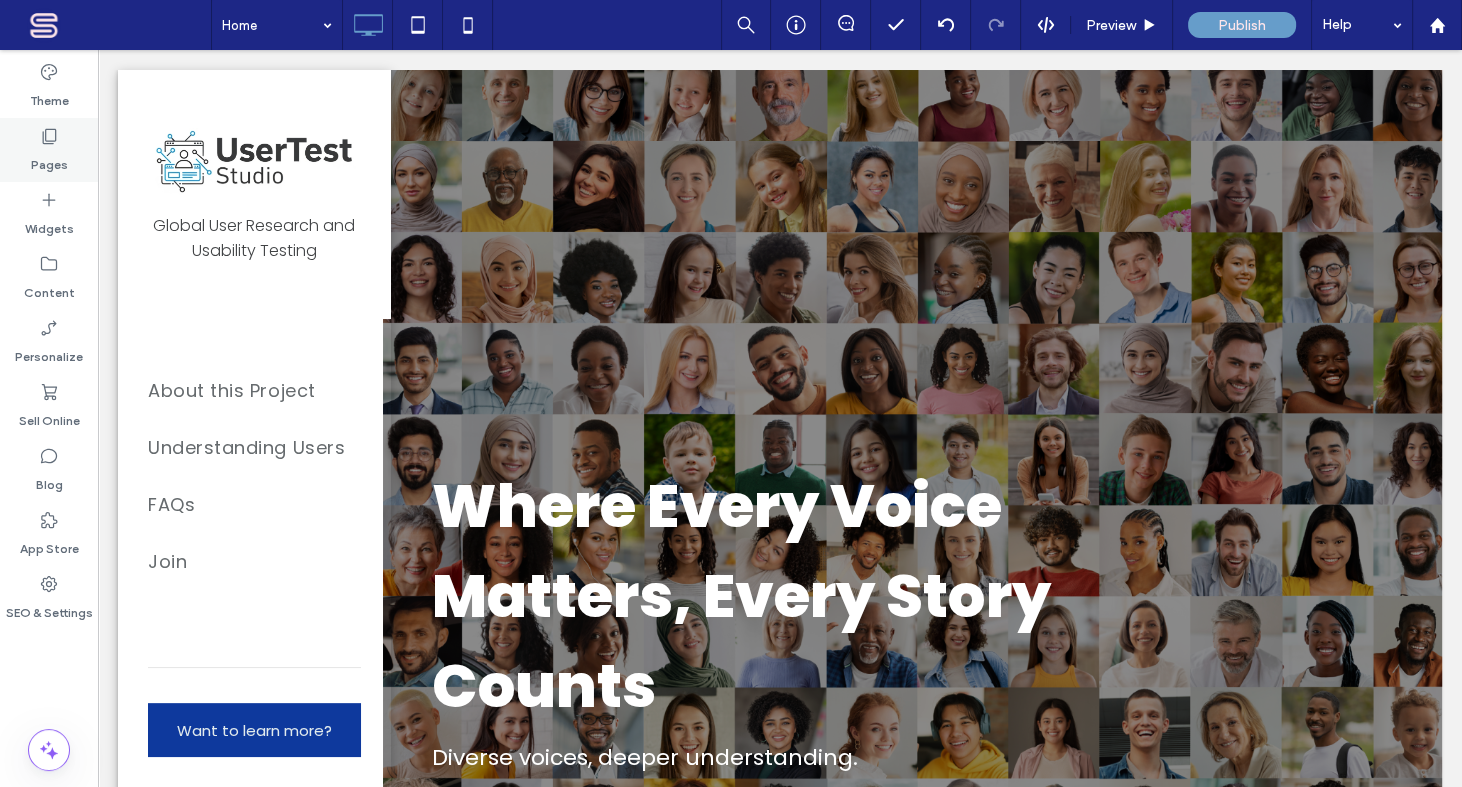 click 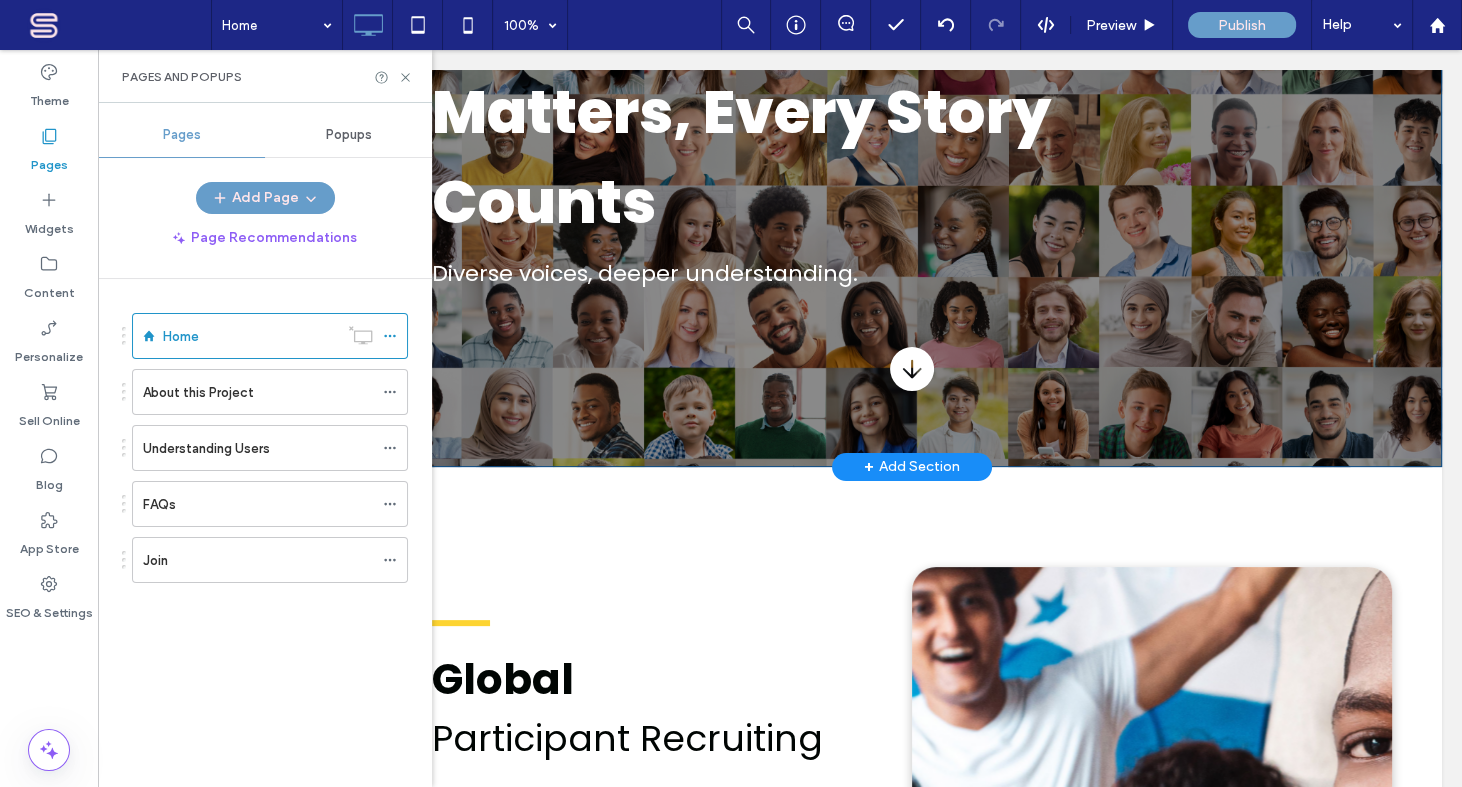 scroll, scrollTop: 727, scrollLeft: 0, axis: vertical 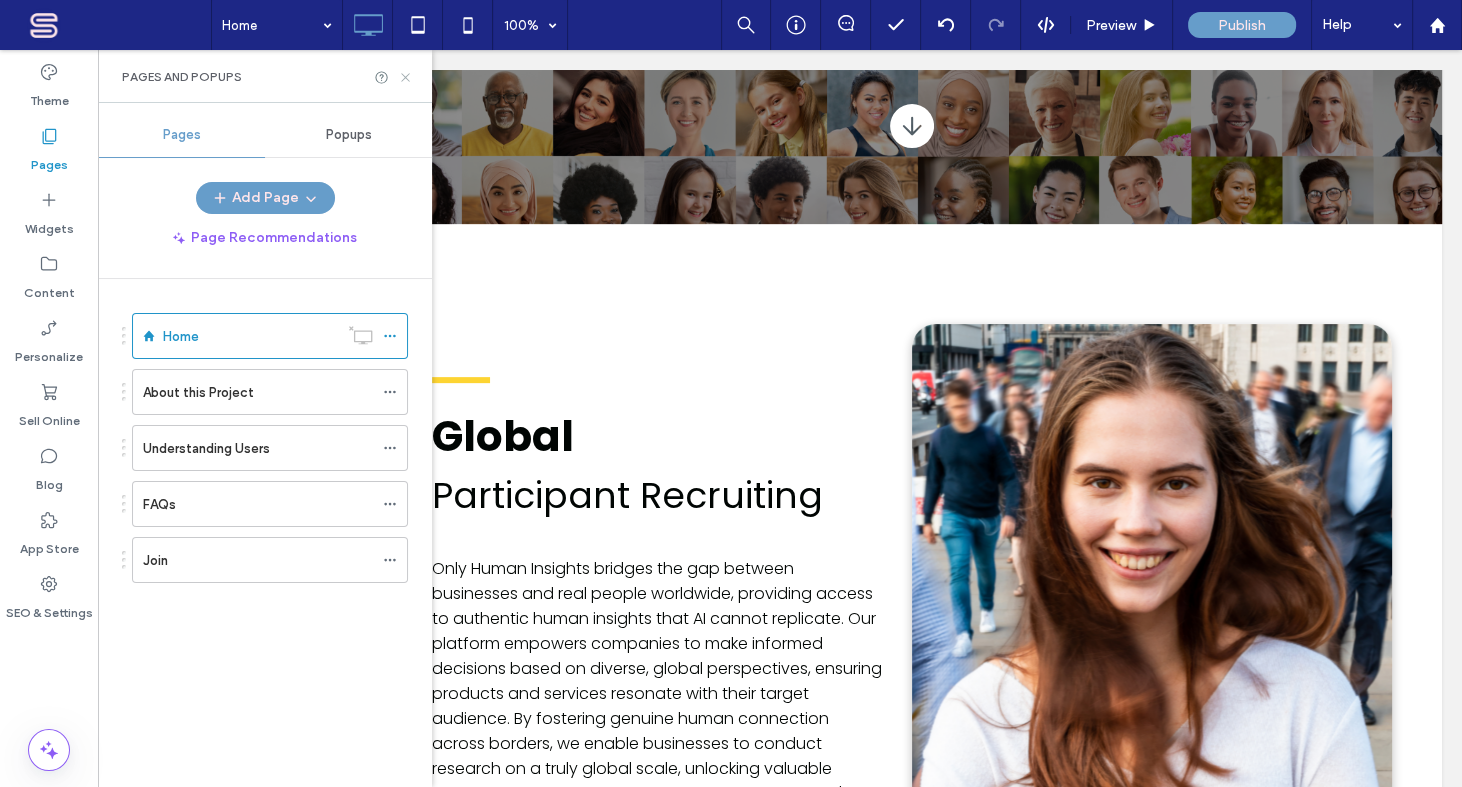 click 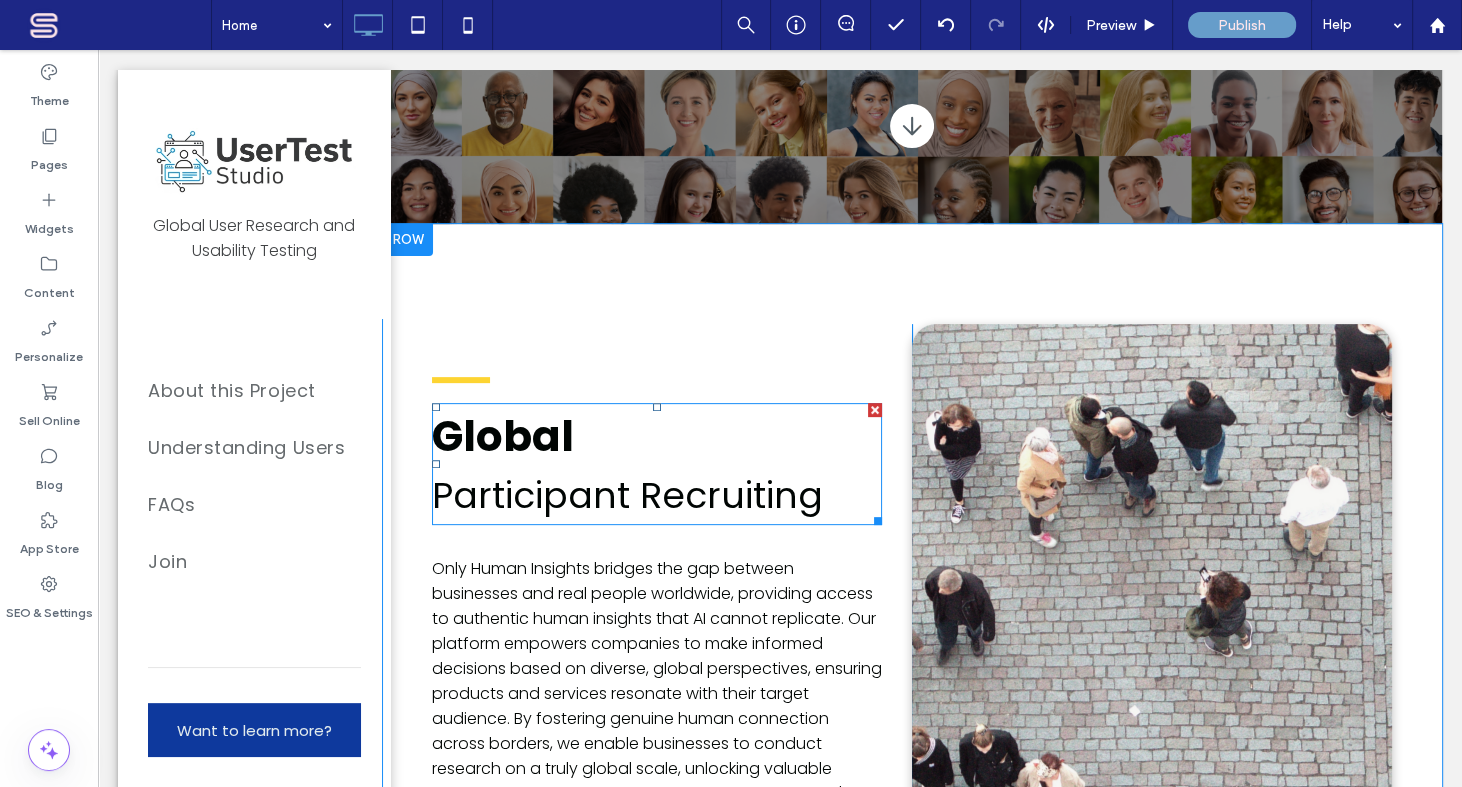 click on "Participant Recruiting" at bounding box center (627, 495) 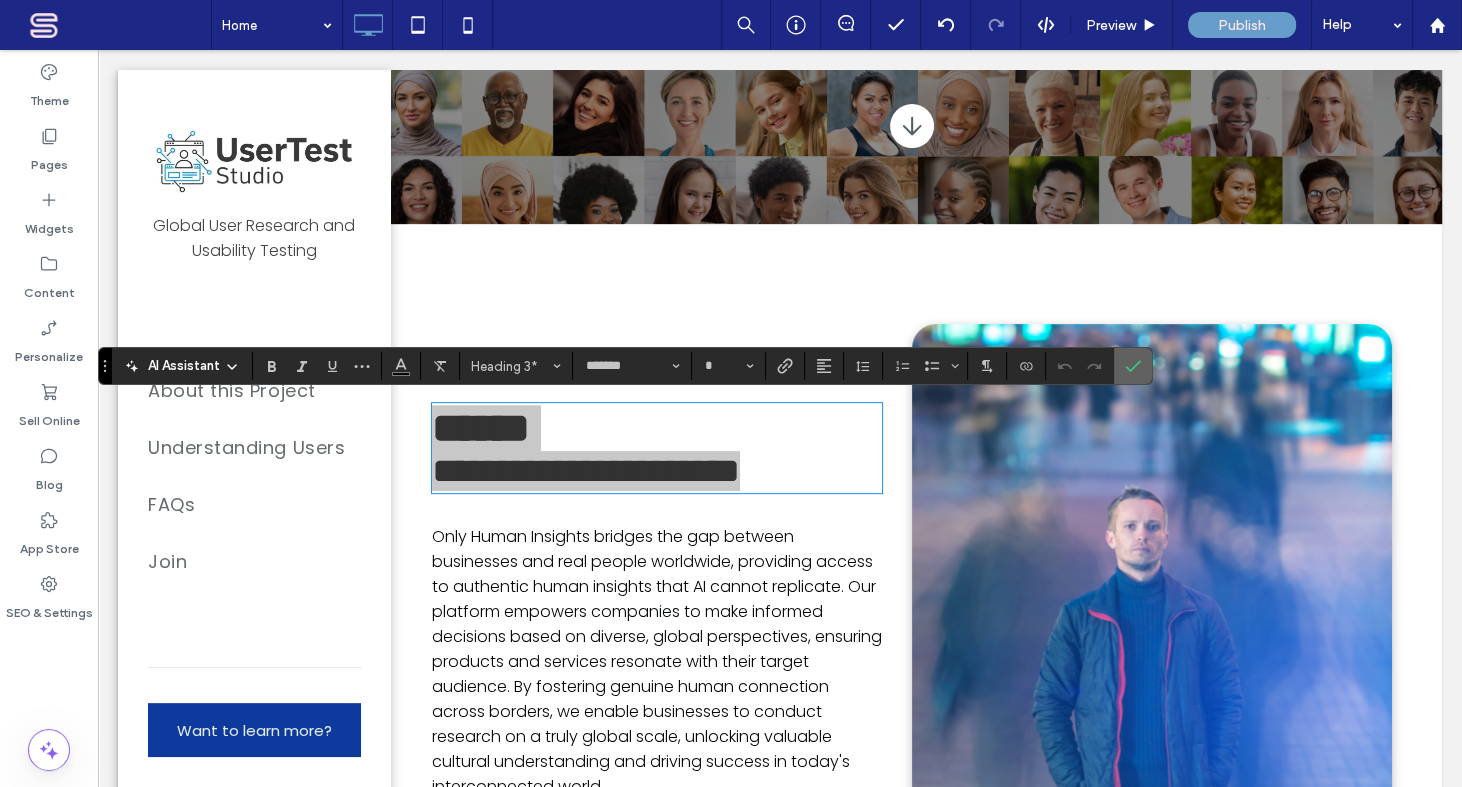 click at bounding box center (1133, 366) 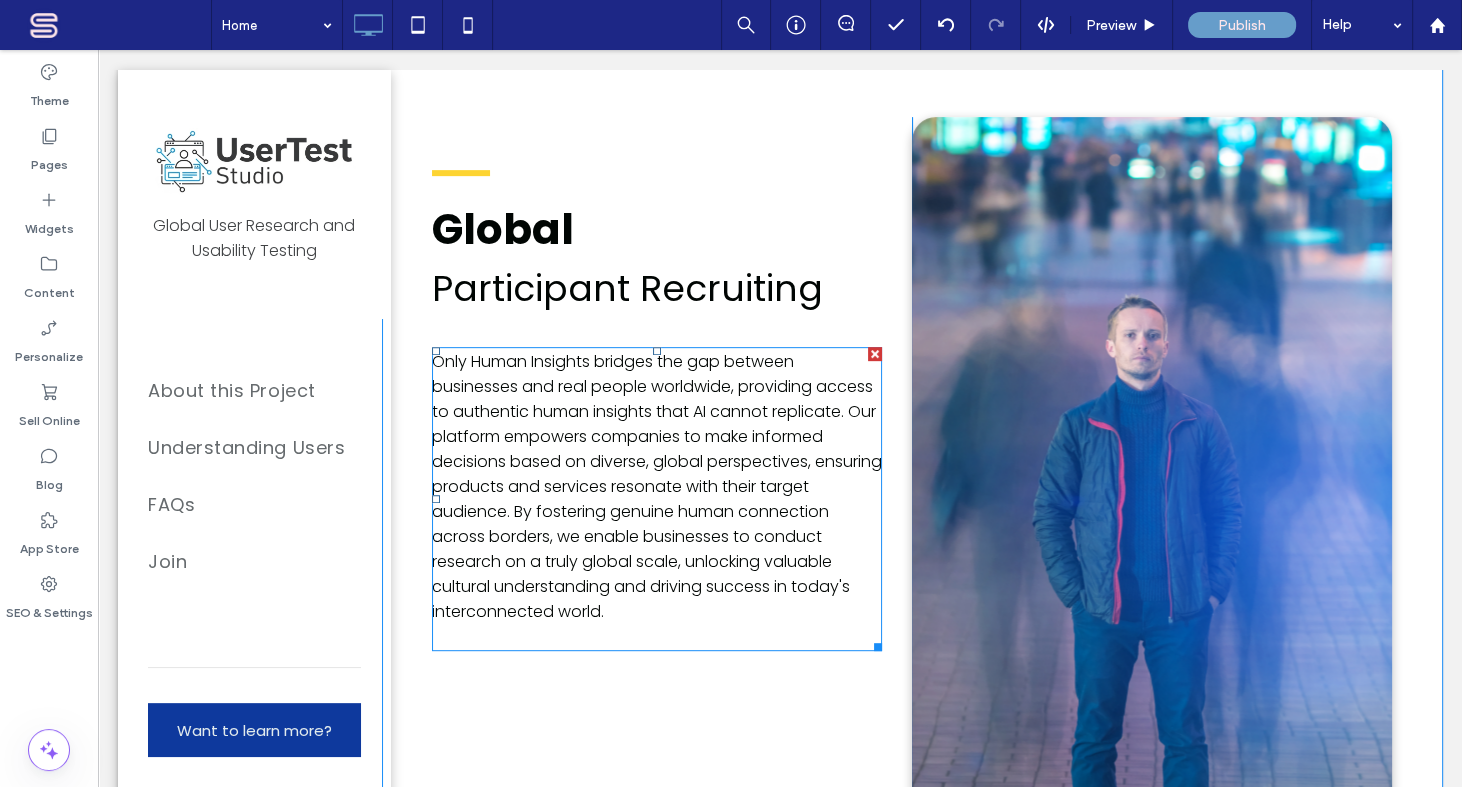 scroll, scrollTop: 970, scrollLeft: 0, axis: vertical 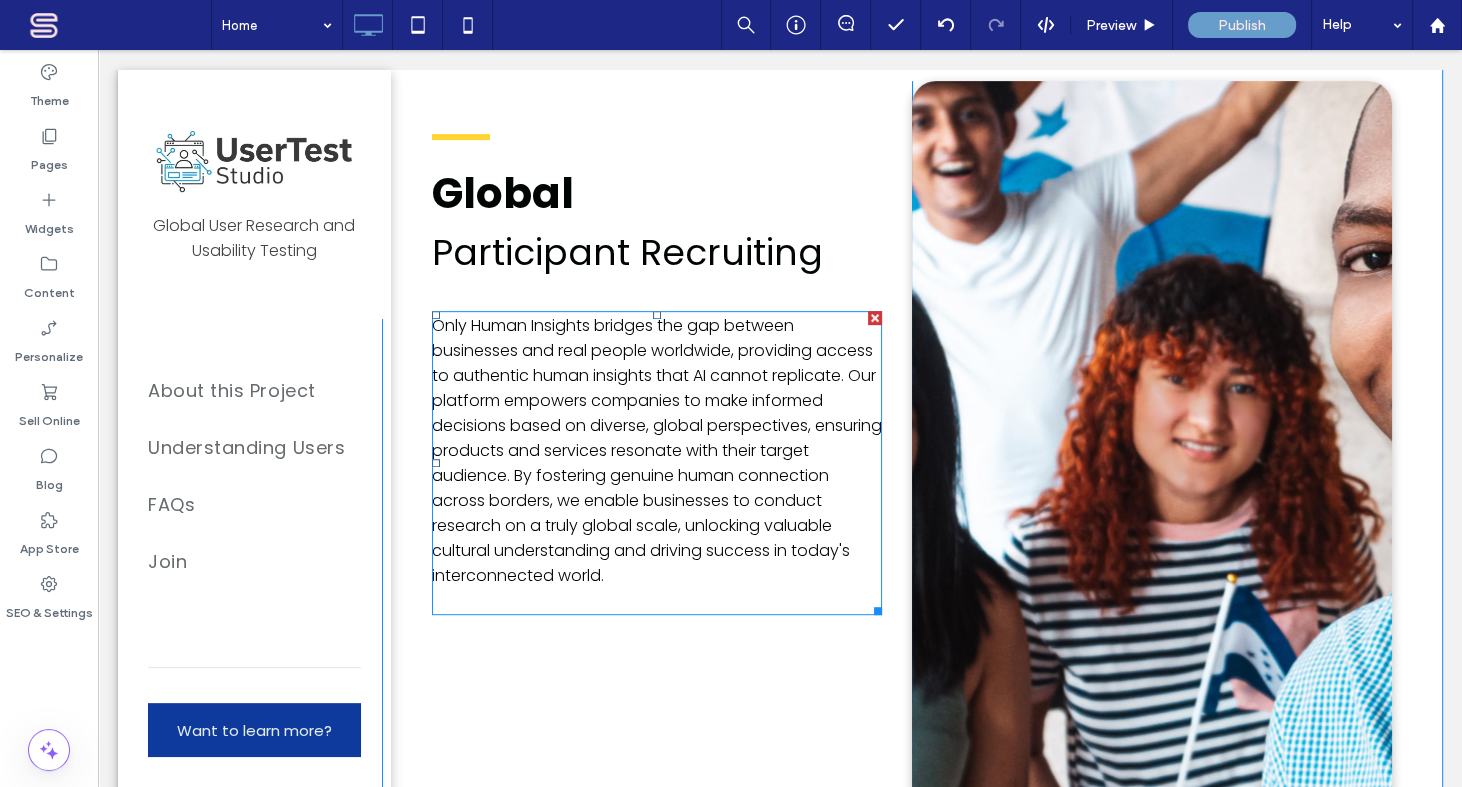 click on "Only Human Insights bridges the gap between businesses and real people worldwide, providing access to authentic human insights that AI cannot replicate. Our platform empowers companies to make informed decisions based on diverse, global perspectives, ensuring products and services resonate with their target audience. By fostering genuine human connection across borders, we enable businesses to conduct research on a truly global scale, unlocking valuable cultural understanding and driving success in today's interconnected world." at bounding box center (657, 450) 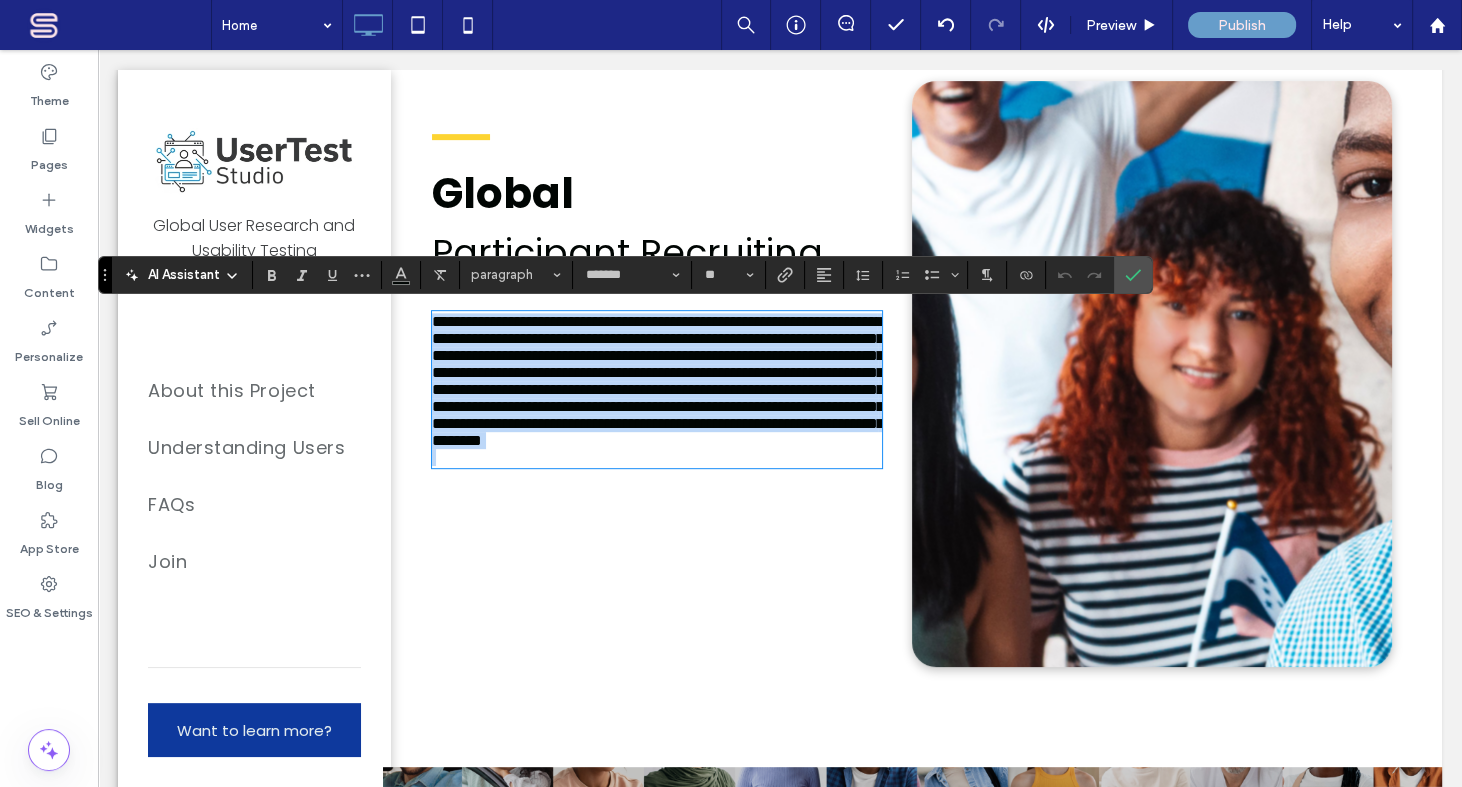 click on "**********" at bounding box center (658, 381) 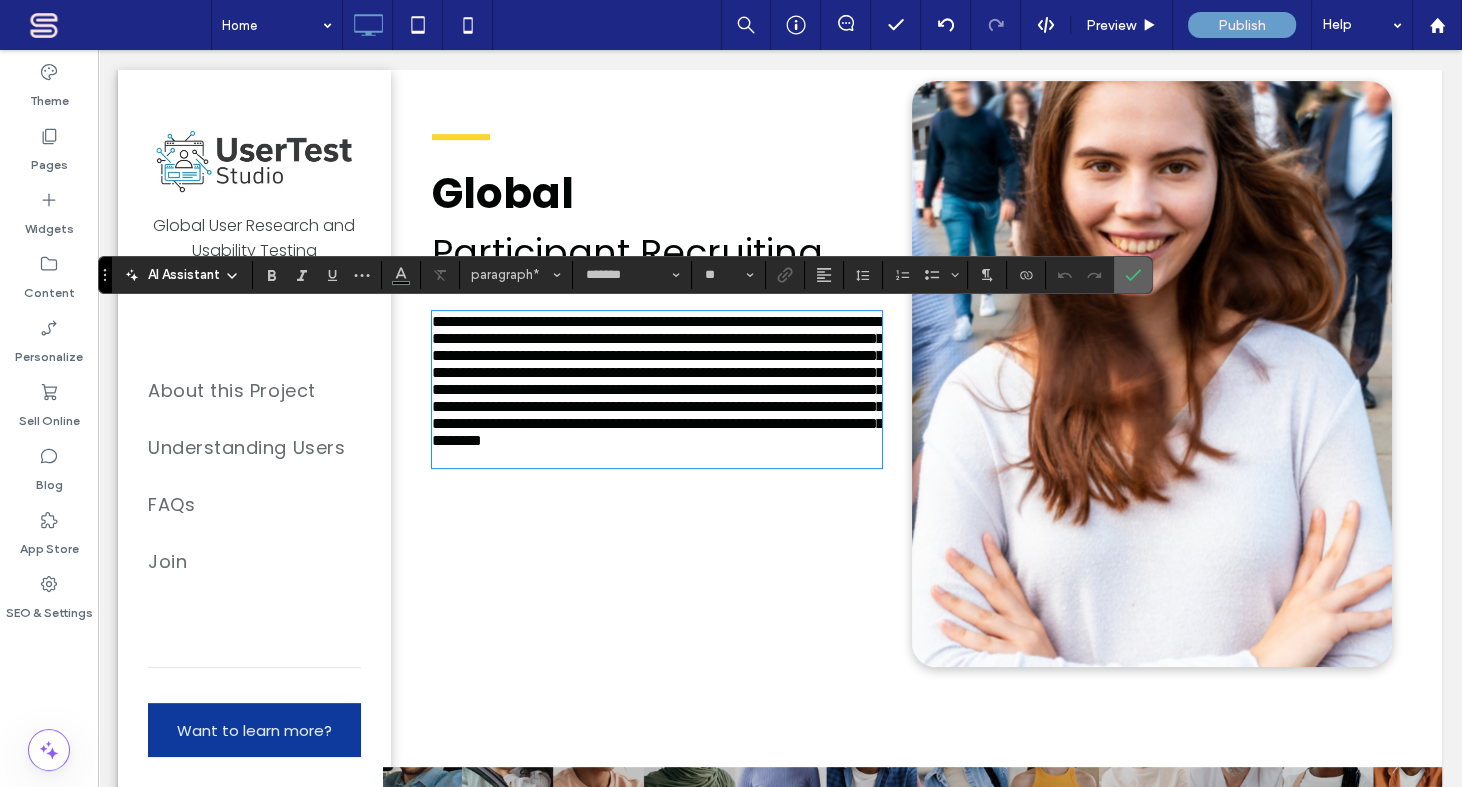 drag, startPoint x: 1136, startPoint y: 276, endPoint x: 973, endPoint y: 245, distance: 165.92166 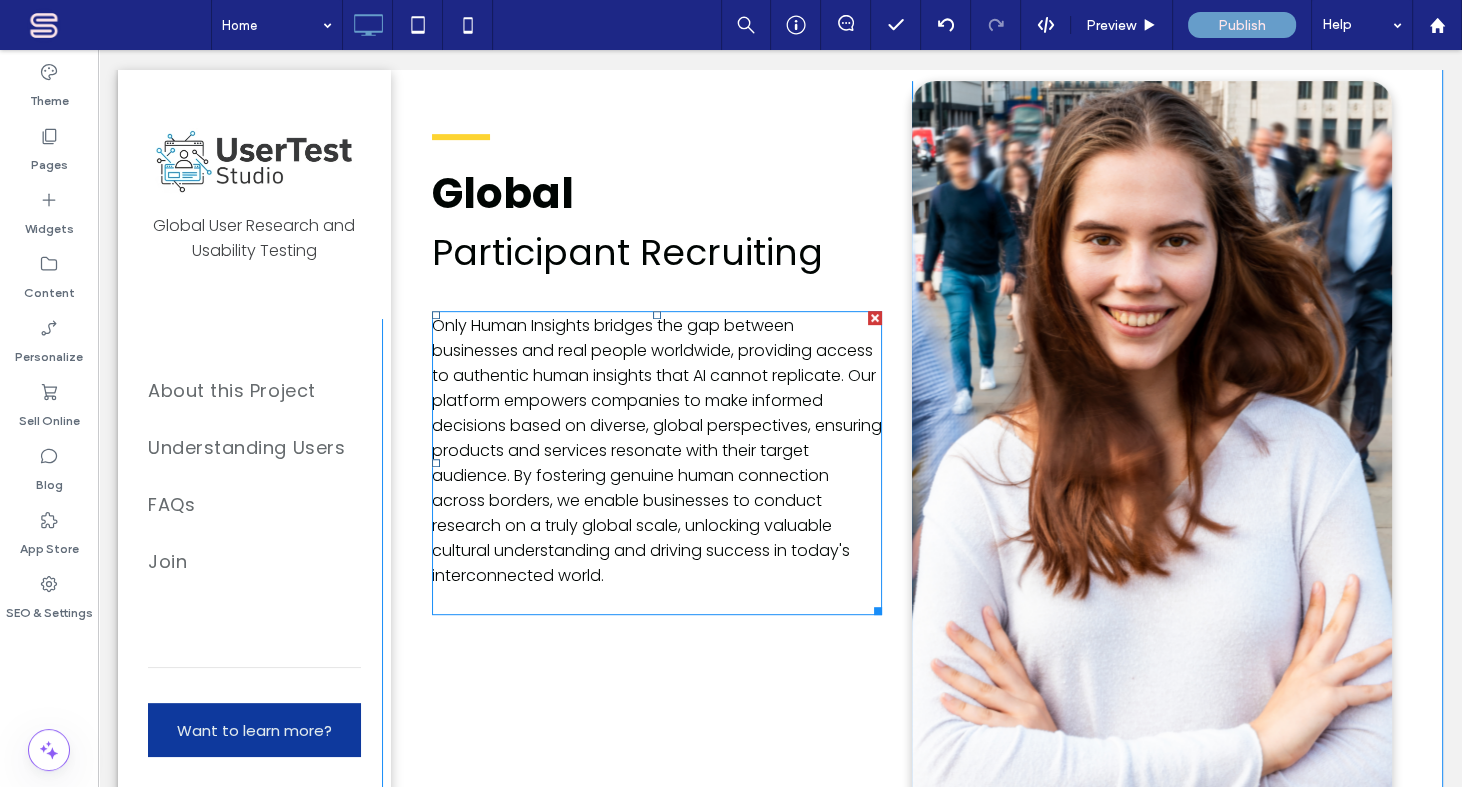 click on "Only Human Insights bridges the gap between businesses and real people worldwide, providing access to authentic human insights that AI cannot replicate. Our platform empowers companies to make informed decisions based on diverse, global perspectives, ensuring products and services resonate with their target audience. By fostering genuine human connection across borders, we enable businesses to conduct research on a truly global scale, unlocking valuable cultural understanding and driving success in today's interconnected world." at bounding box center (657, 450) 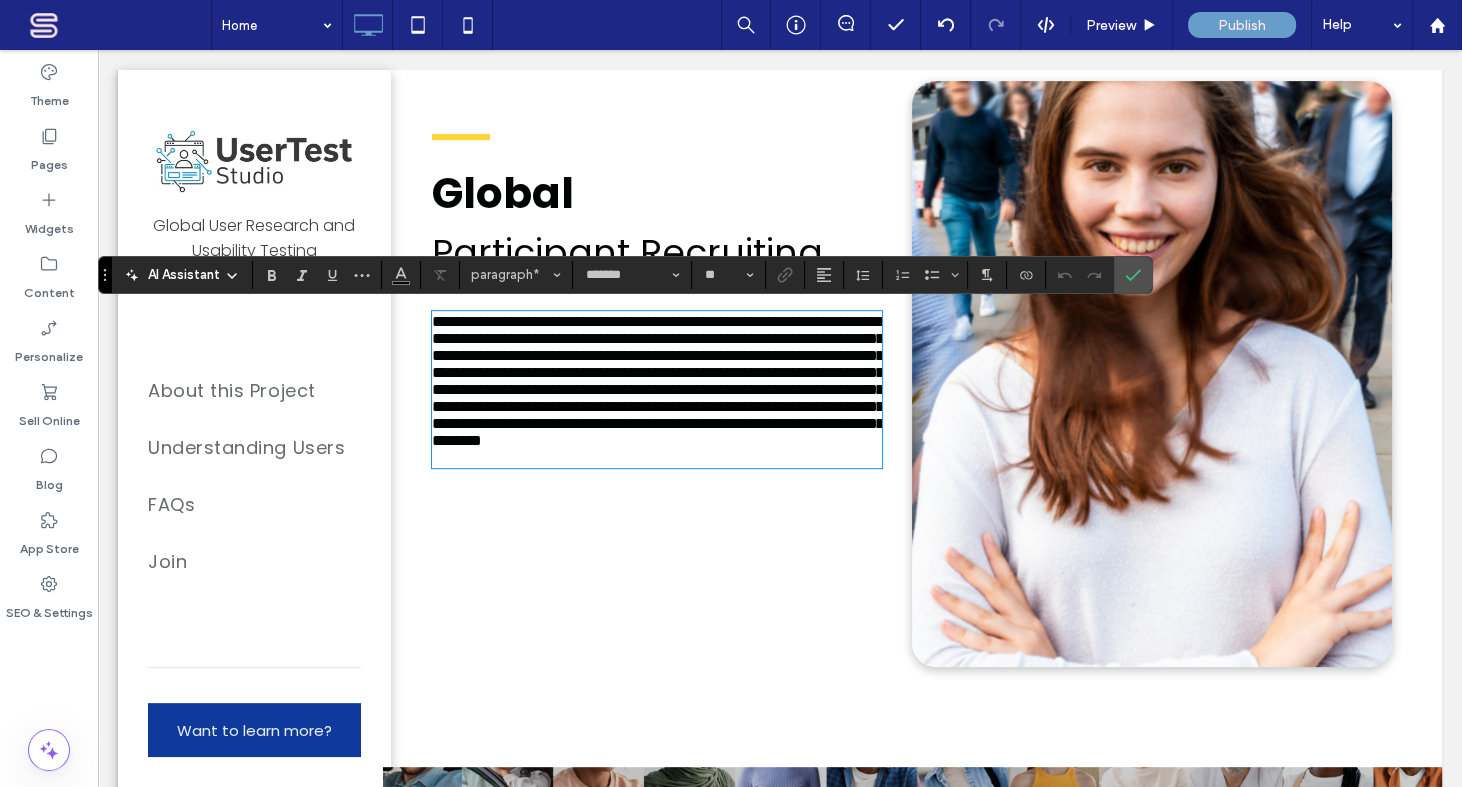 click on "**********" at bounding box center [658, 381] 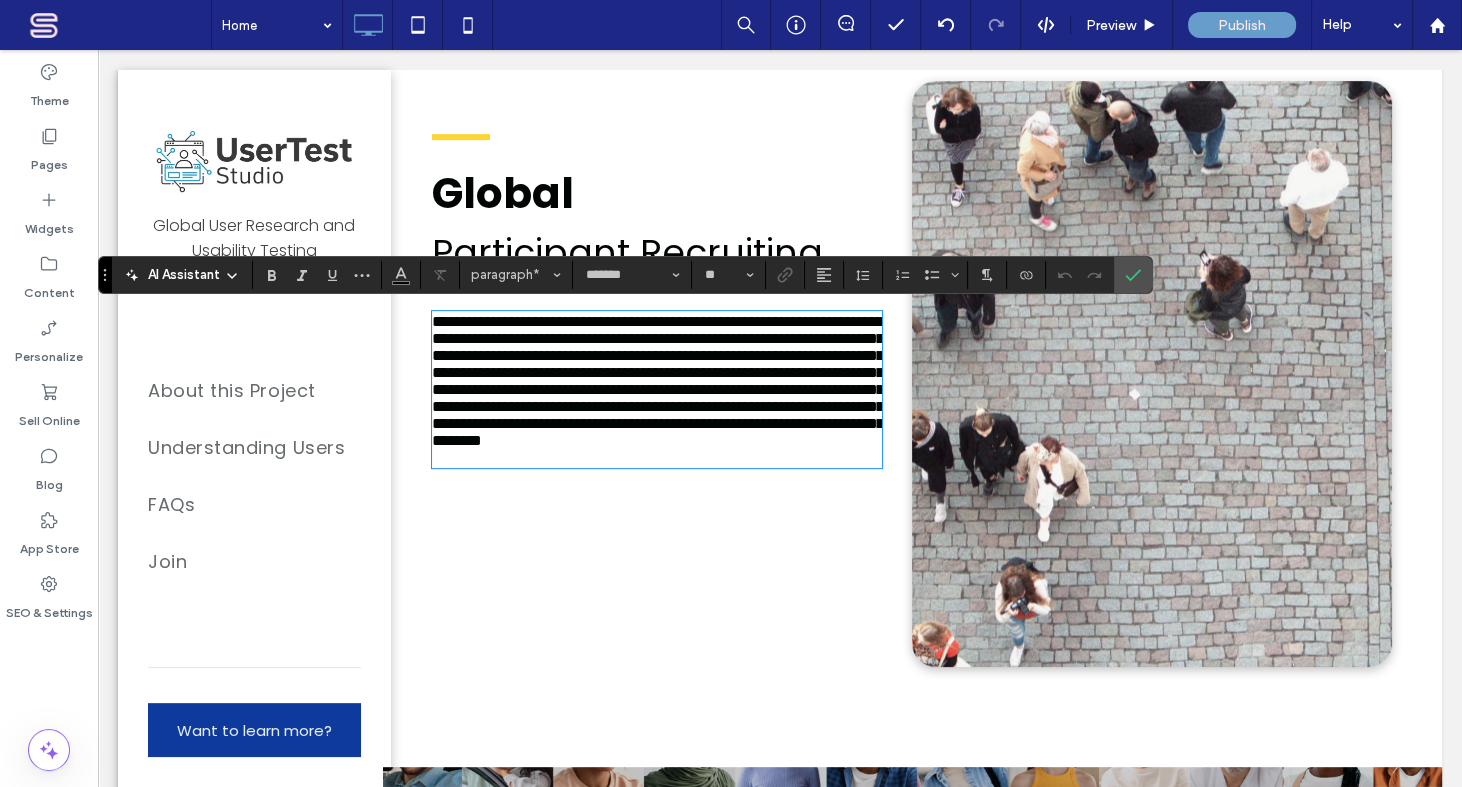 click on "**********" at bounding box center [658, 381] 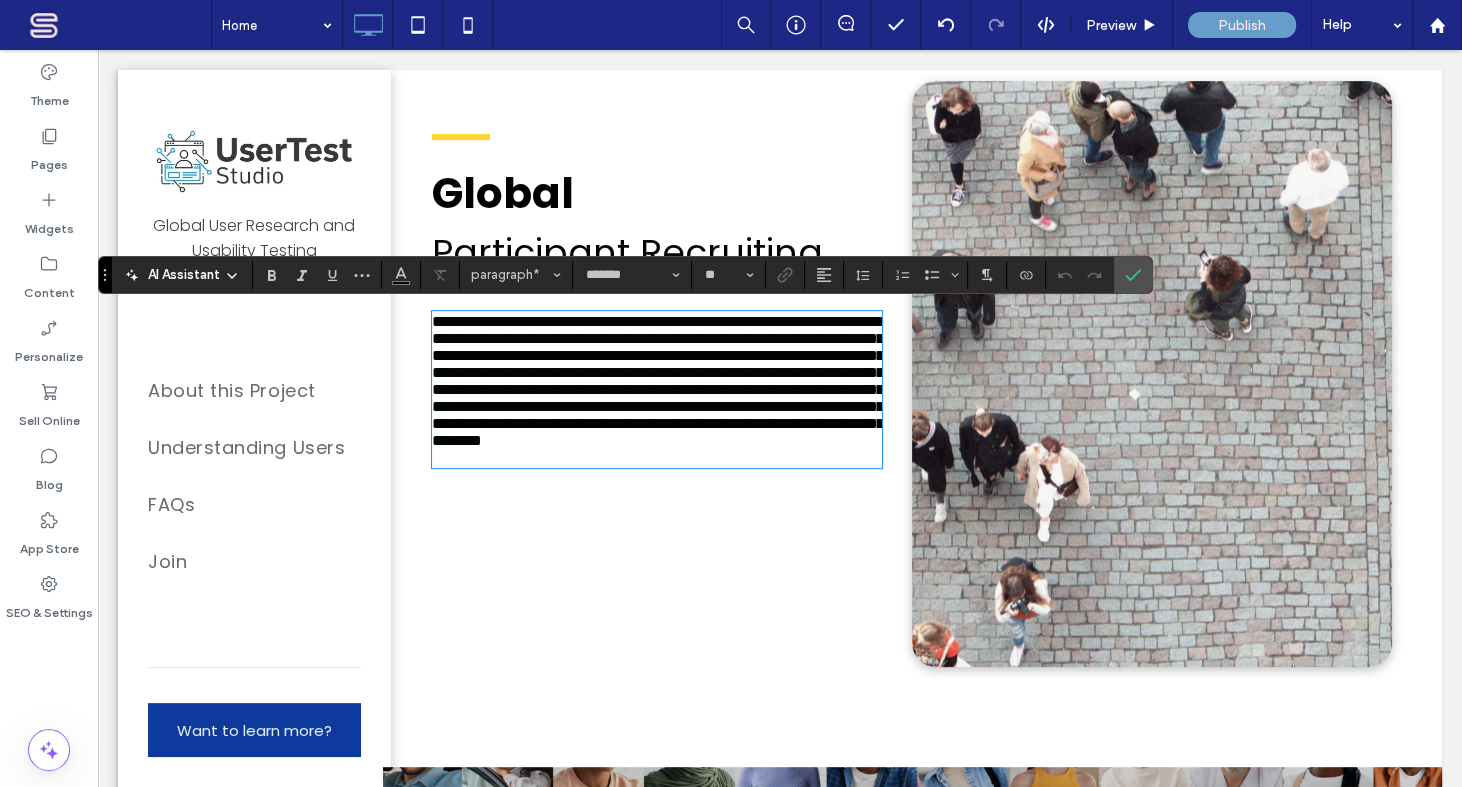 click on "Global" at bounding box center (503, 193) 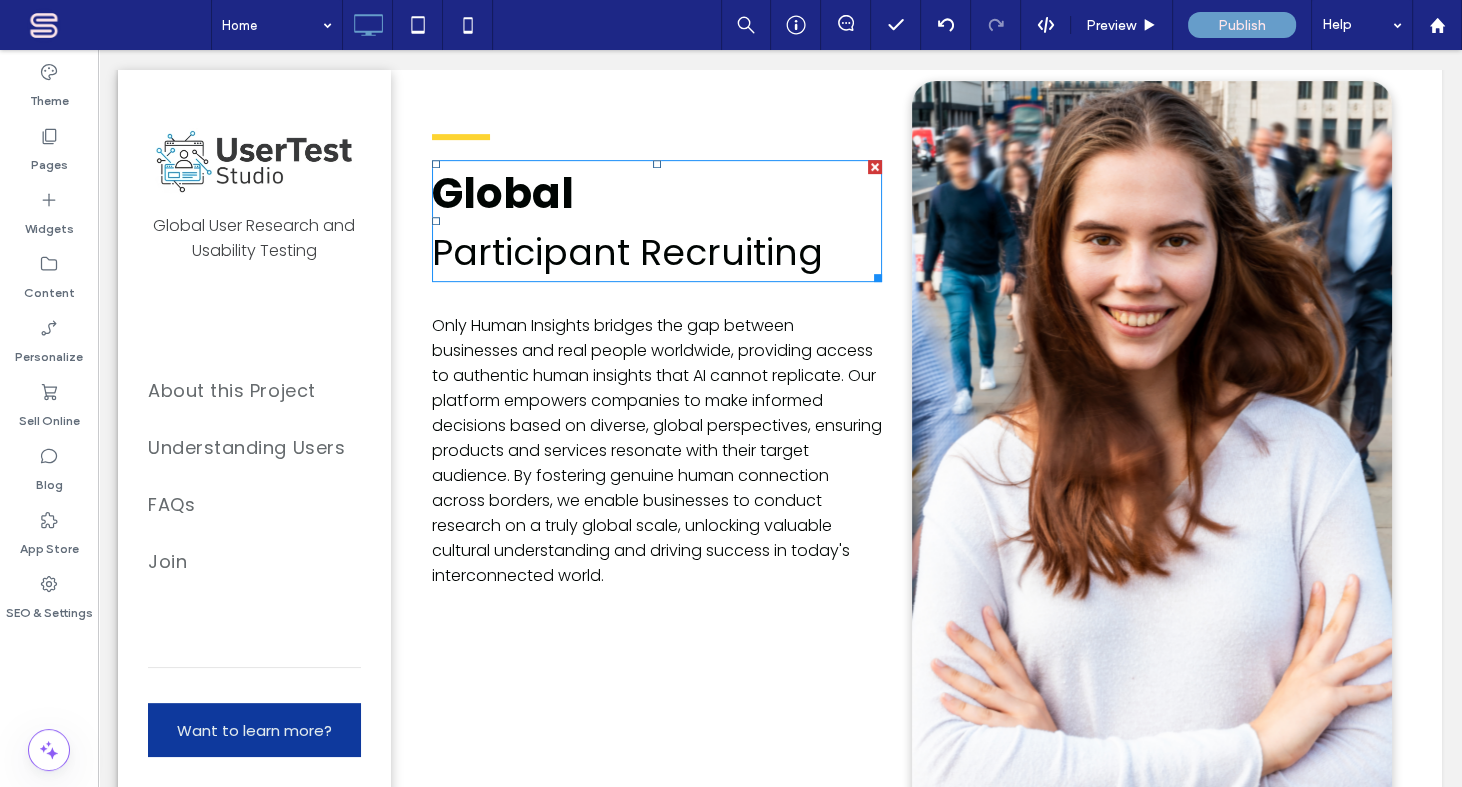click on "Participant Recruiting" at bounding box center (627, 252) 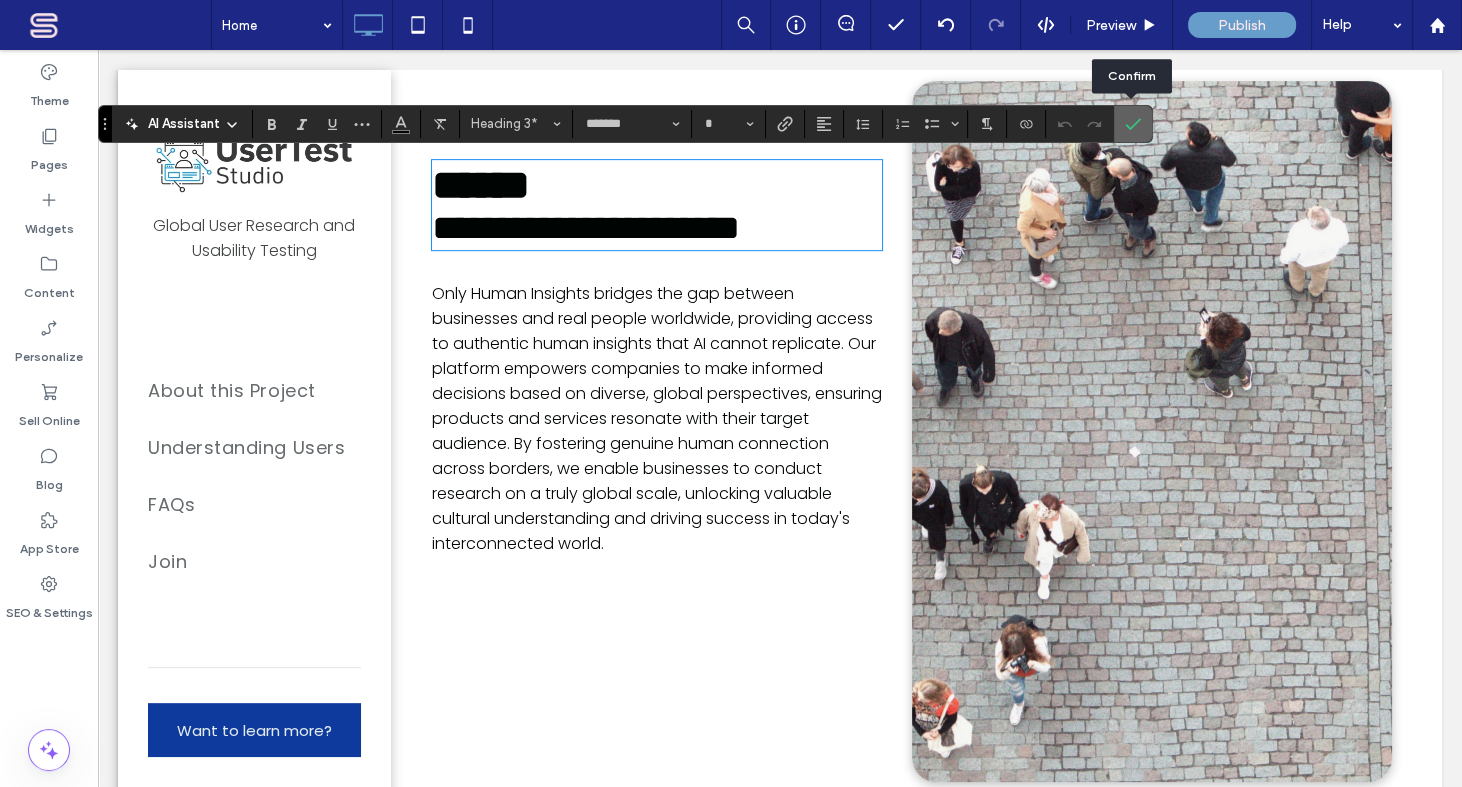 click 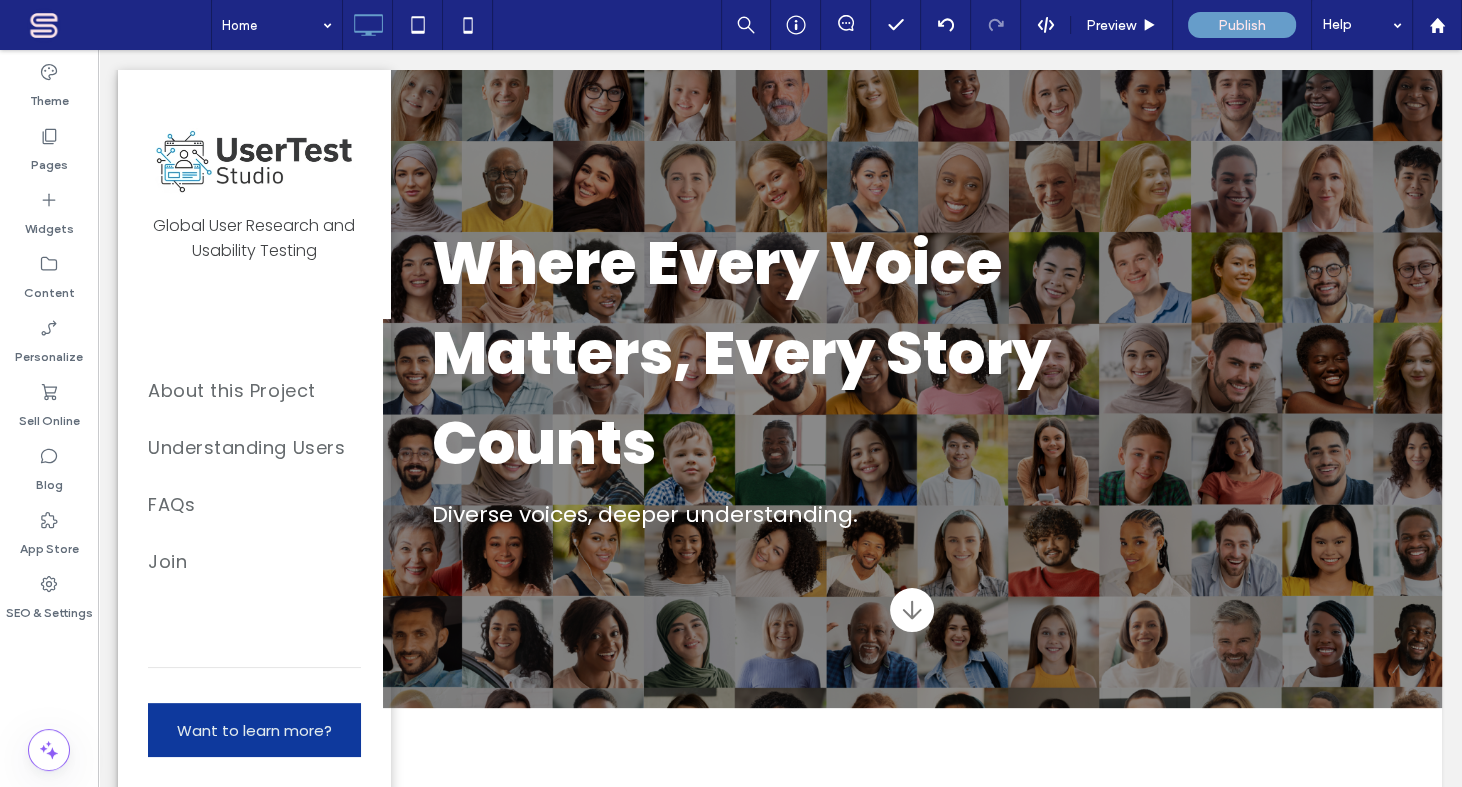 scroll, scrollTop: 0, scrollLeft: 0, axis: both 